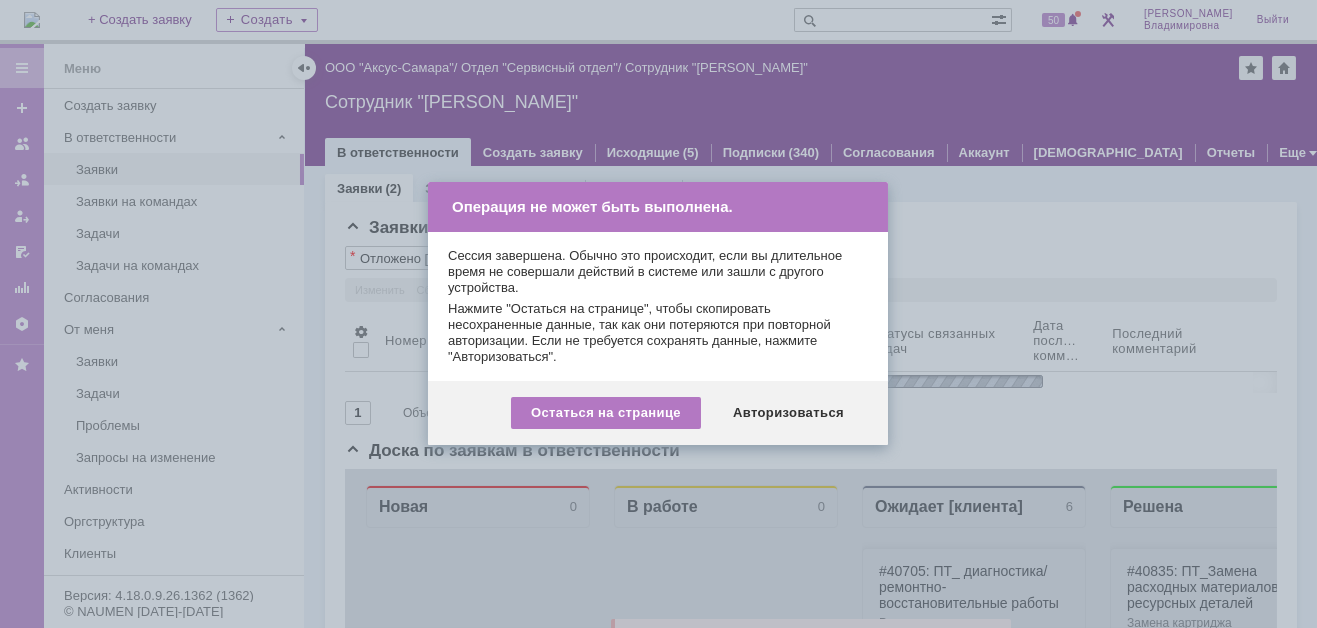 scroll, scrollTop: 0, scrollLeft: 0, axis: both 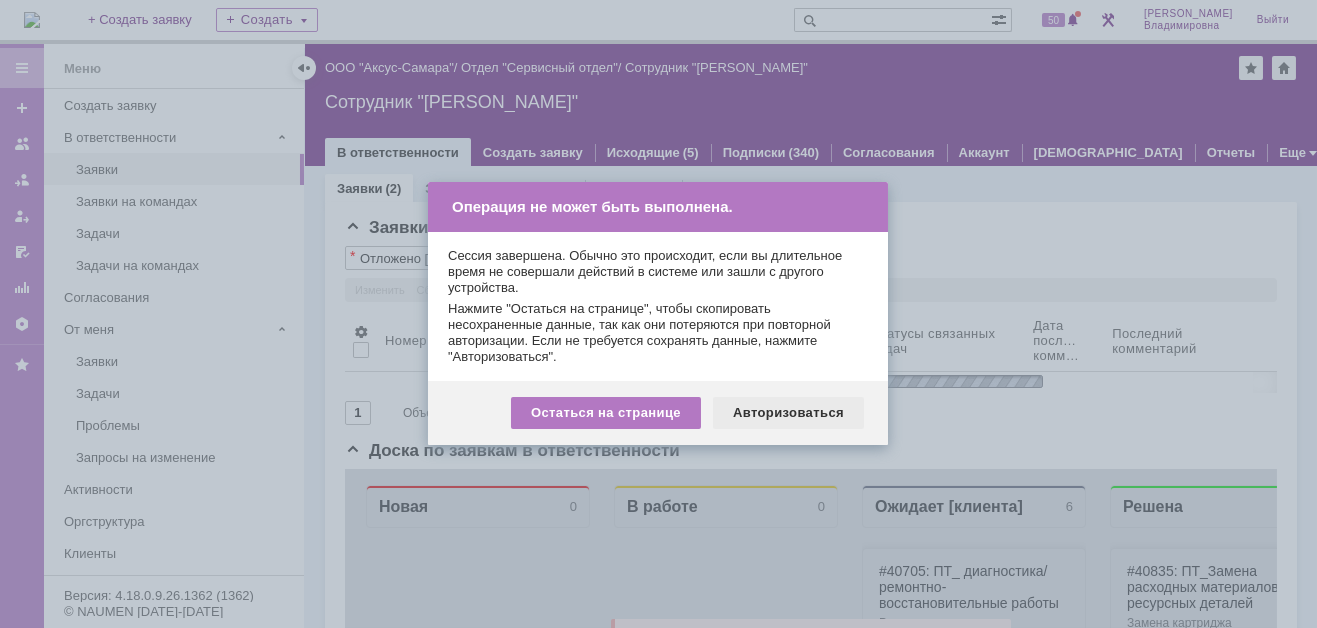 click on "Авторизоваться" at bounding box center (788, 413) 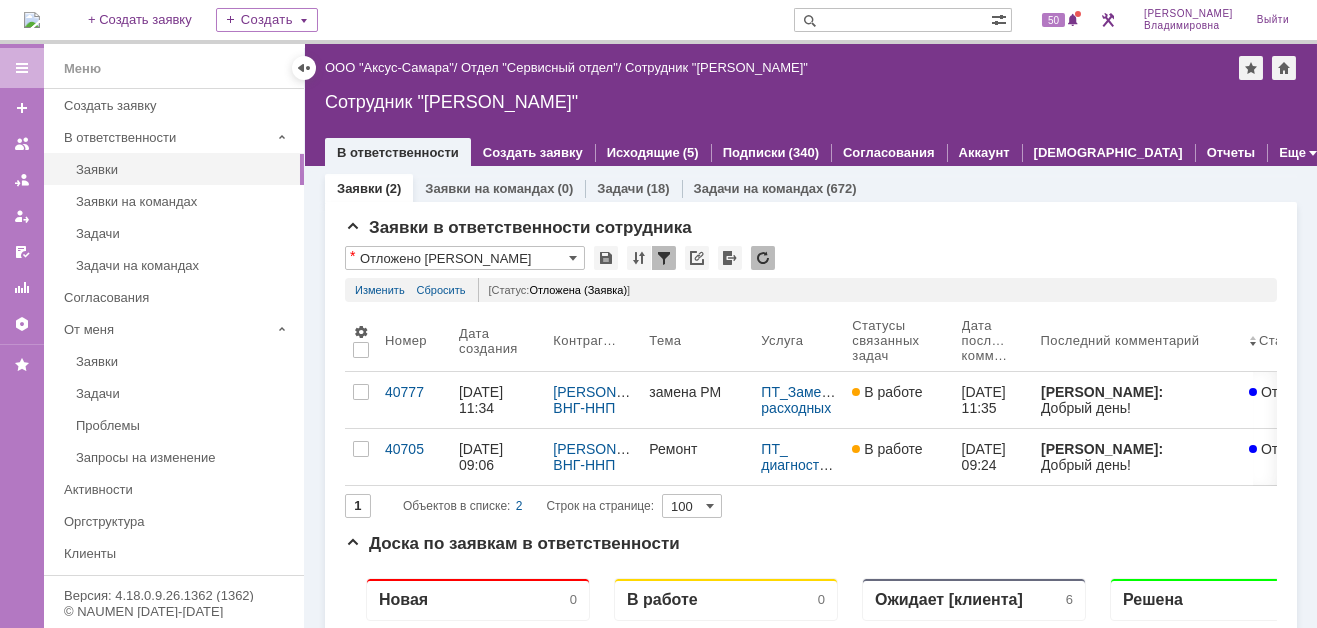 scroll, scrollTop: 0, scrollLeft: 0, axis: both 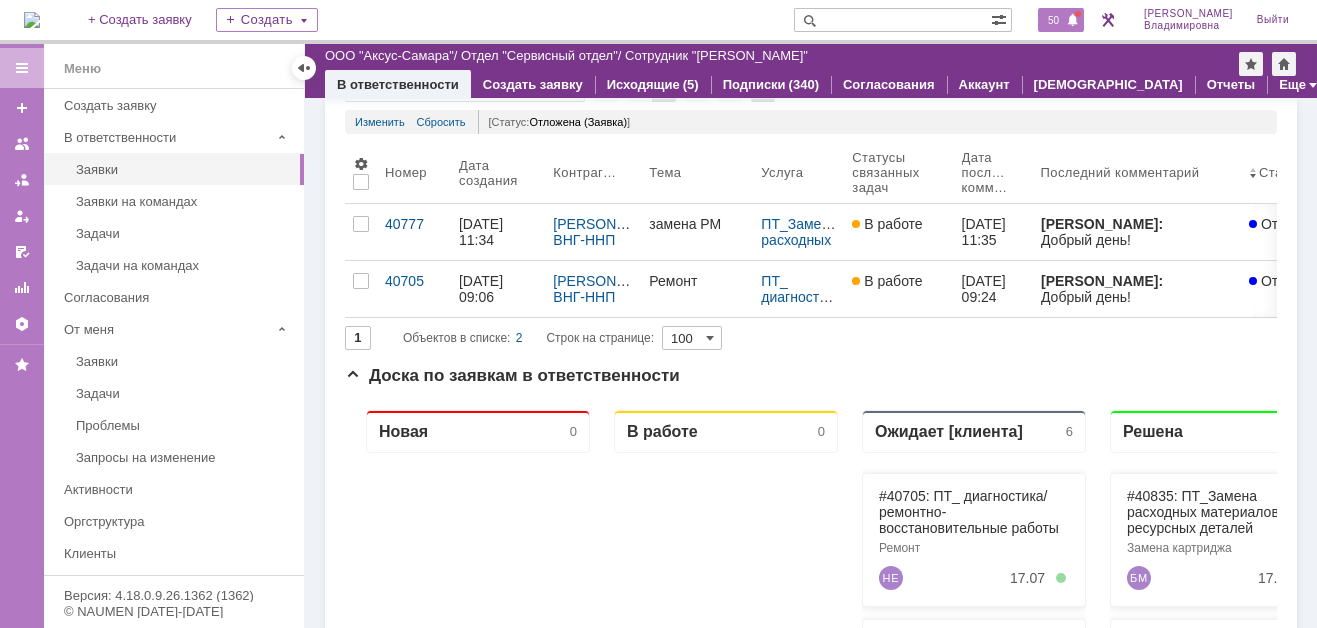 click on "50" at bounding box center [1053, 20] 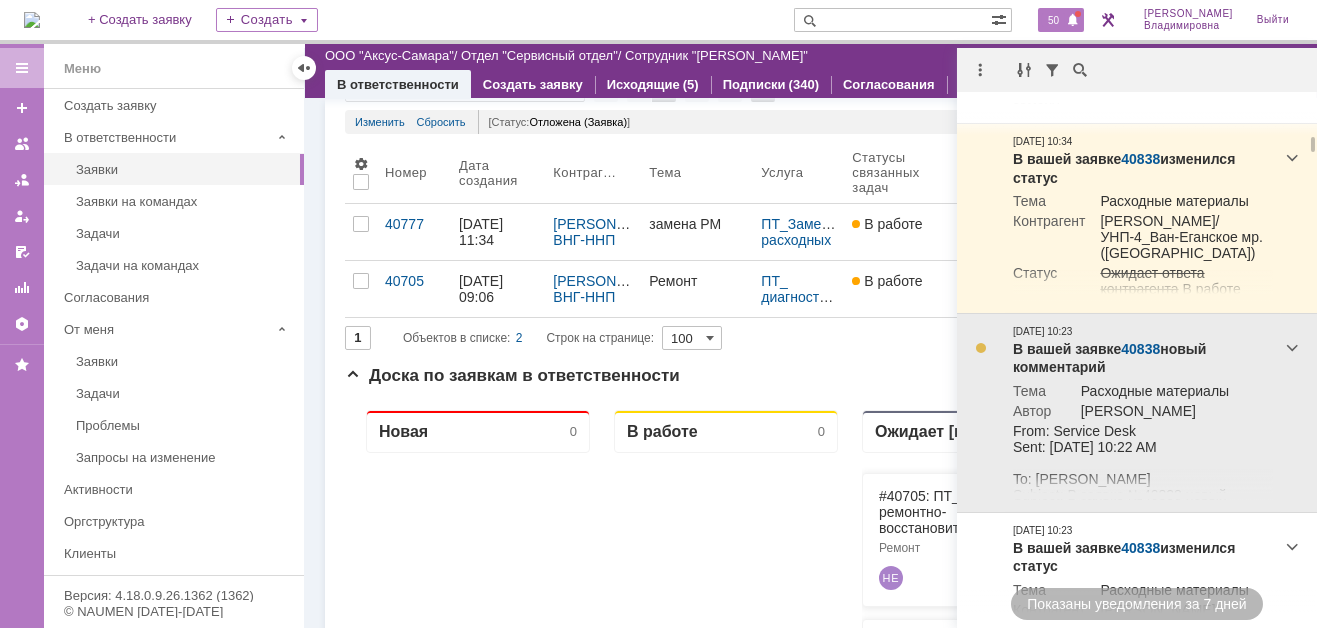 scroll, scrollTop: 1299, scrollLeft: 0, axis: vertical 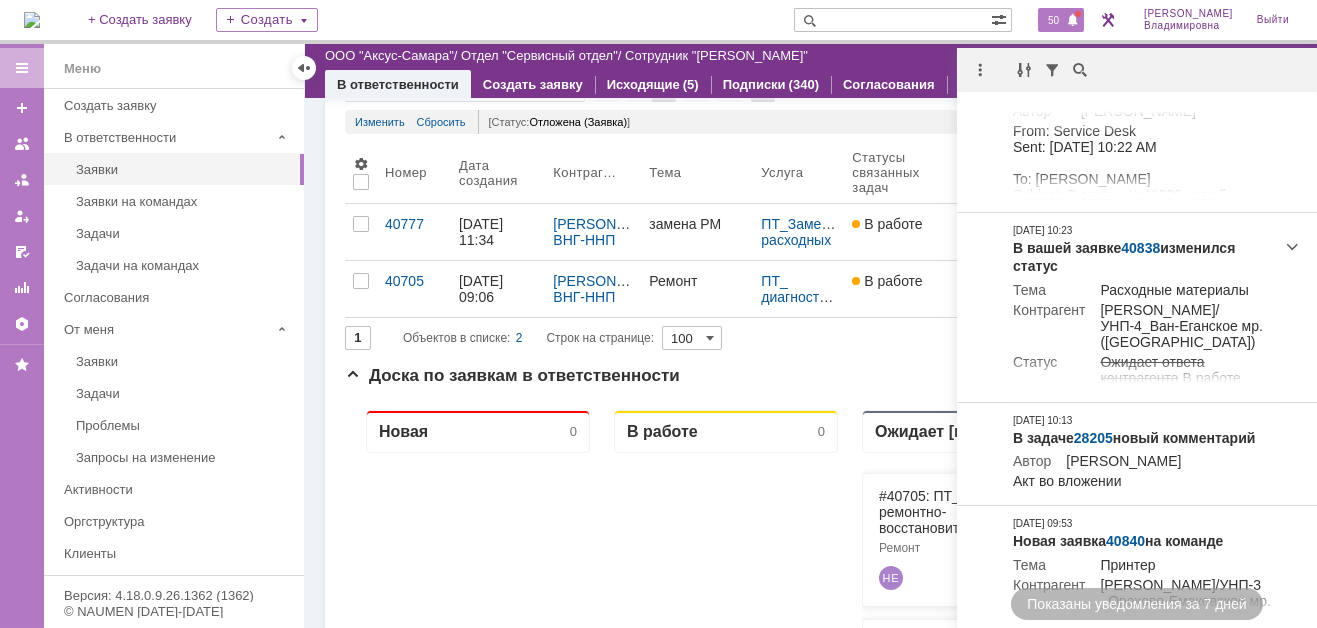 click at bounding box center (478, 815) 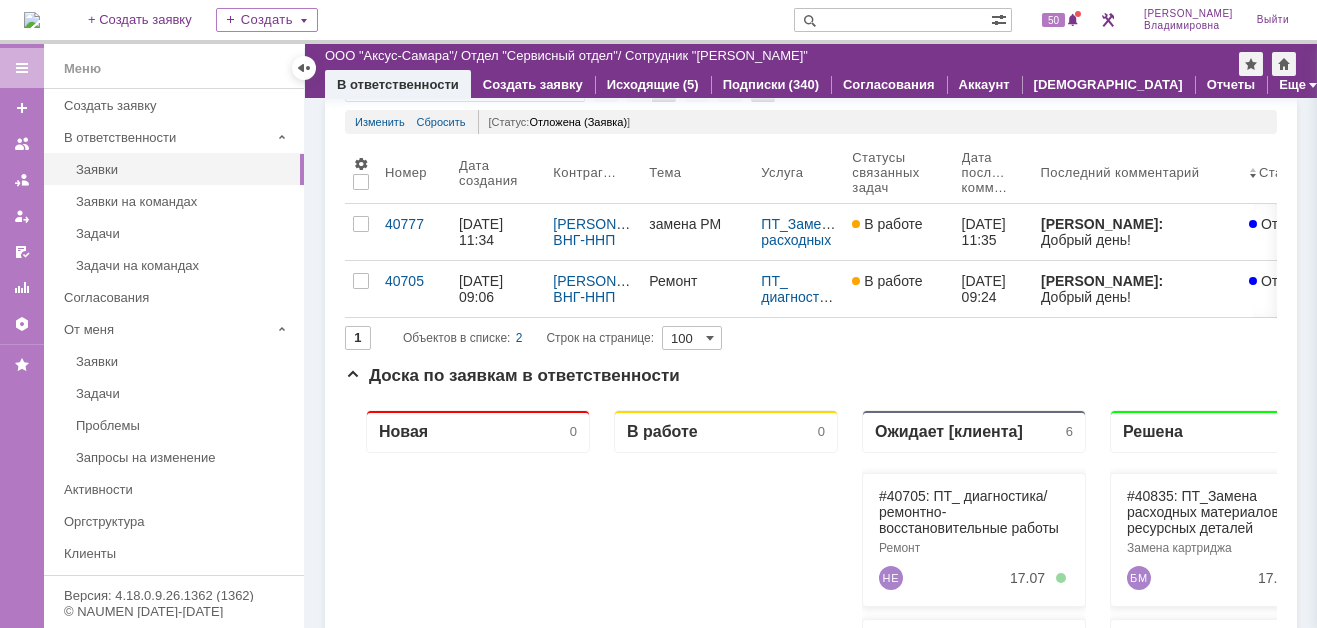 click on "Заявки в ответственности сотрудника * Отложено [PERSON_NAME]
Результаты поиска:             Статус содержит Отложена + или + и Применить Показать Отмена Сбросить Изменить Сбросить [Статус:  Отложена (Заявка) ] 1       Объектов в списке:    2  Строк на странице:        100       Номер Дата создания Контрагент Тема Услуга Статусы связанных задач Дата последнего комментария Последний комментарий Статус Решить до Просрочен 40777 [DATE] 11:34 [PERSON_NAME] / ВНГ-ННП замена РМ ПТ_Замена расходных материалов / ресурсных деталей В работе [DATE] 11:35 Отложена [DATE] 12:09 40705 / 1" at bounding box center [811, 208] 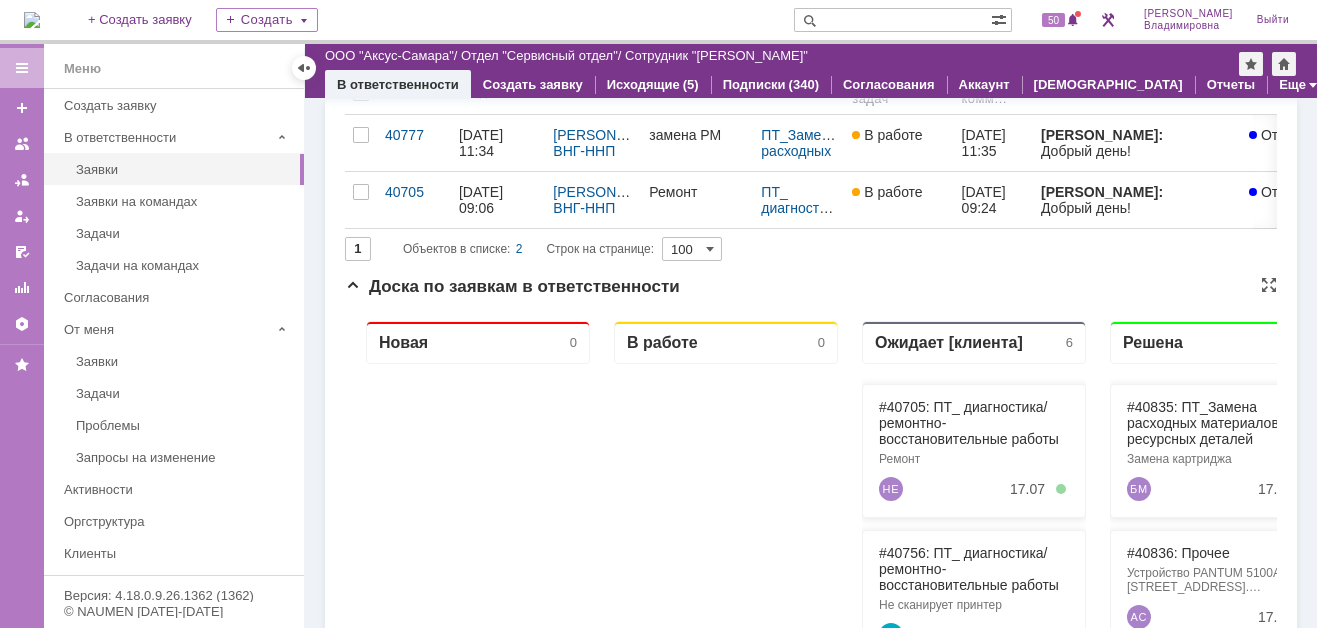 scroll, scrollTop: 0, scrollLeft: 0, axis: both 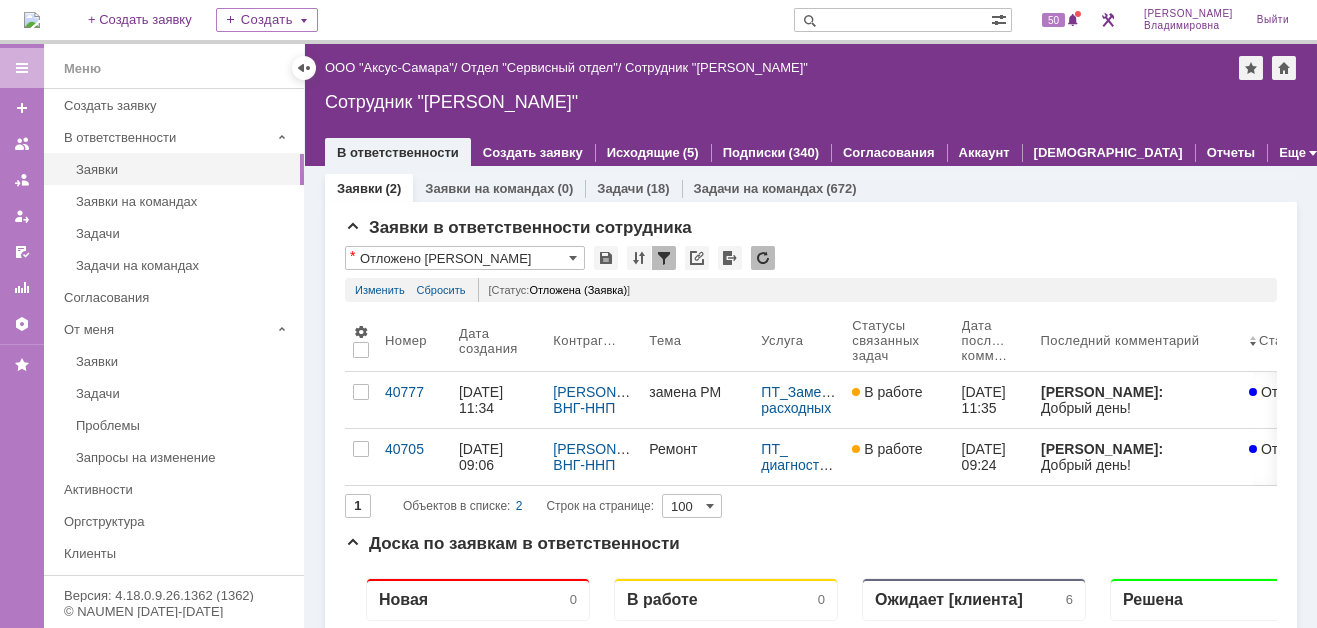 click at bounding box center [892, 20] 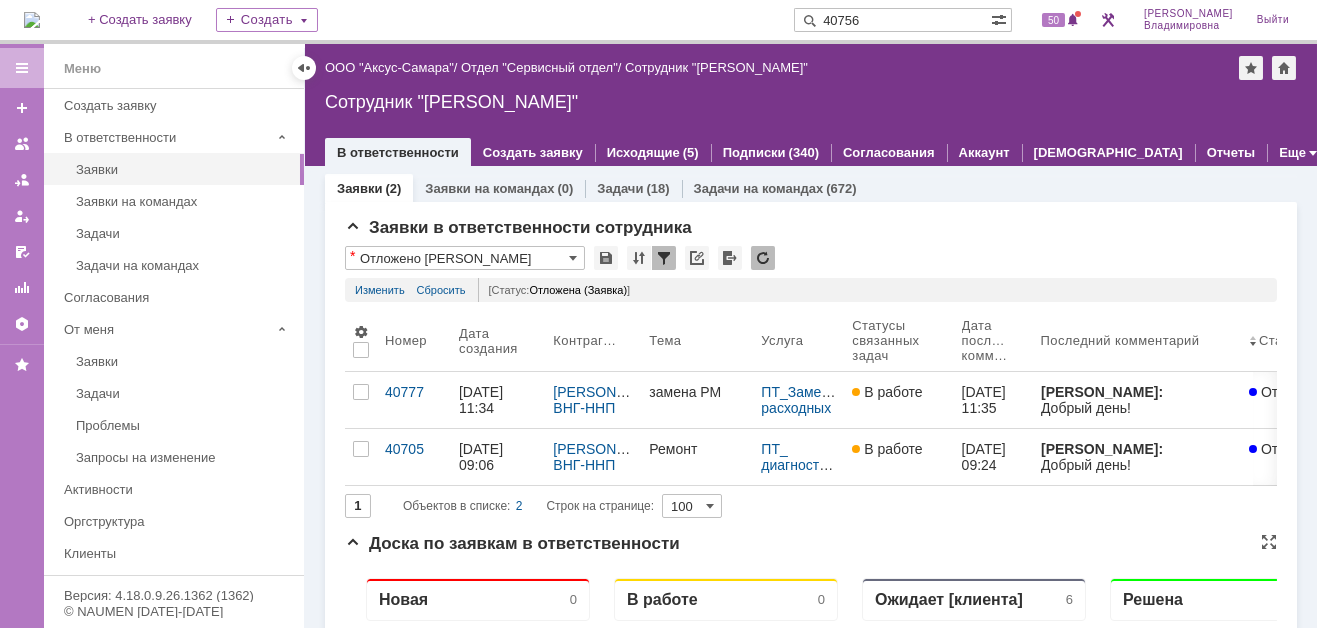 type on "40756" 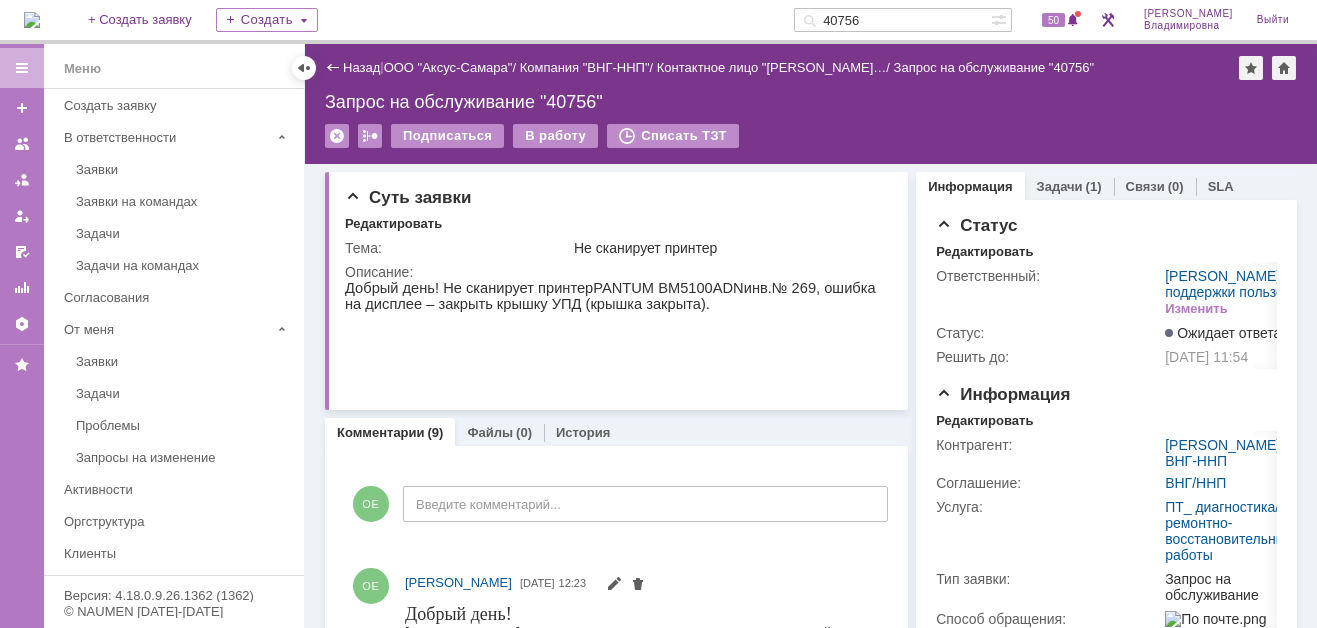 scroll, scrollTop: 0, scrollLeft: 0, axis: both 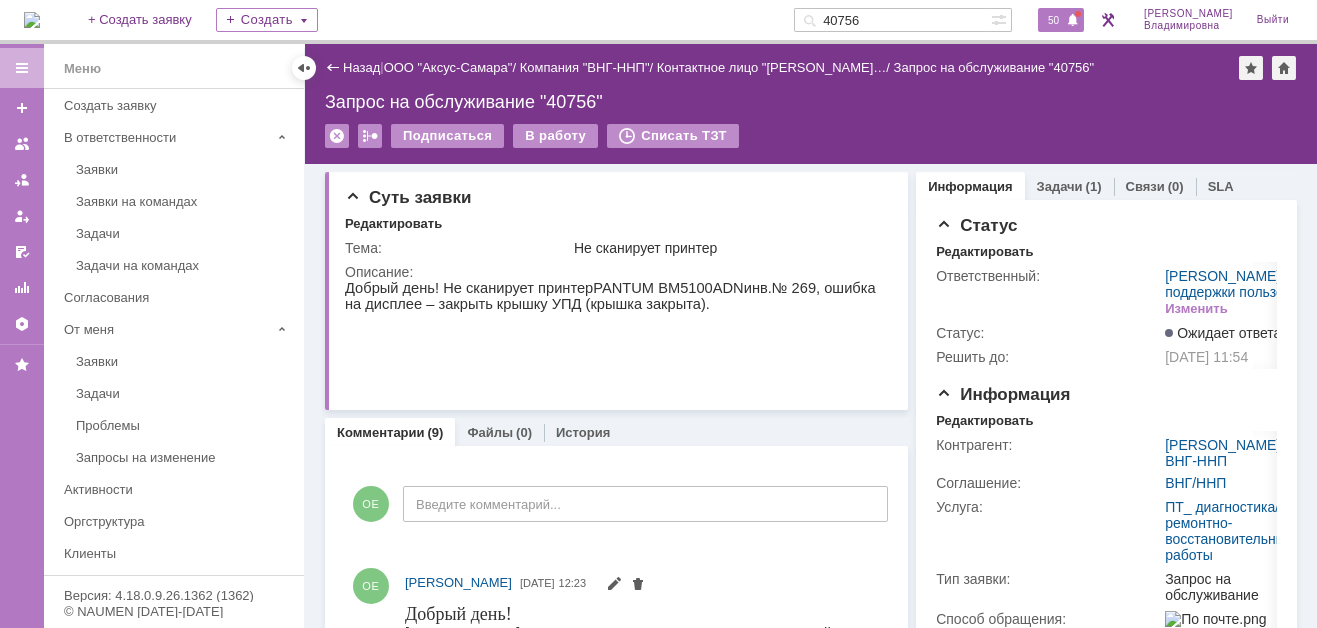 click on "50" at bounding box center (1053, 20) 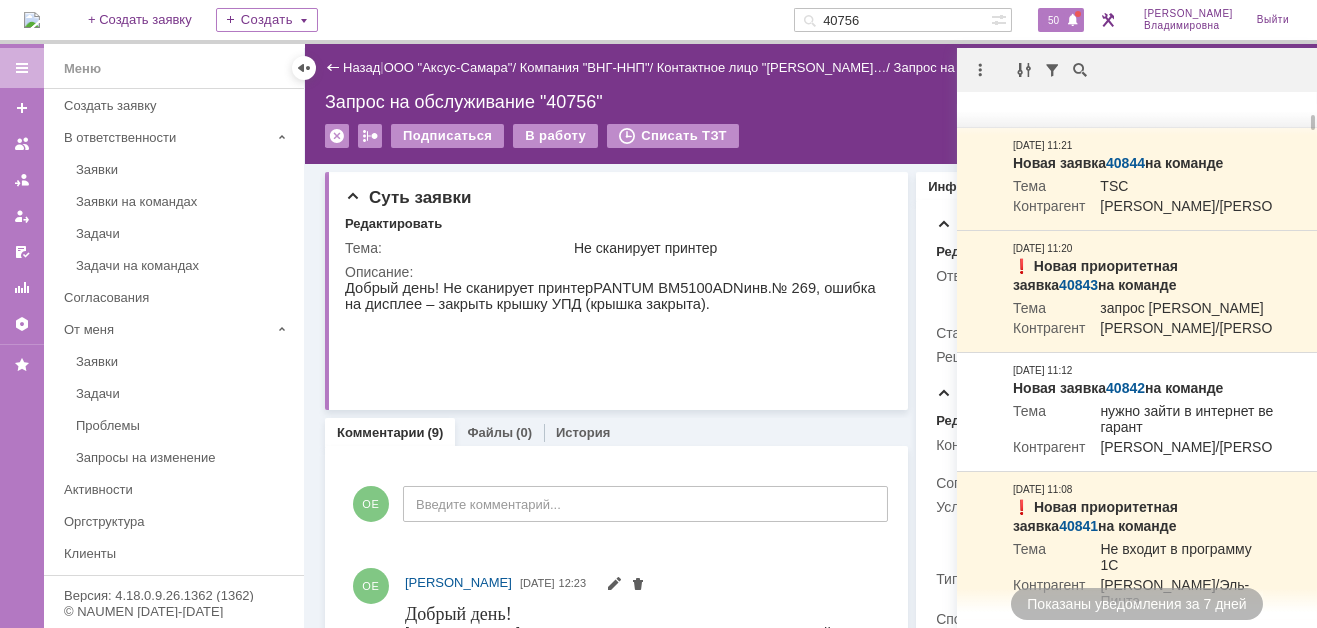 scroll, scrollTop: 0, scrollLeft: 0, axis: both 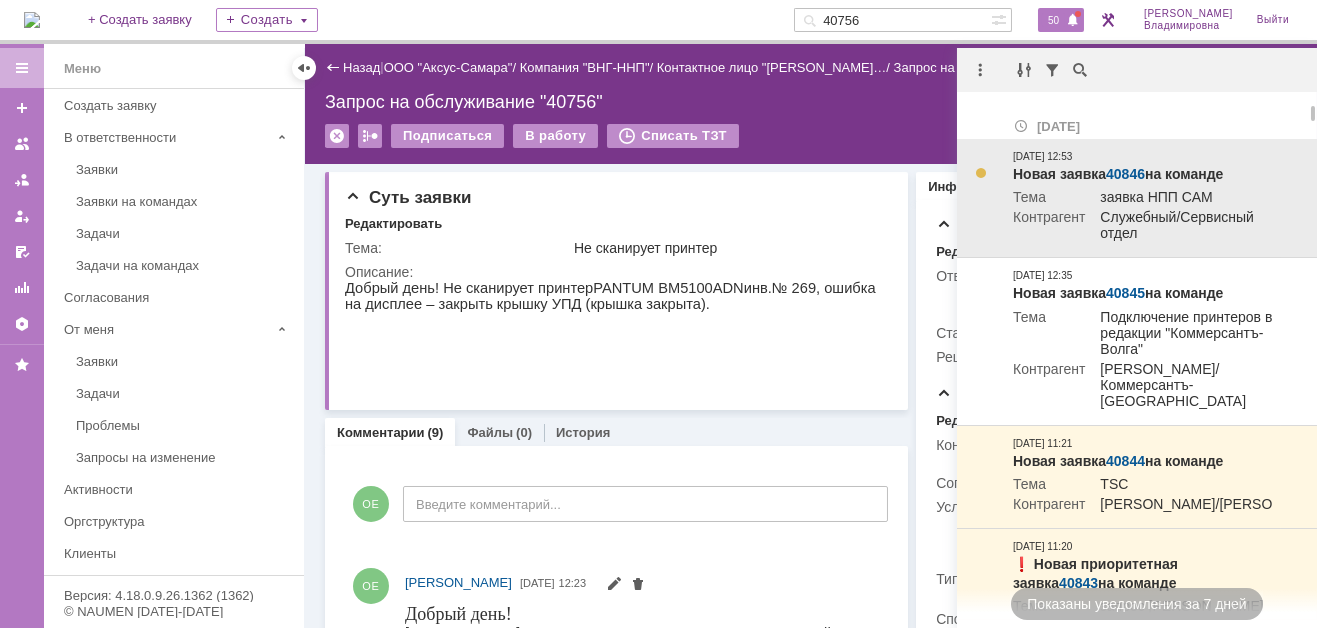 click on "40846" at bounding box center (1125, 174) 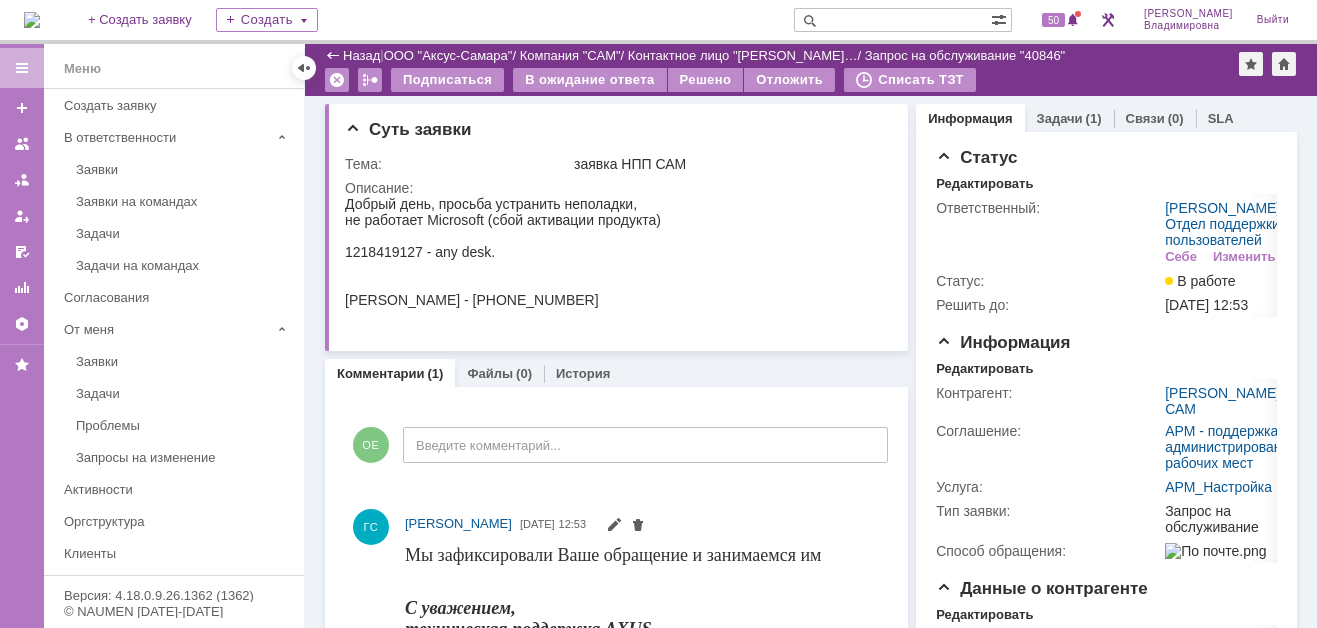scroll, scrollTop: 0, scrollLeft: 0, axis: both 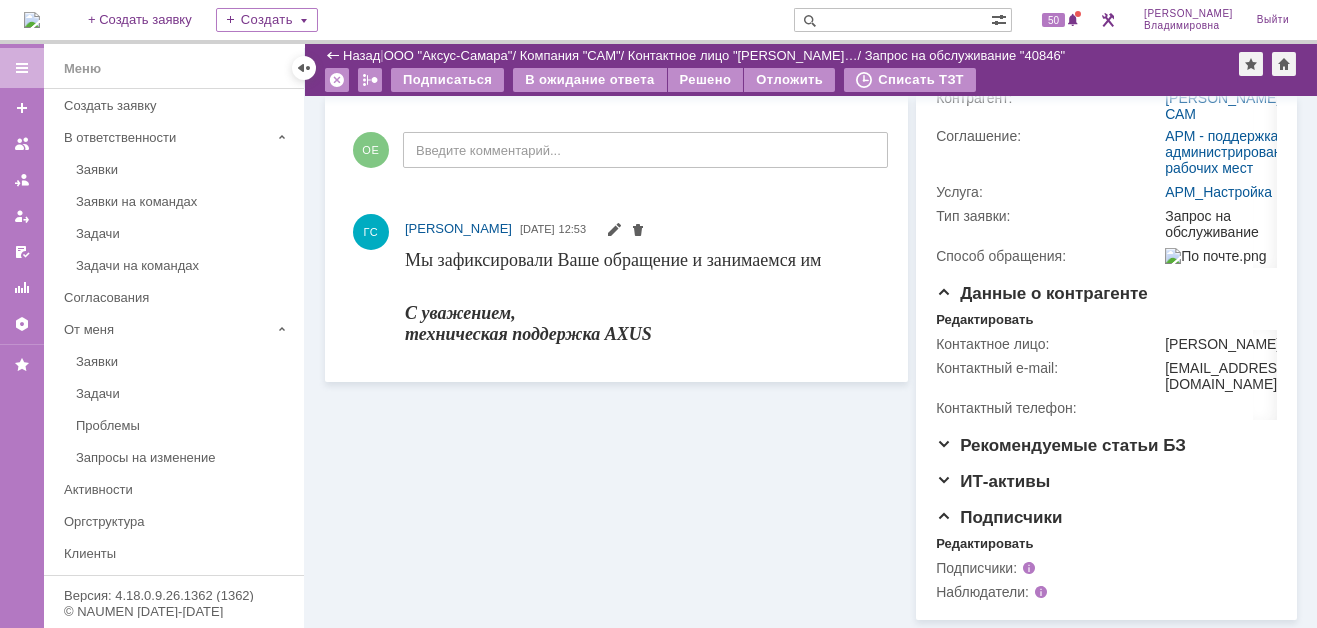 click at bounding box center [32, 20] 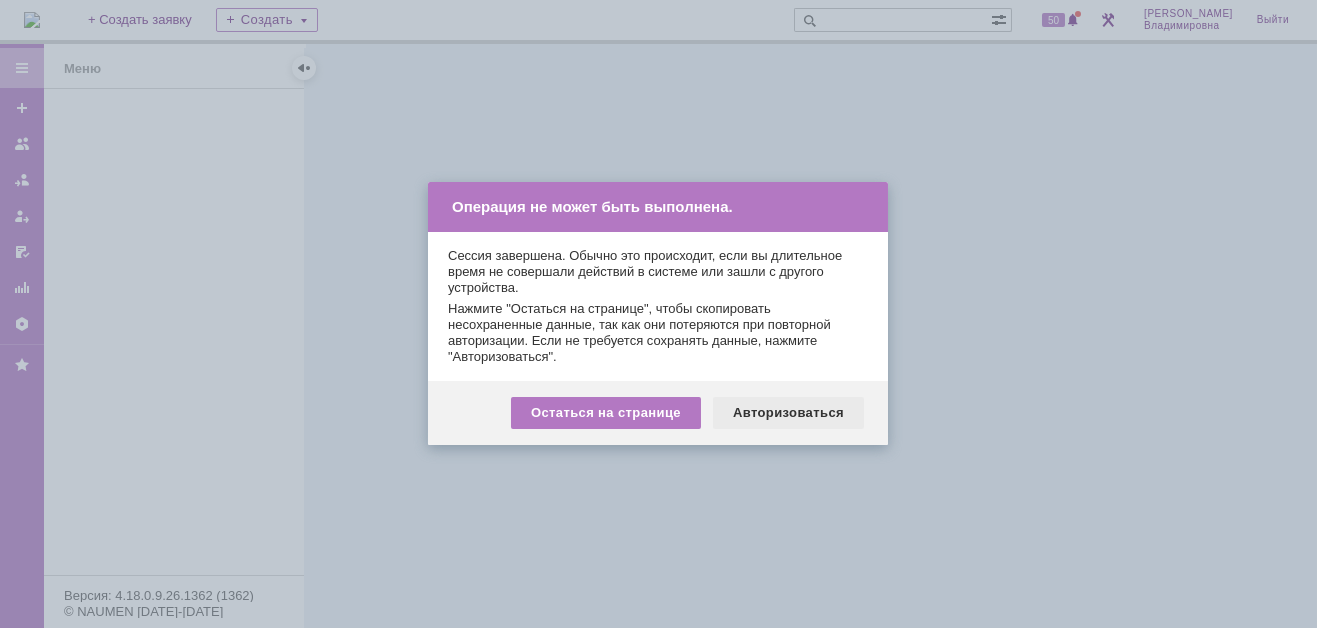 click on "Авторизоваться" at bounding box center (788, 413) 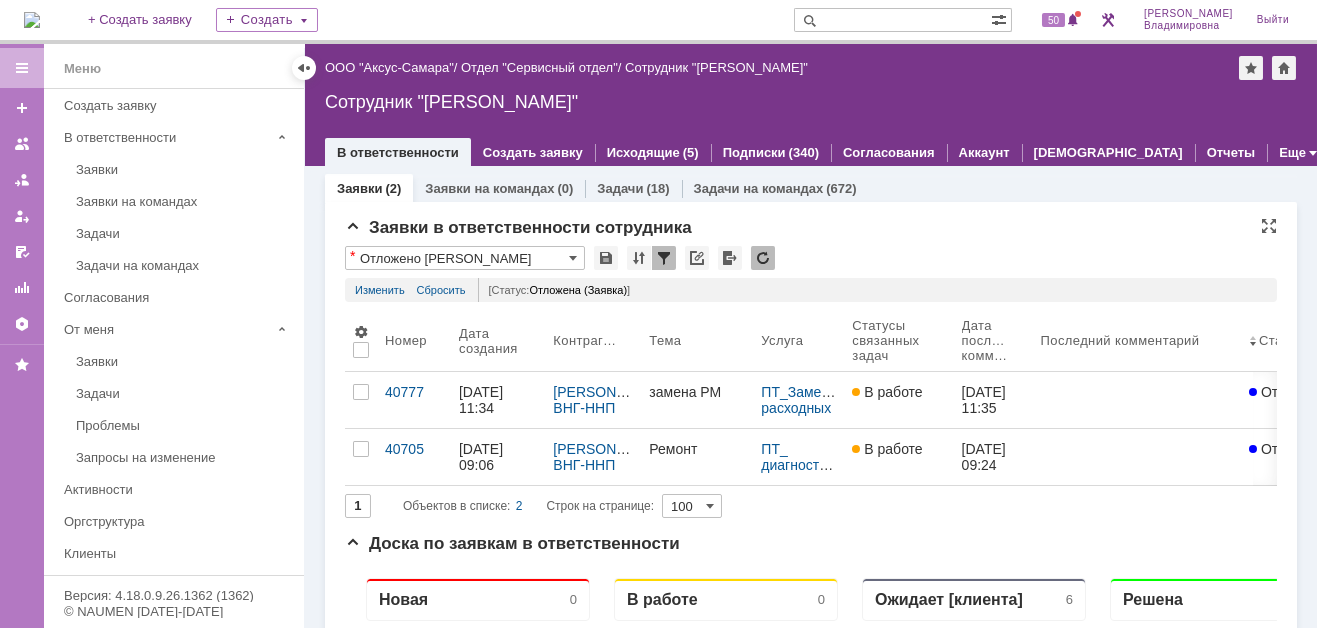 scroll, scrollTop: 0, scrollLeft: 0, axis: both 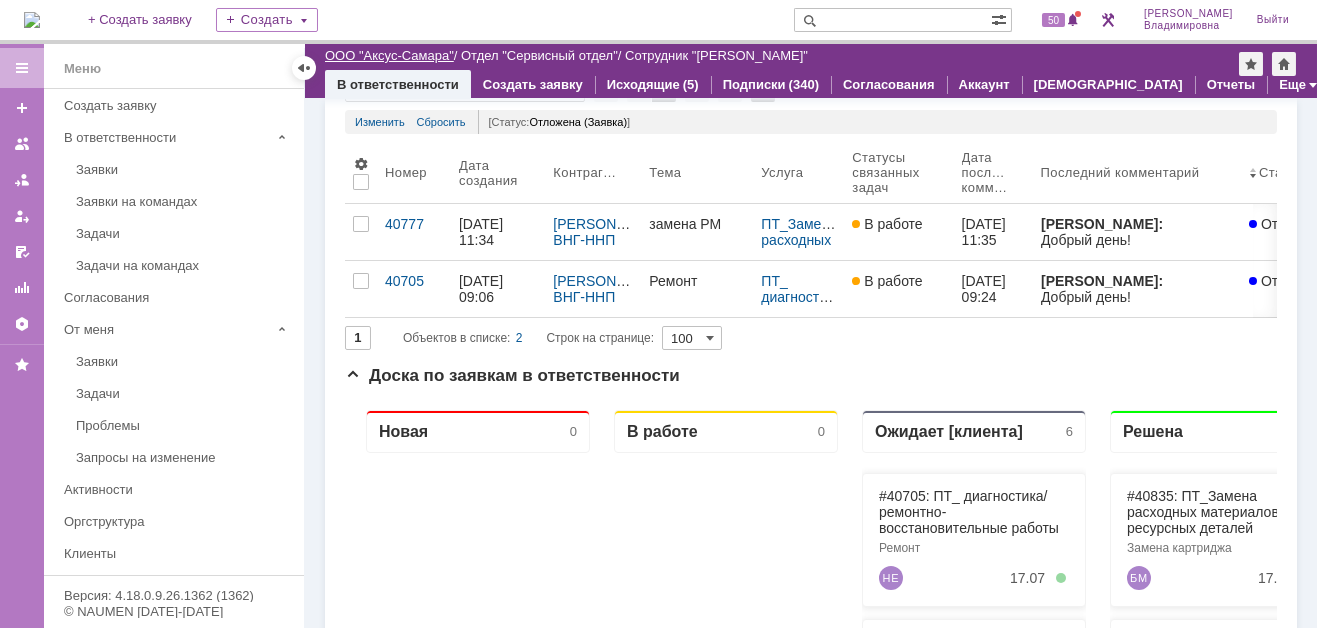 click on "ООО "Аксус-Самара"" at bounding box center [389, 55] 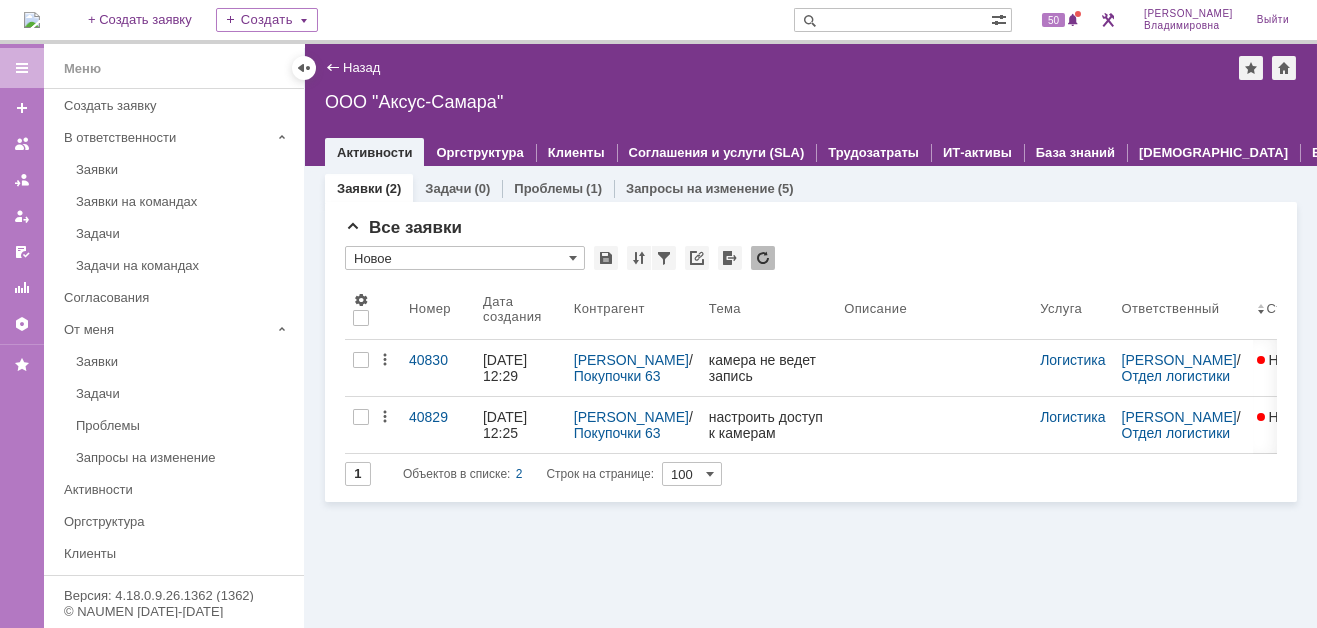 scroll, scrollTop: 0, scrollLeft: 0, axis: both 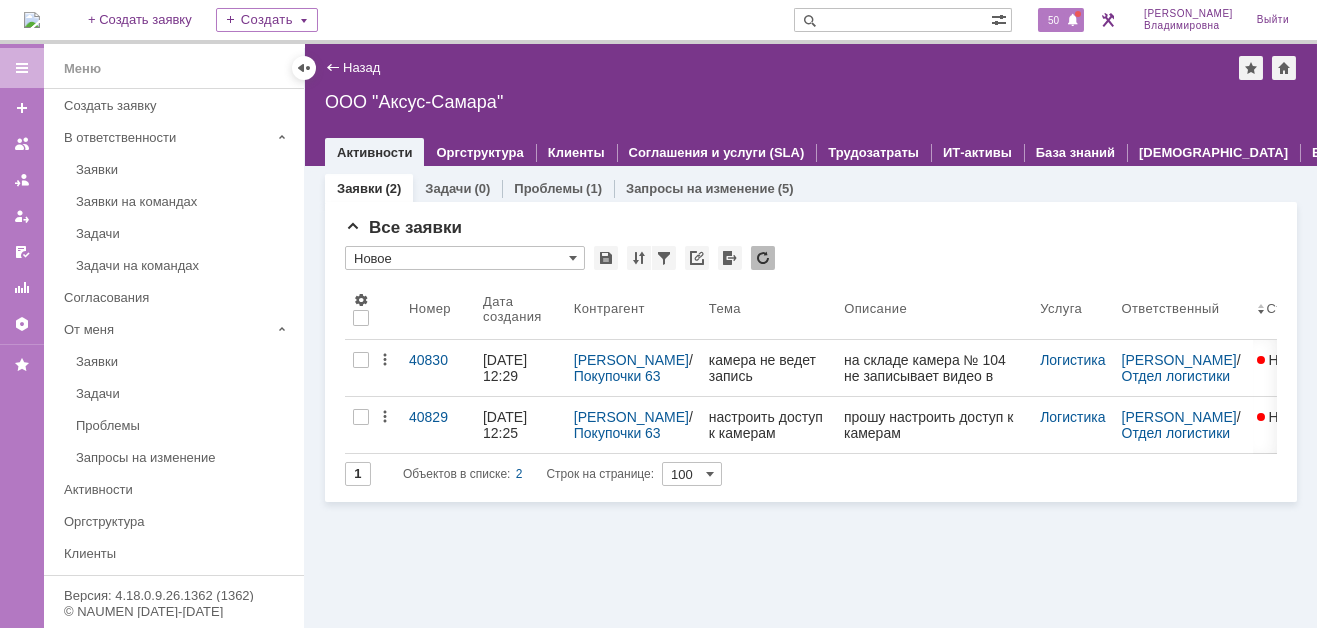 click on "50" at bounding box center (1053, 20) 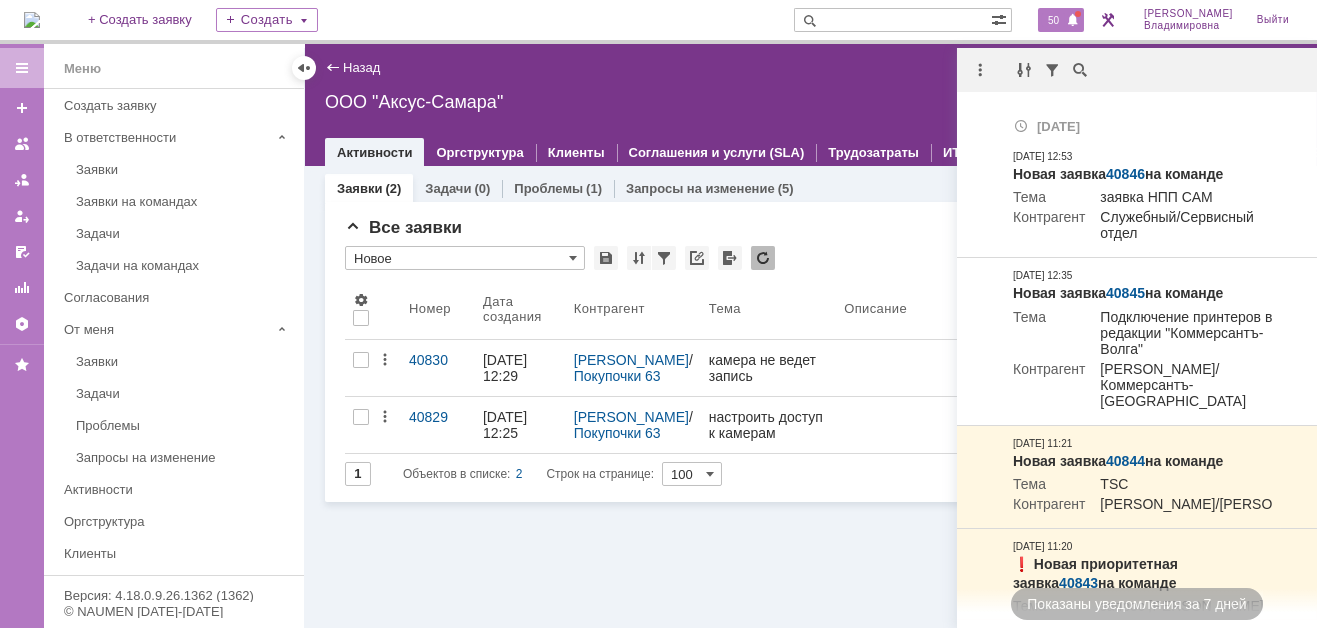 scroll, scrollTop: 0, scrollLeft: 0, axis: both 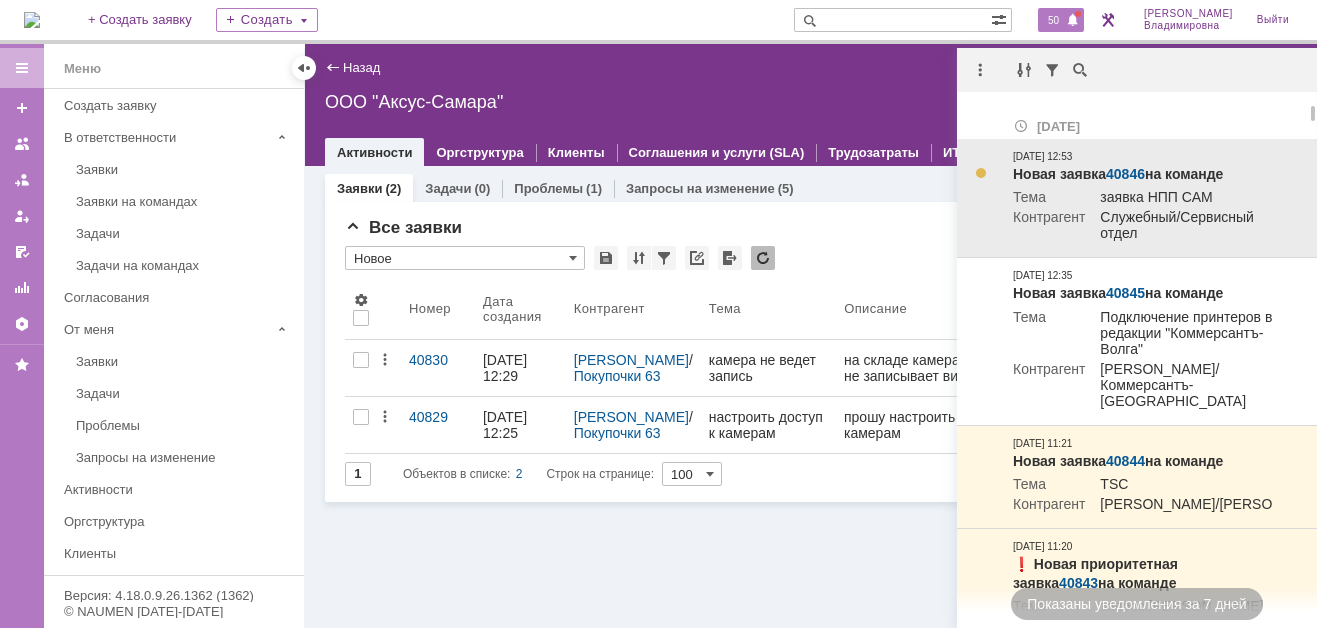 click on "40846" at bounding box center [1125, 174] 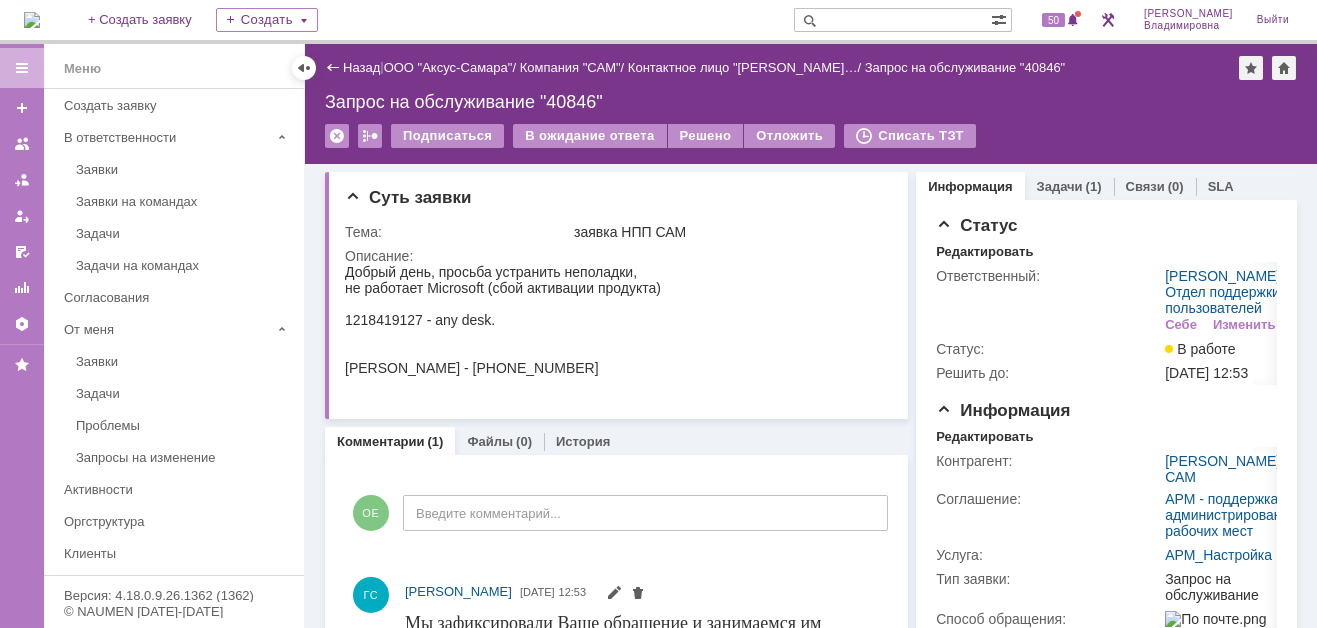 scroll, scrollTop: 0, scrollLeft: 0, axis: both 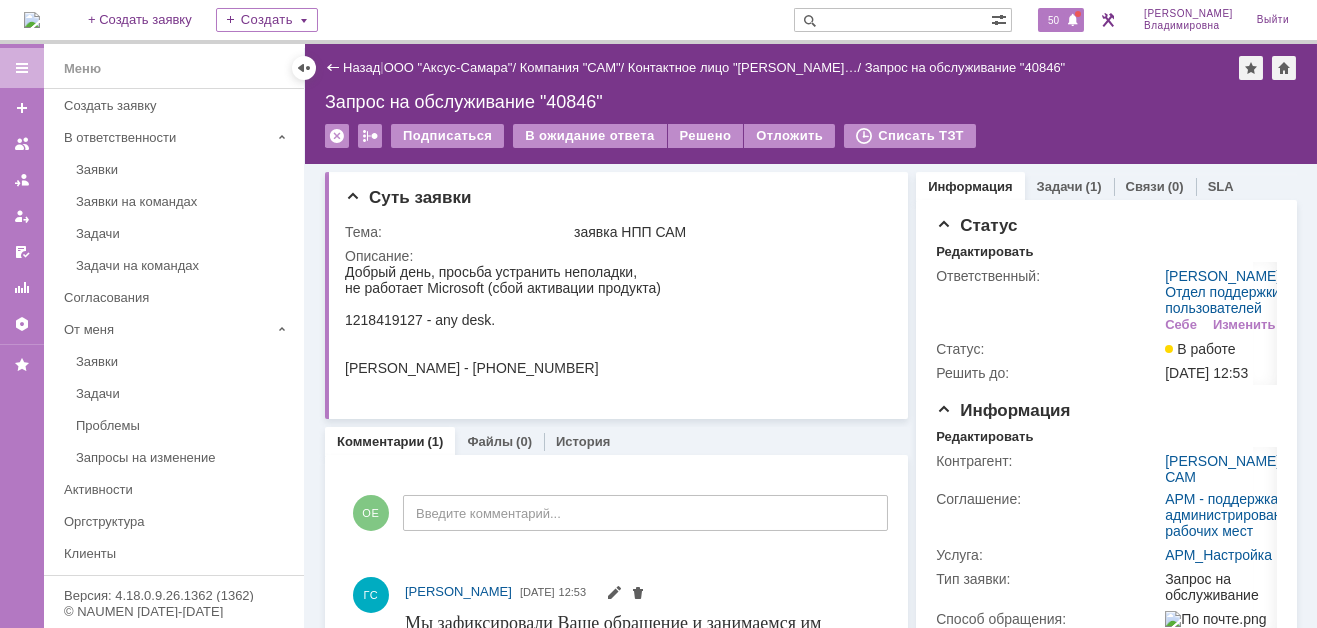 click on "50" at bounding box center [1053, 20] 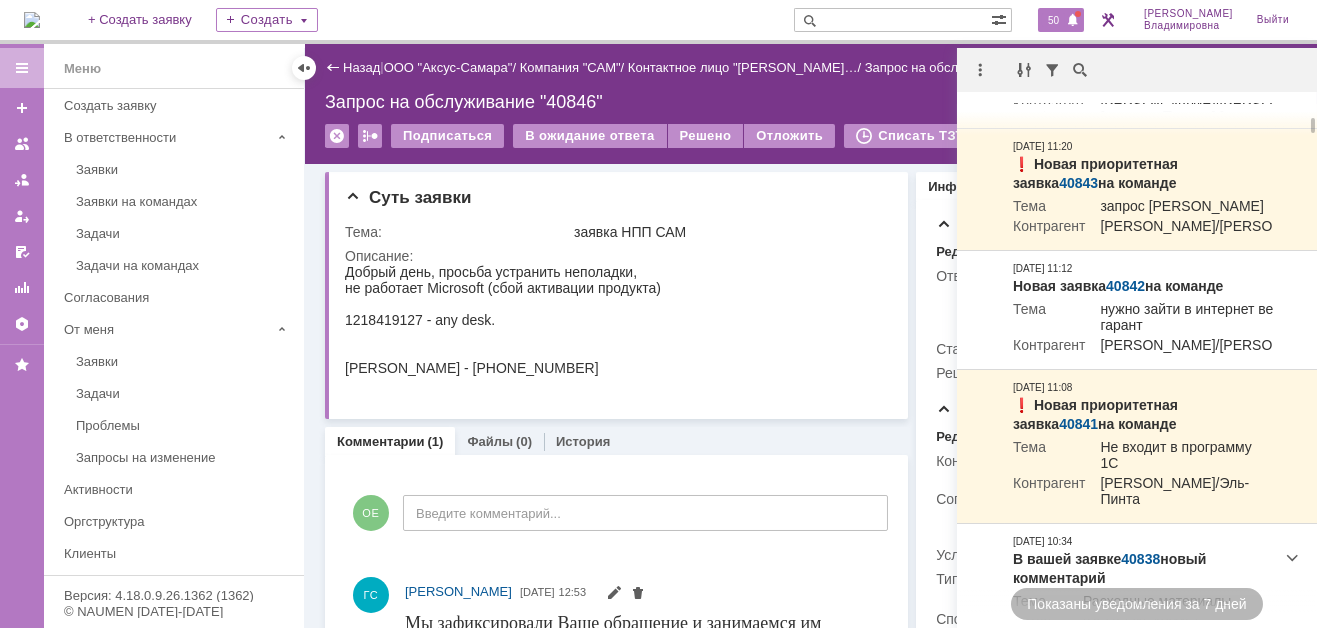 scroll, scrollTop: 0, scrollLeft: 0, axis: both 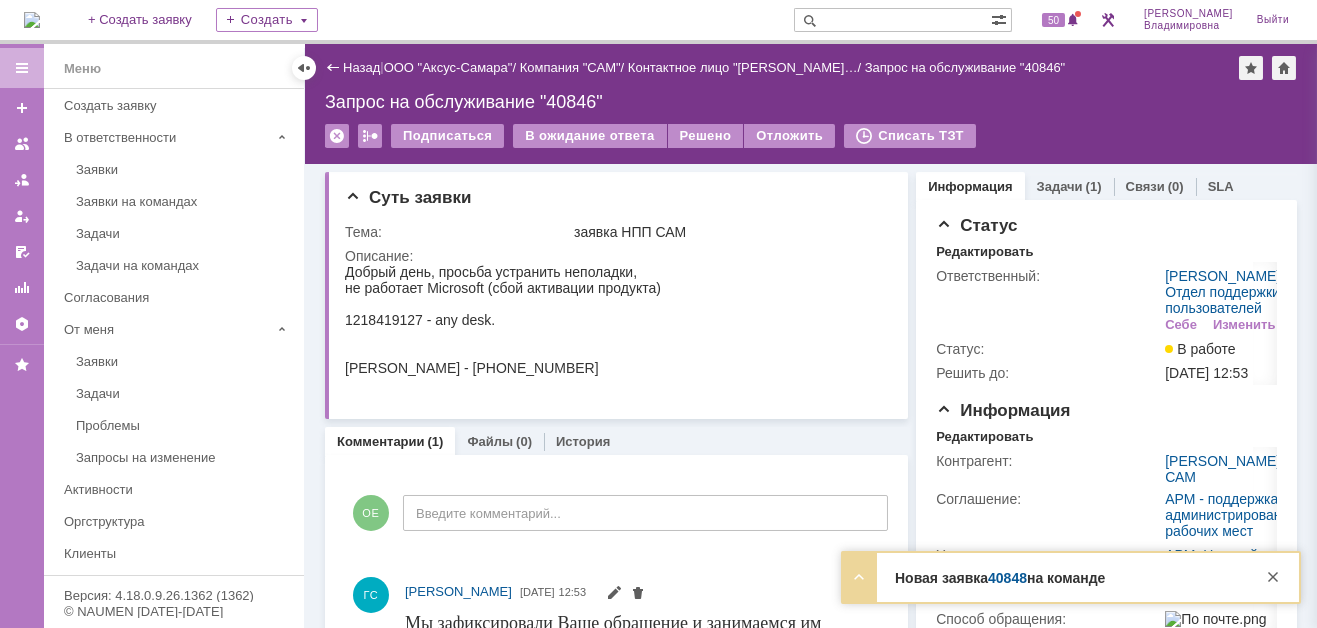 click on "40848" at bounding box center [1007, 578] 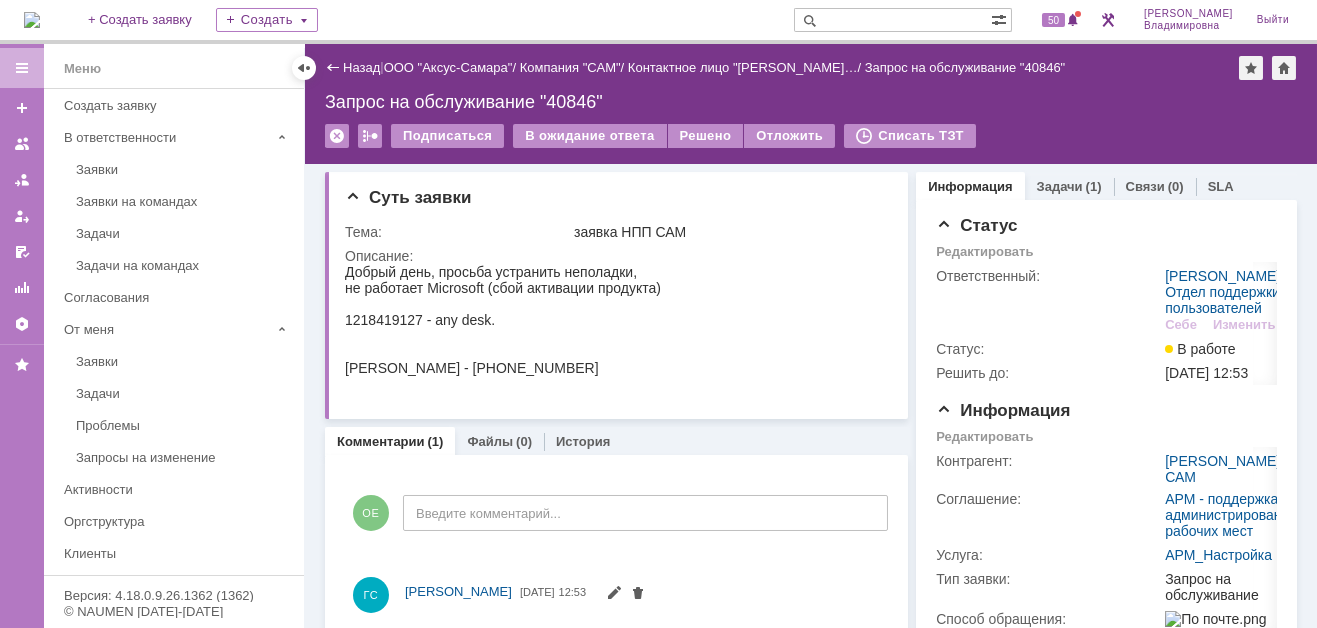 scroll, scrollTop: 0, scrollLeft: 0, axis: both 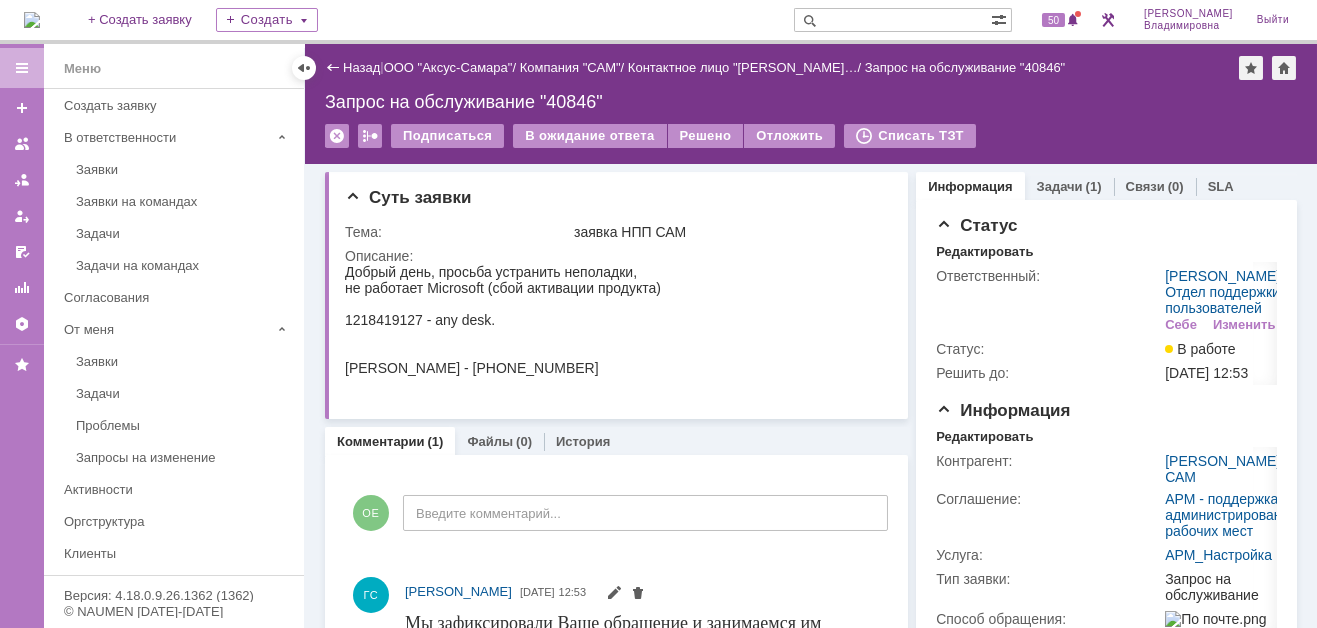 type 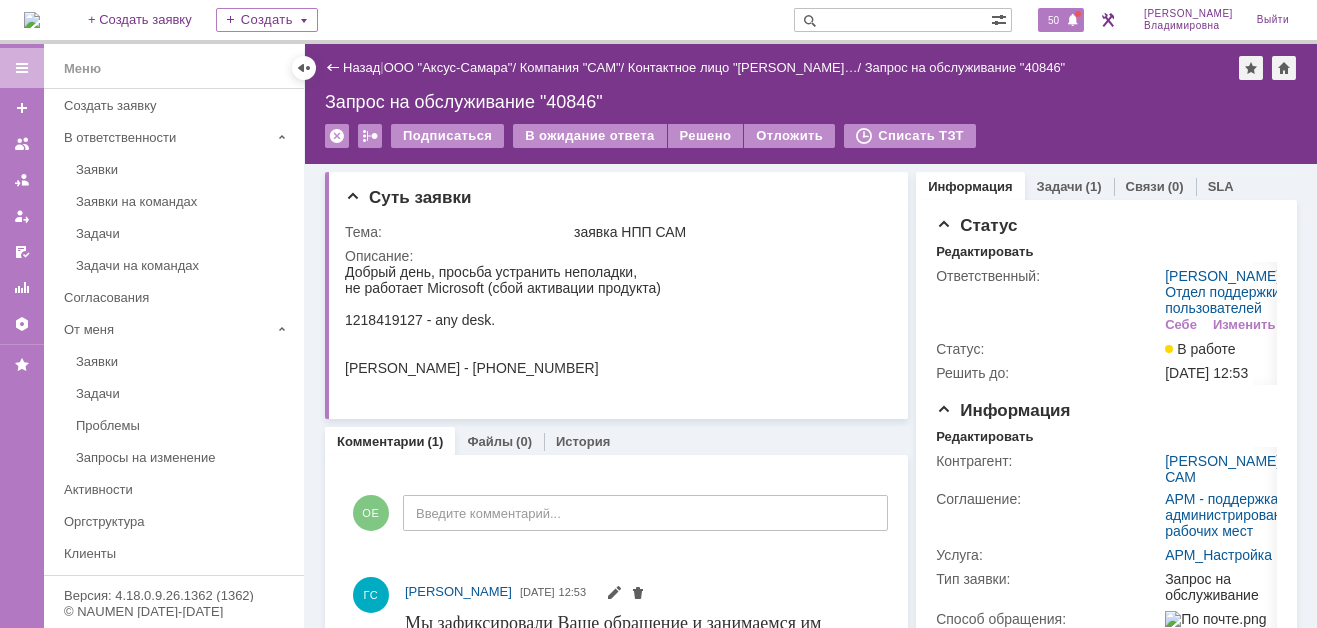 click on "50" at bounding box center [1053, 20] 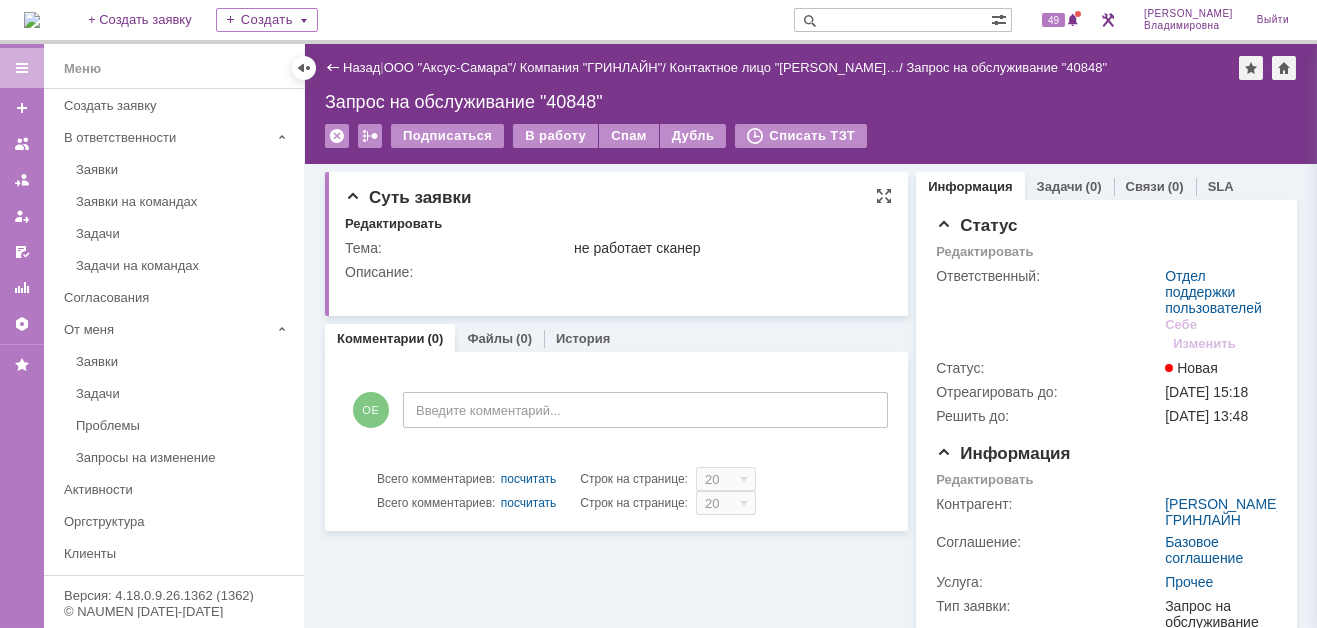 scroll, scrollTop: 0, scrollLeft: 0, axis: both 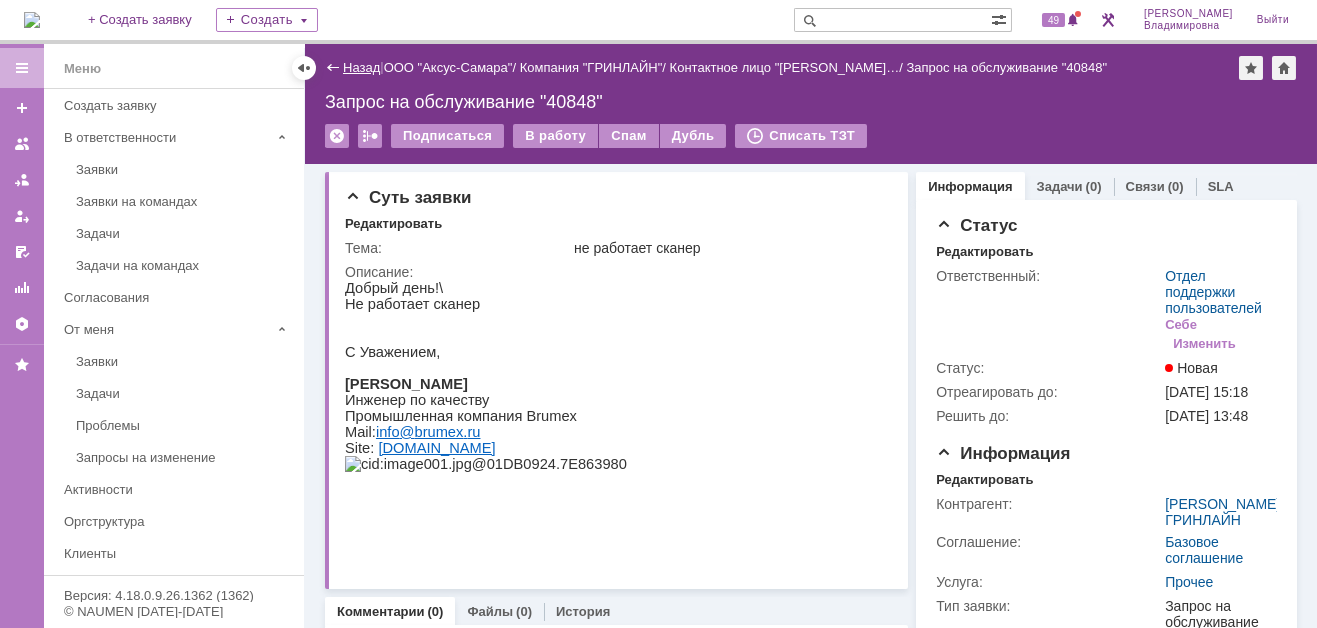 click on "Назад" at bounding box center (361, 67) 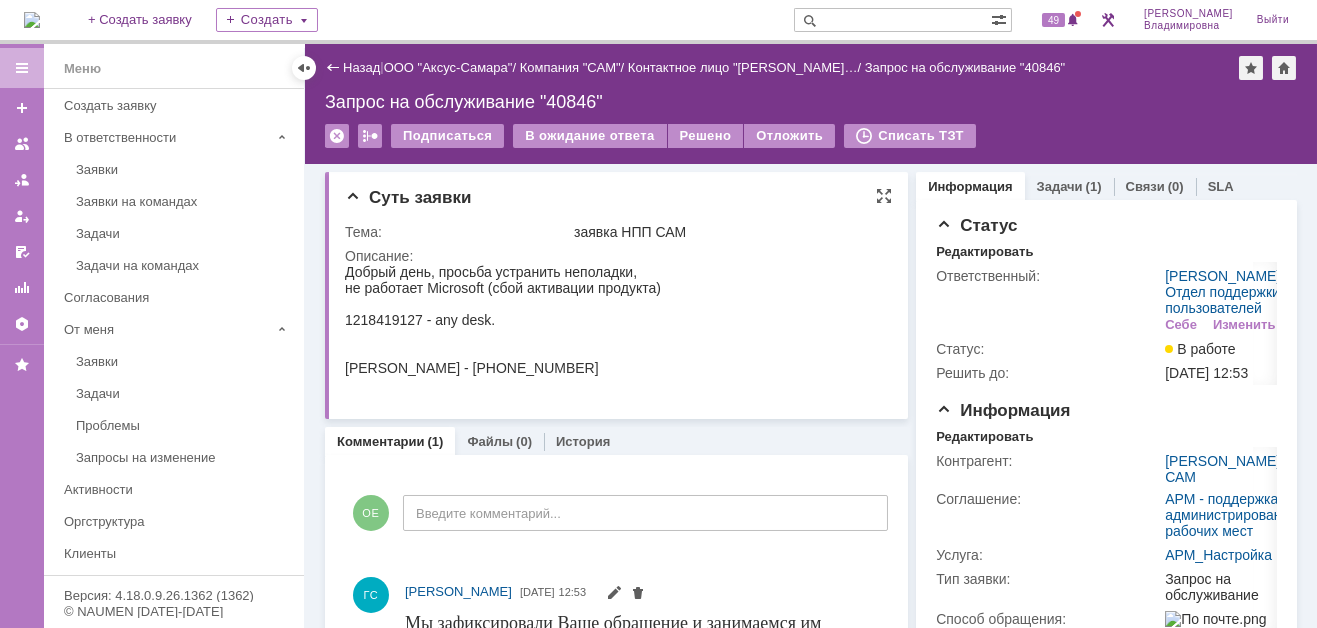 scroll, scrollTop: 0, scrollLeft: 0, axis: both 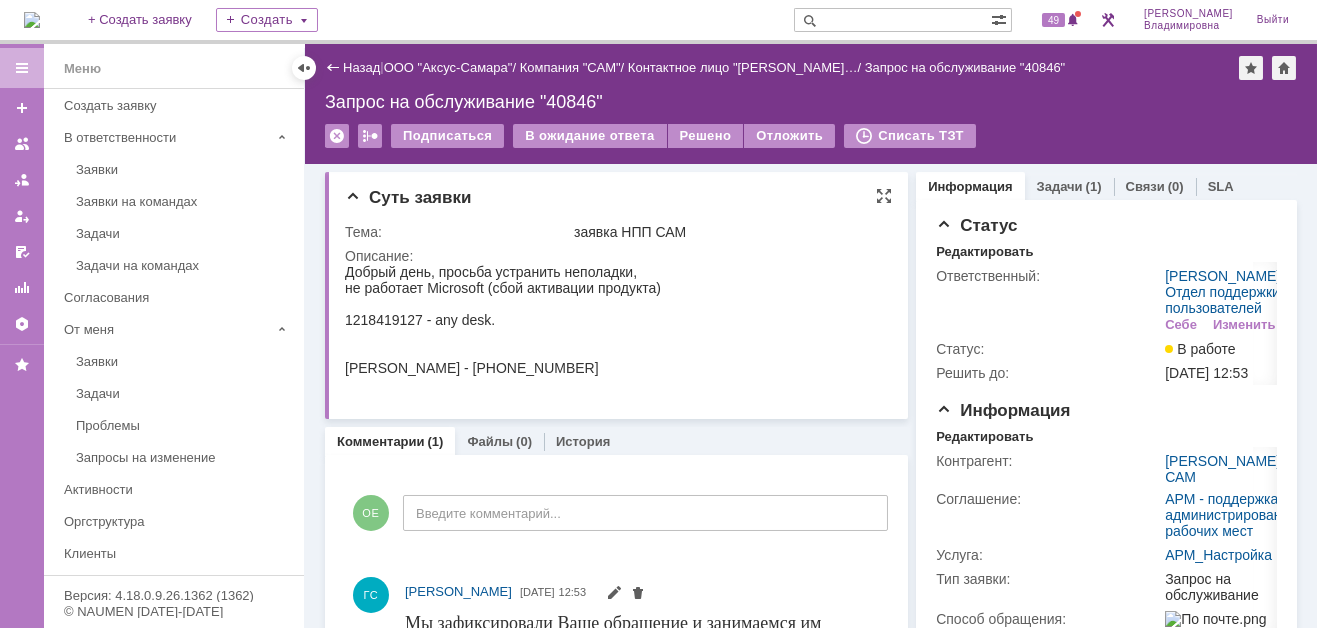 click on "заявка НПП САМ" at bounding box center (728, 232) 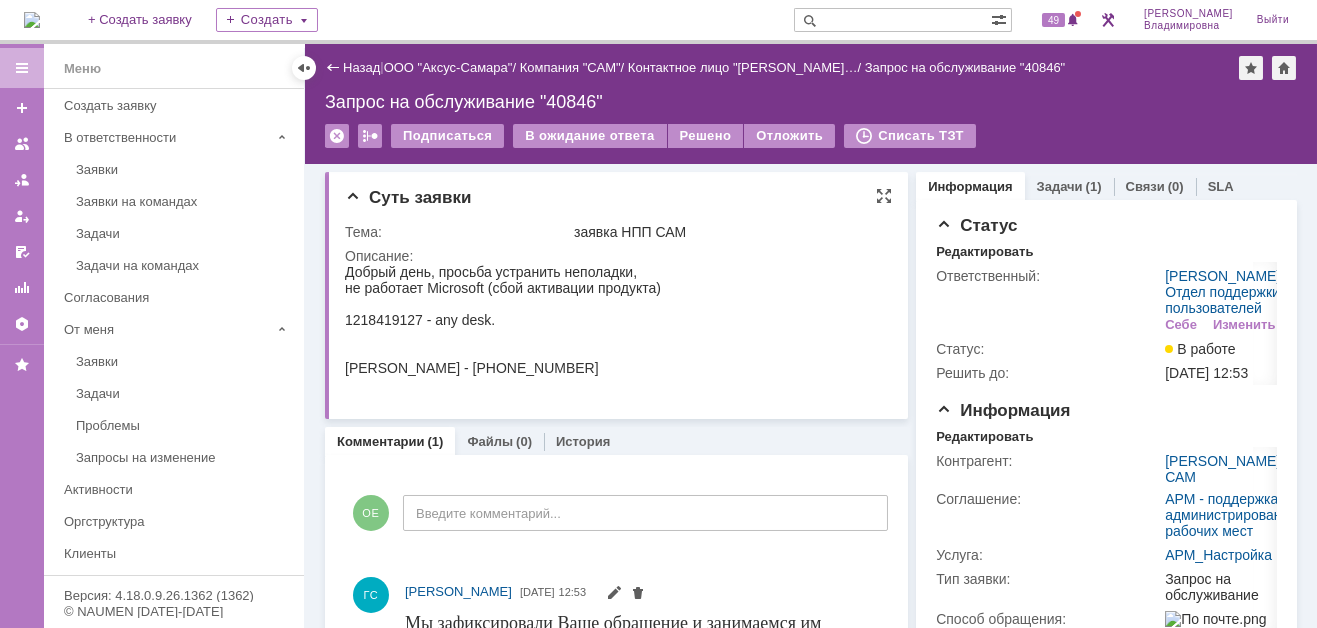 click on "заявка НПП САМ" at bounding box center (728, 232) 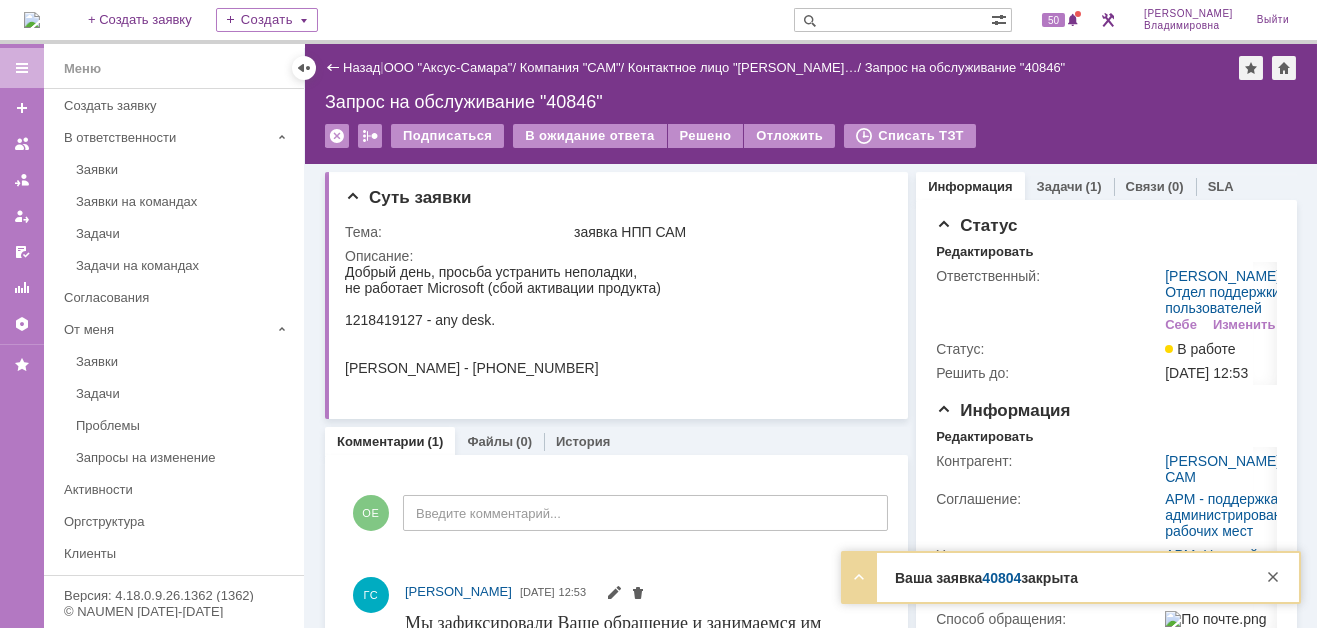 click on "40804" at bounding box center (1001, 578) 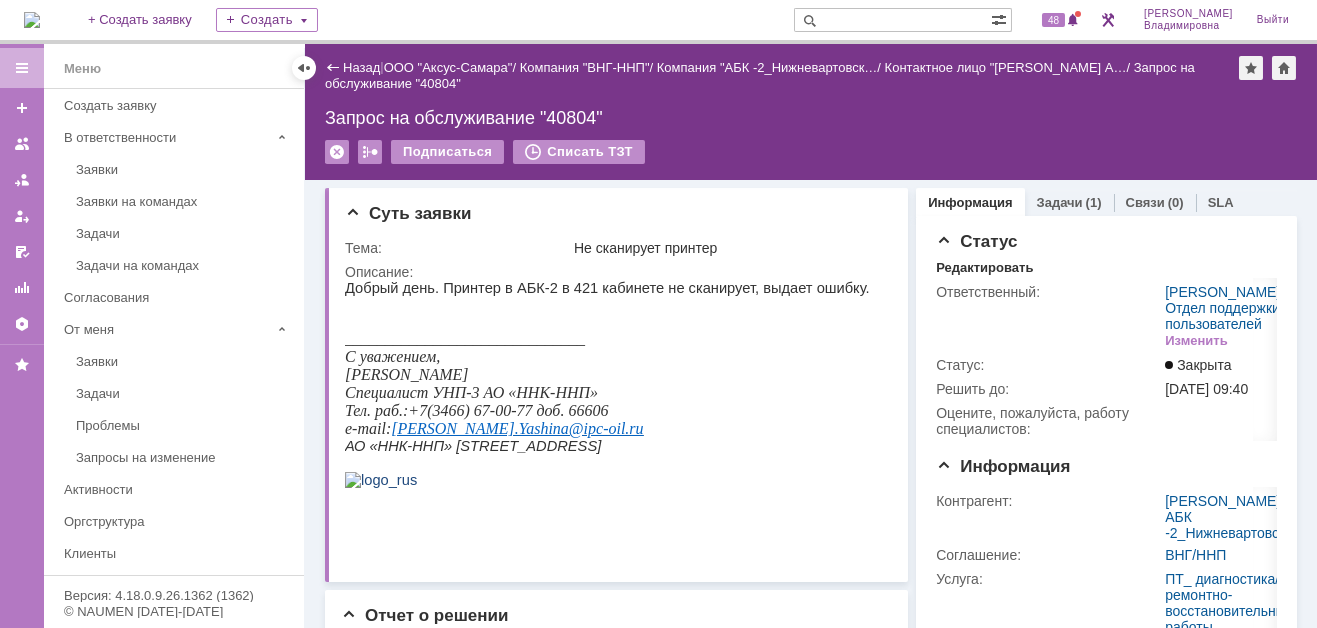 scroll, scrollTop: 0, scrollLeft: 0, axis: both 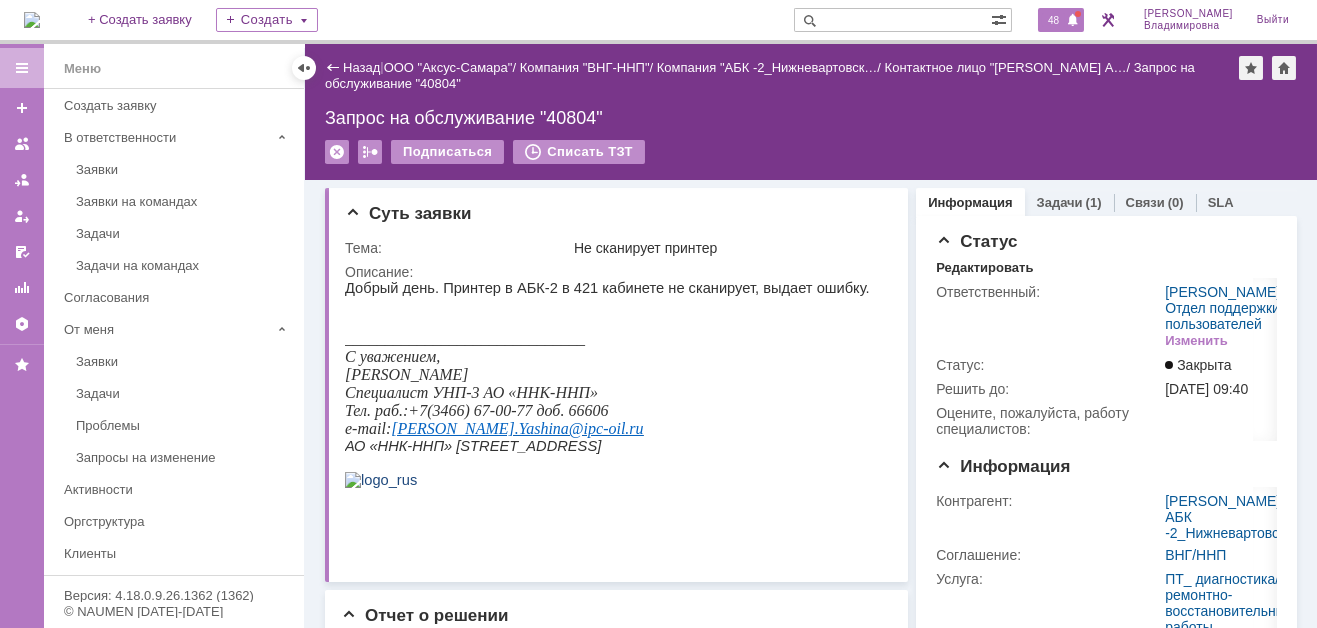 click on "48" at bounding box center (1053, 20) 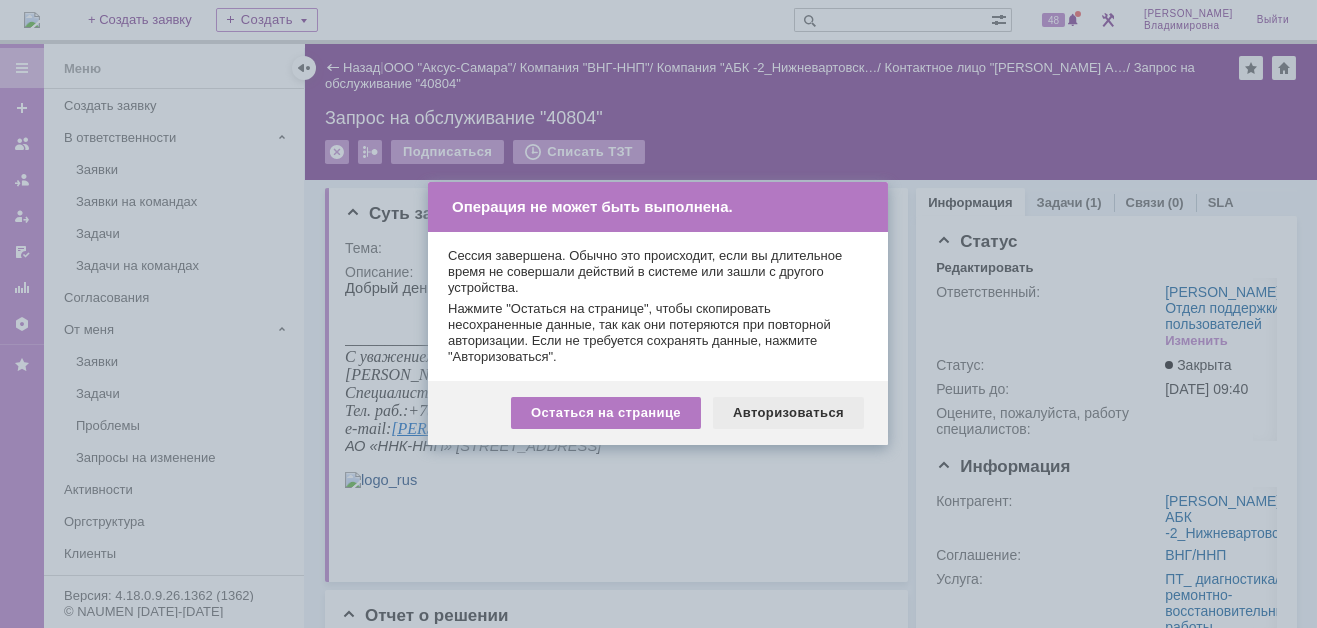 click on "Авторизоваться" at bounding box center [788, 413] 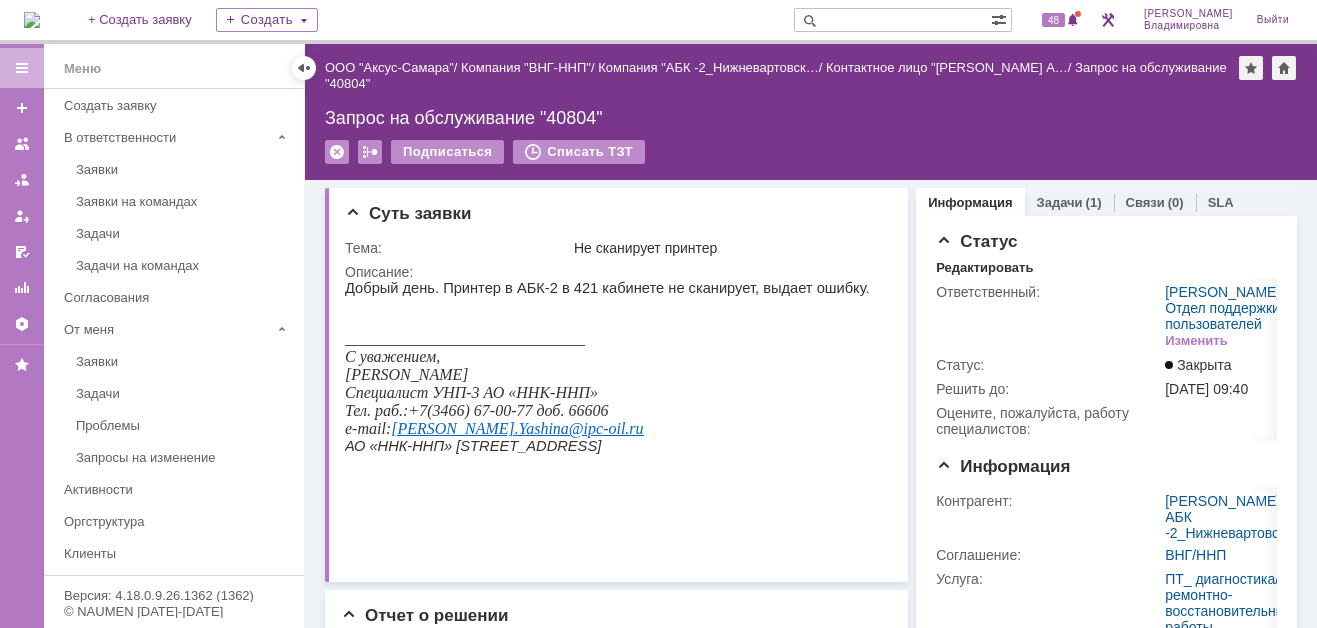 scroll, scrollTop: 0, scrollLeft: 0, axis: both 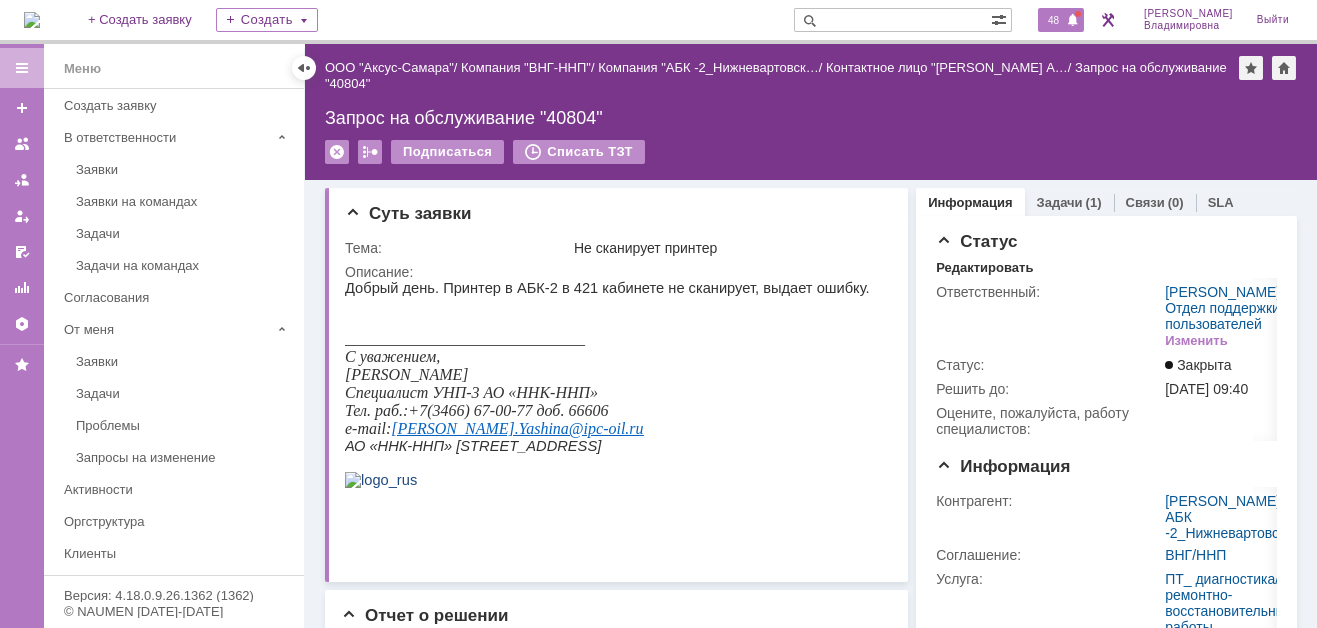 click on "48" at bounding box center (1061, 20) 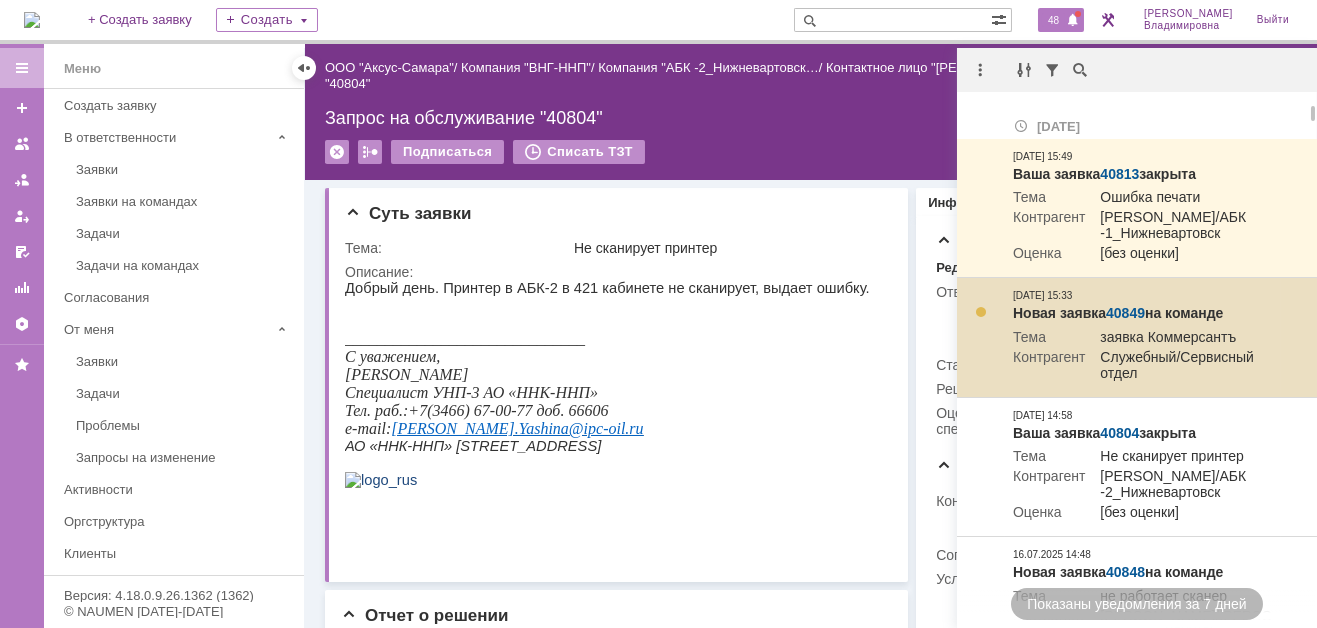 click on "Новая заявка  40849  на команде" at bounding box center (1143, 314) 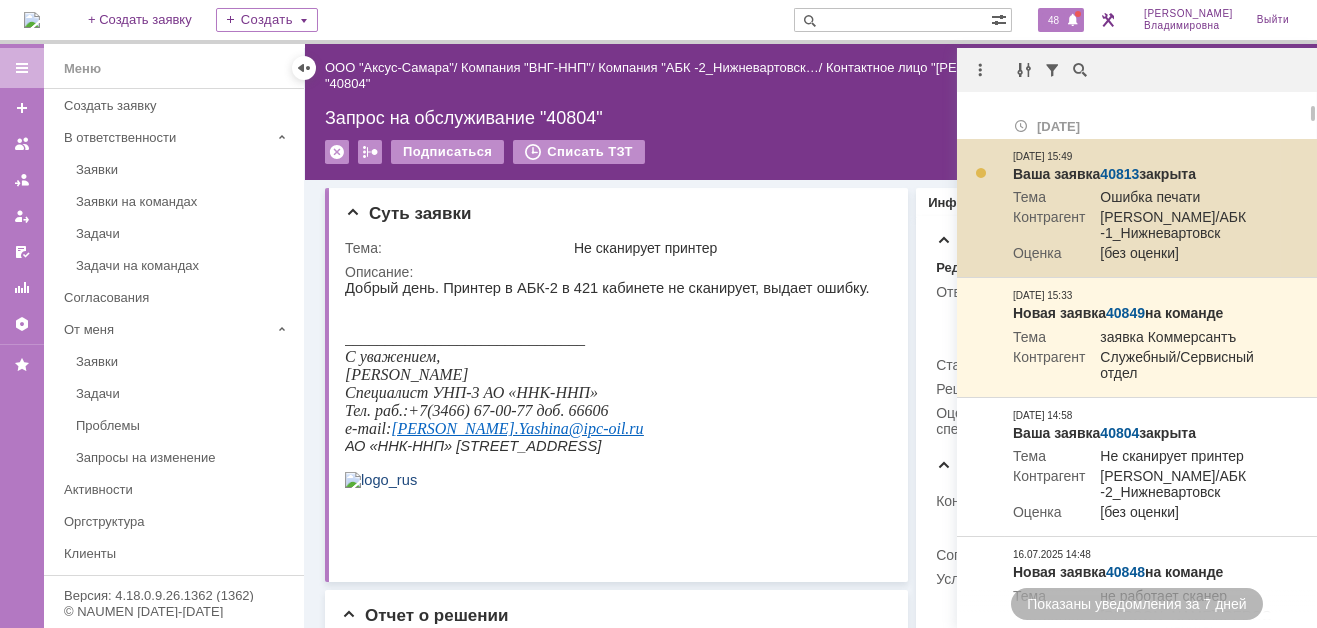 click on "Ваша заявка  40813  закрыта" at bounding box center [1104, 174] 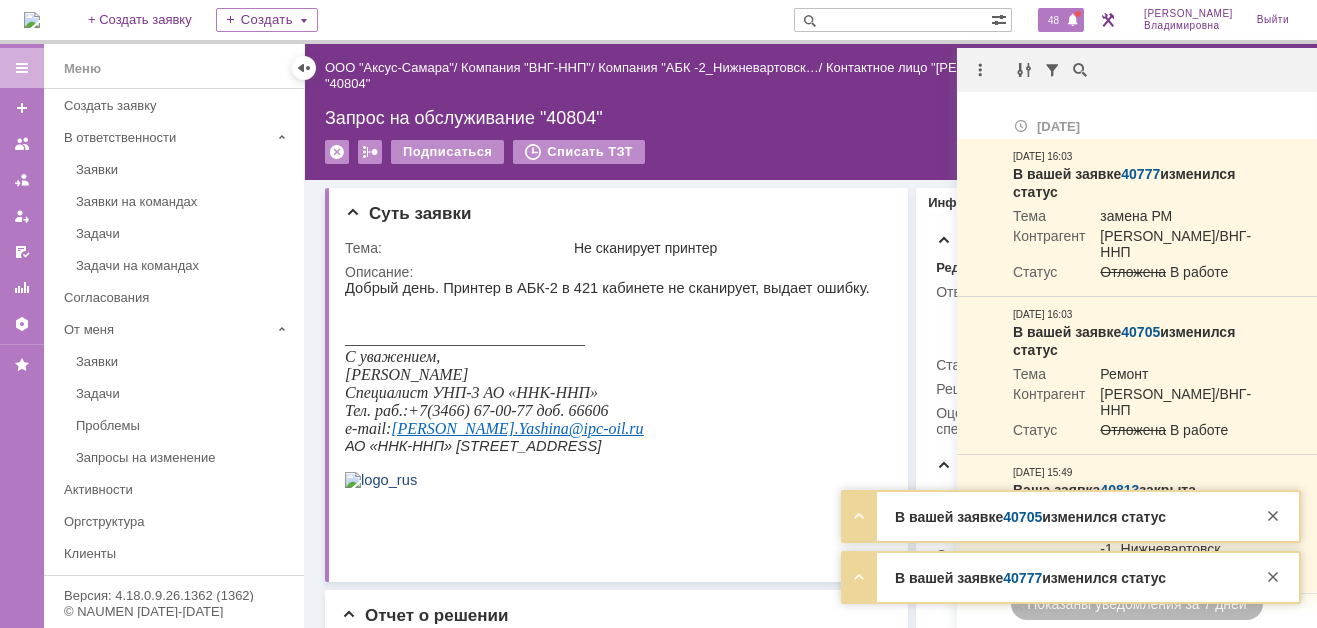 click on "В вашей заявке  40705  изменился статус" at bounding box center [1030, 517] 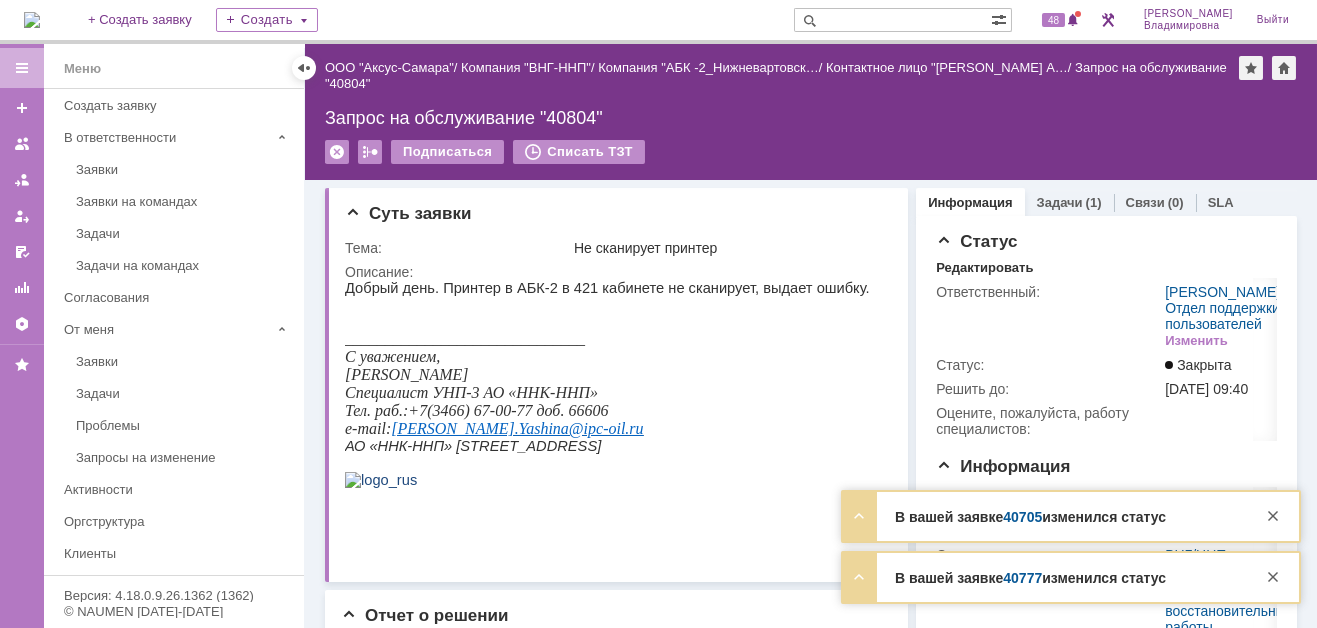 click on "40705" at bounding box center (1022, 517) 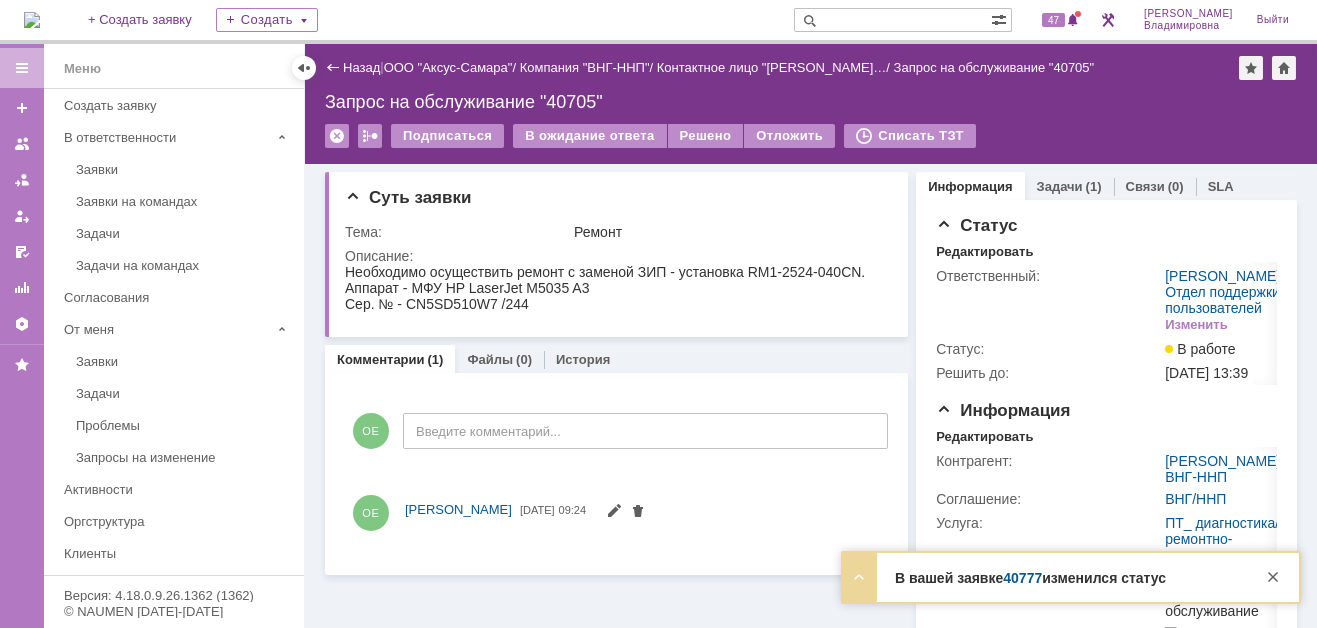 scroll, scrollTop: 0, scrollLeft: 0, axis: both 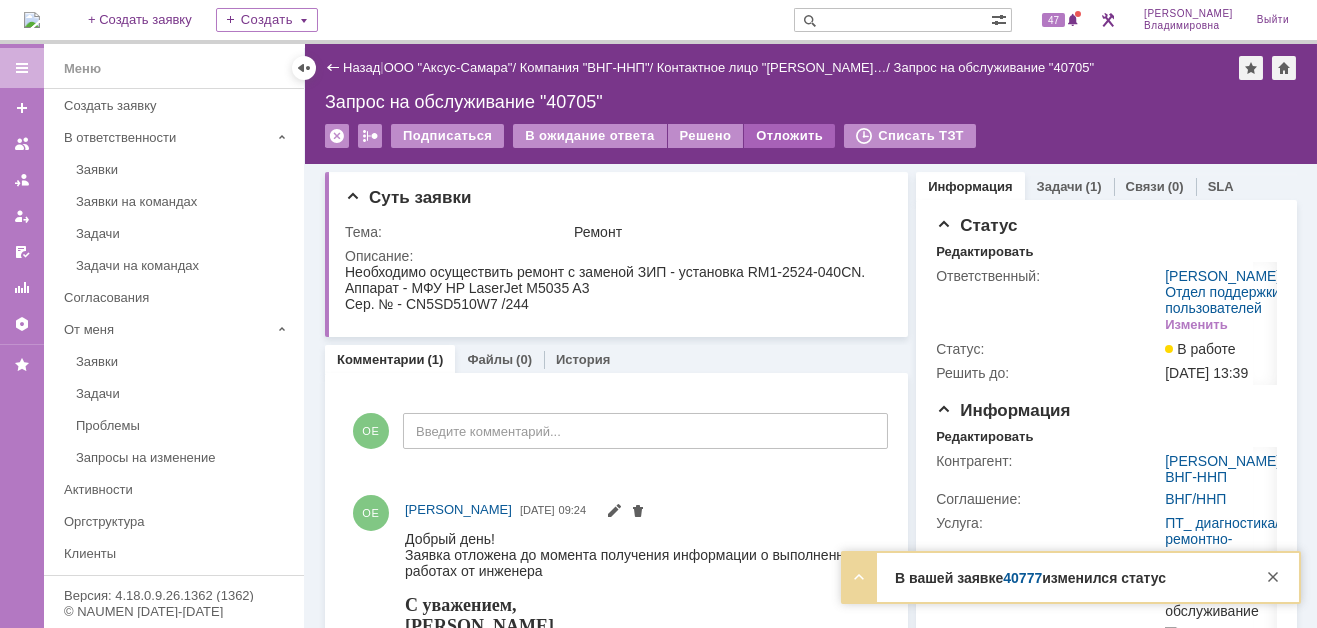 click on "Отложить" at bounding box center [789, 136] 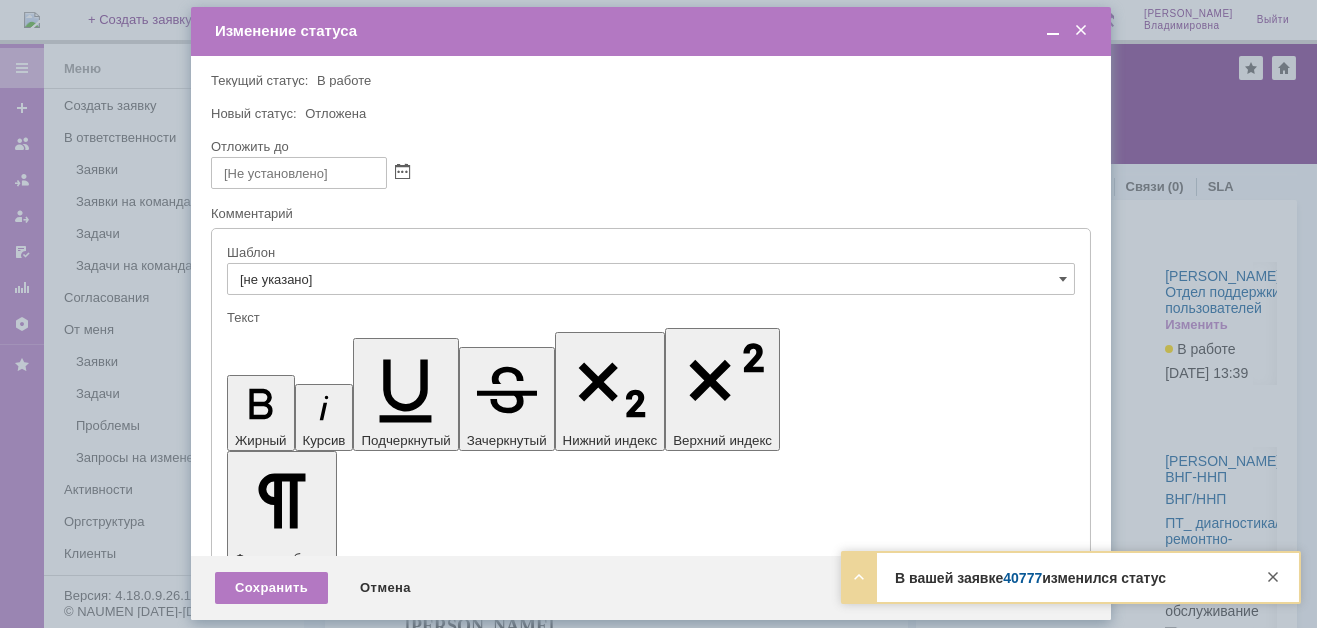 scroll, scrollTop: 0, scrollLeft: 0, axis: both 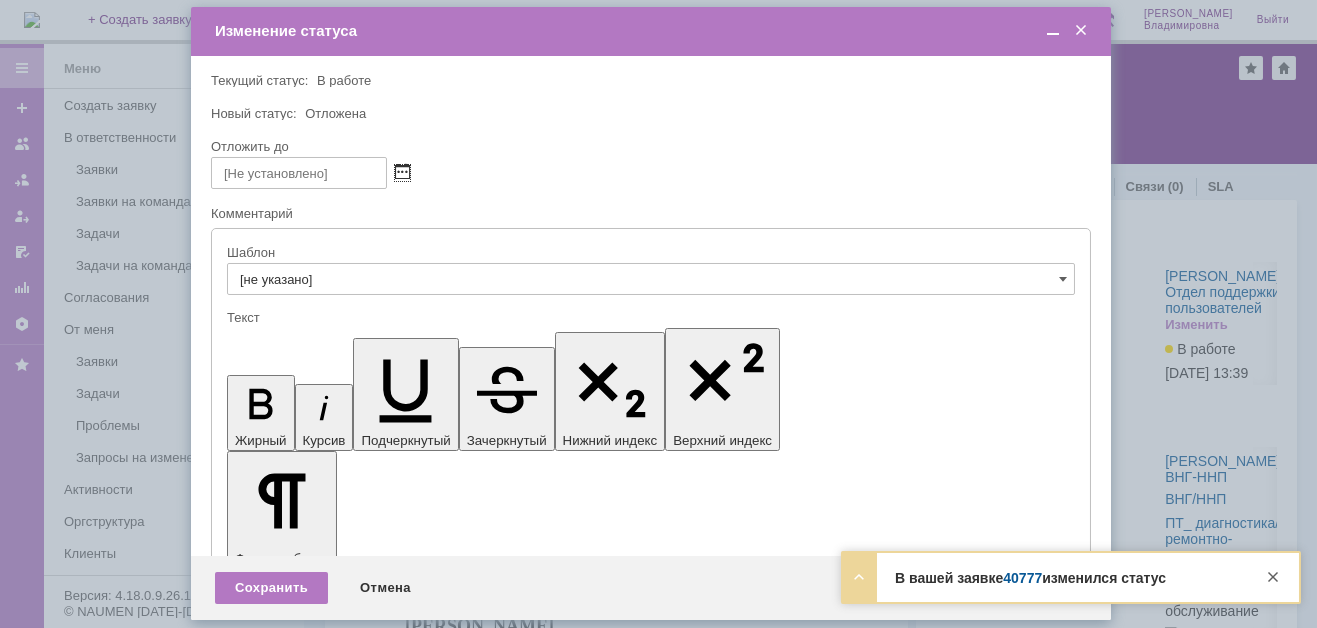 click at bounding box center (402, 173) 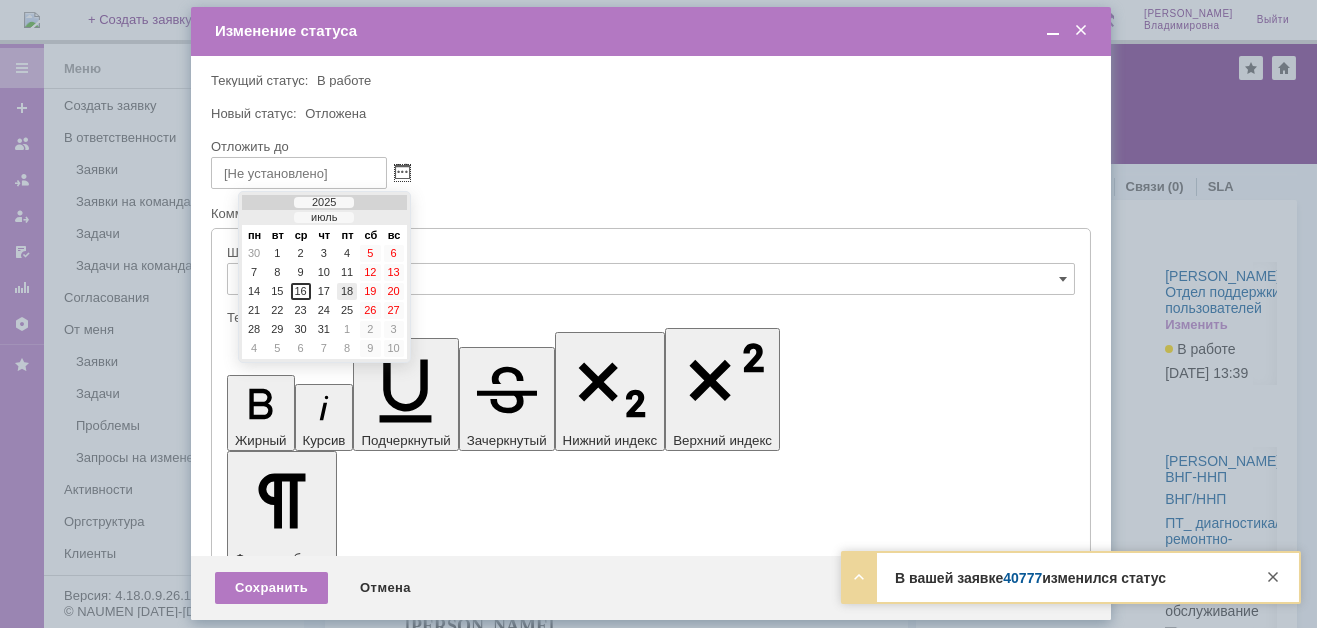 click on "18" at bounding box center [347, 291] 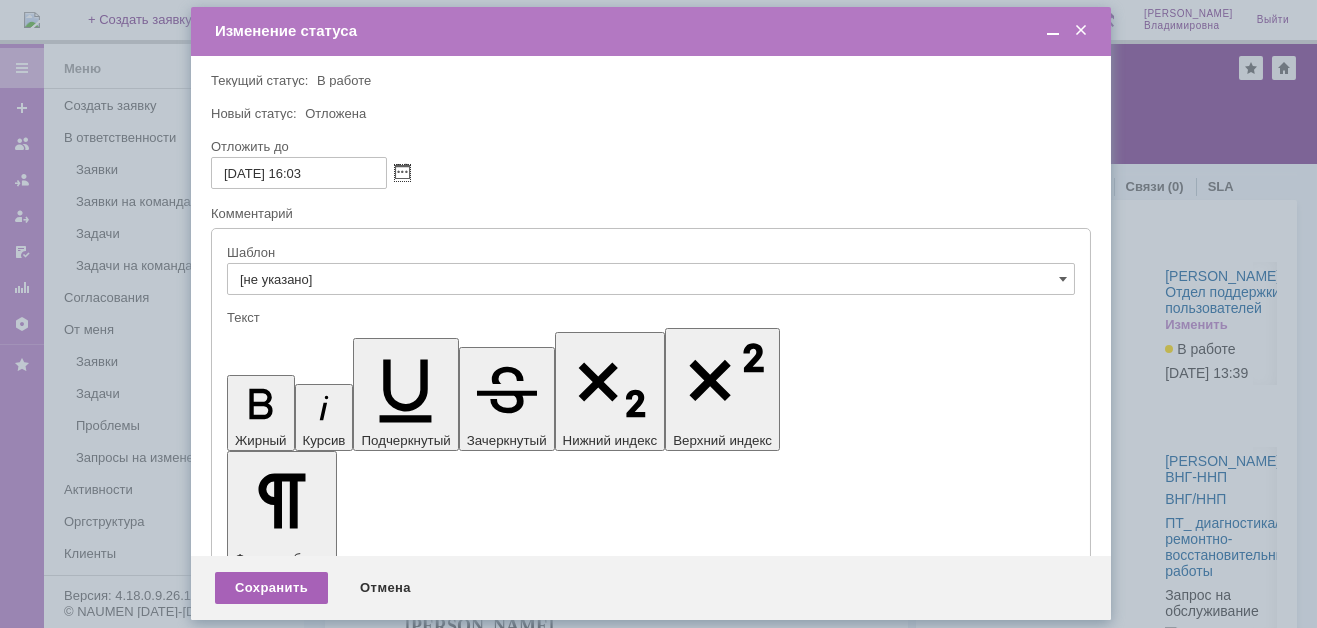 click on "Сохранить" at bounding box center (271, 588) 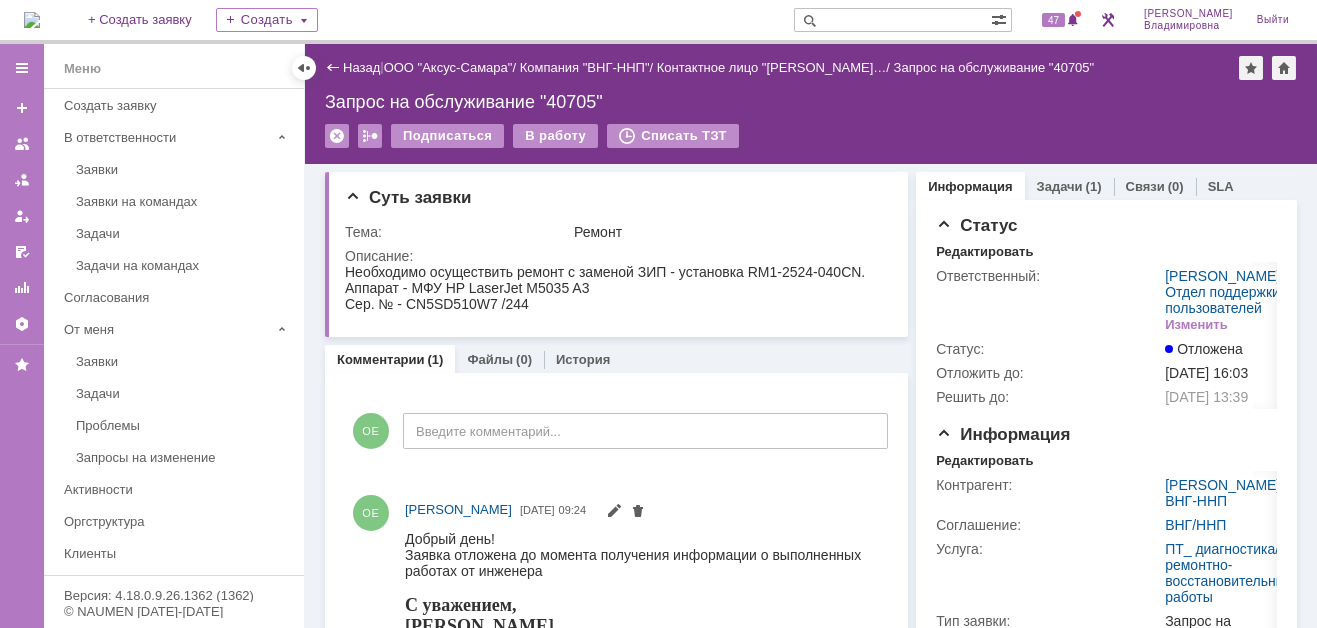 scroll, scrollTop: 0, scrollLeft: 0, axis: both 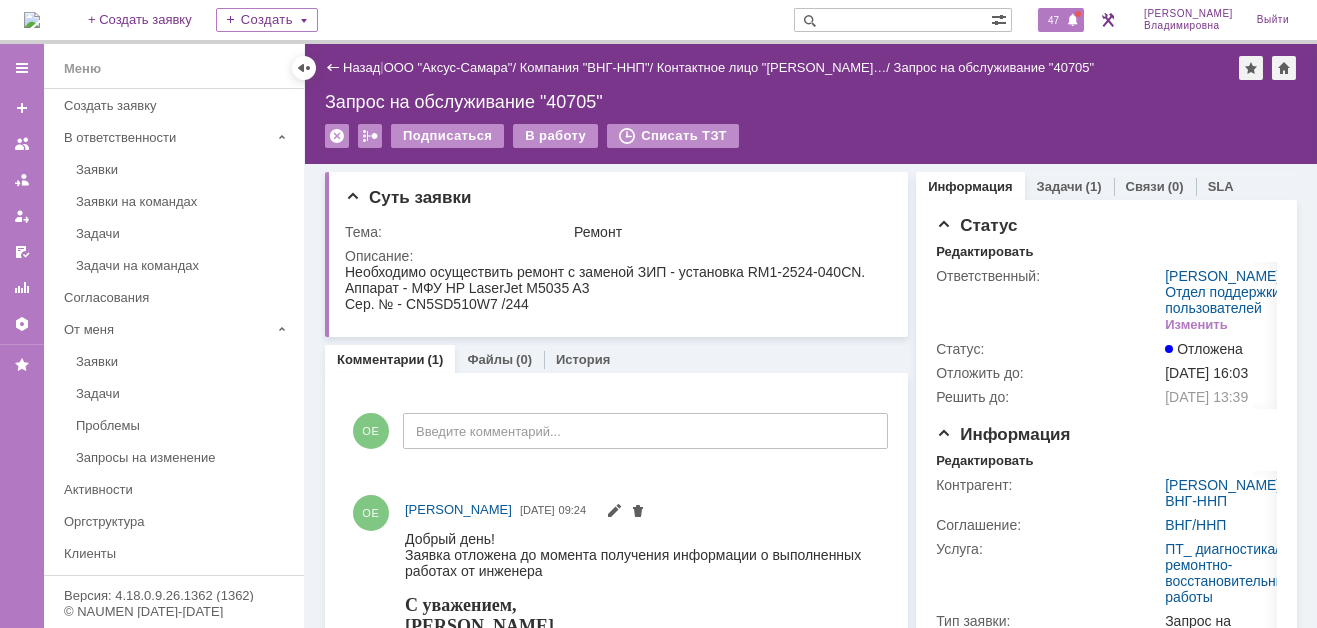 click on "47" at bounding box center [1053, 20] 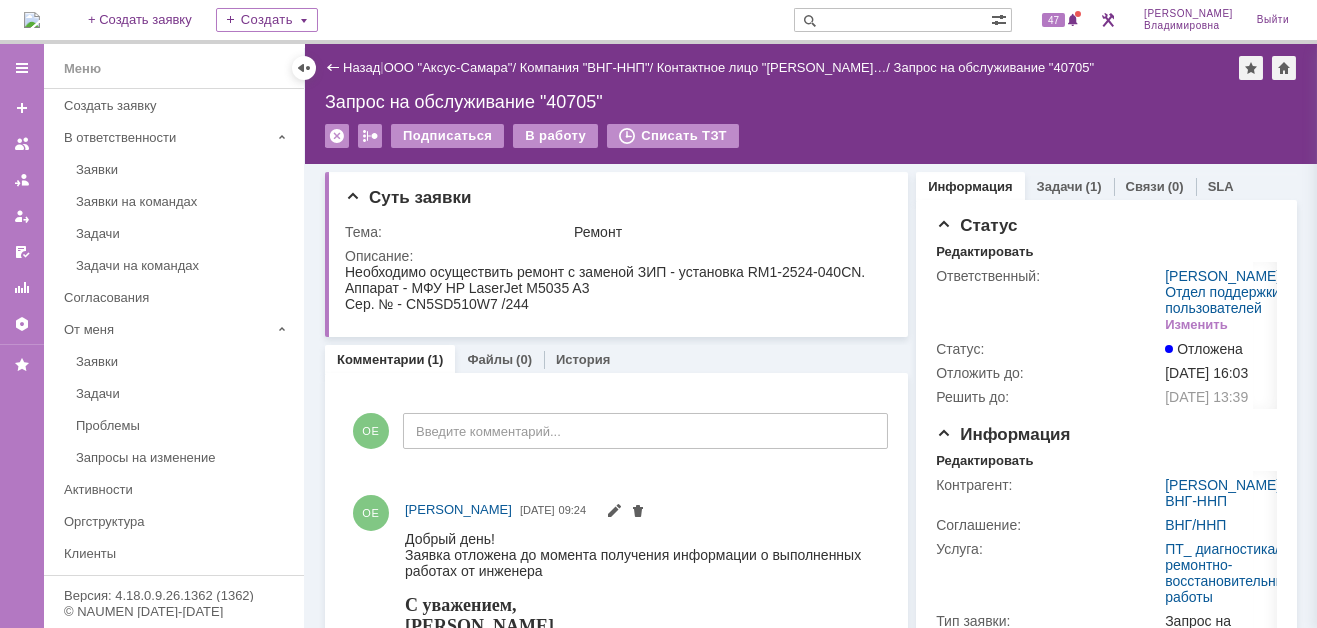 click at bounding box center [32, 20] 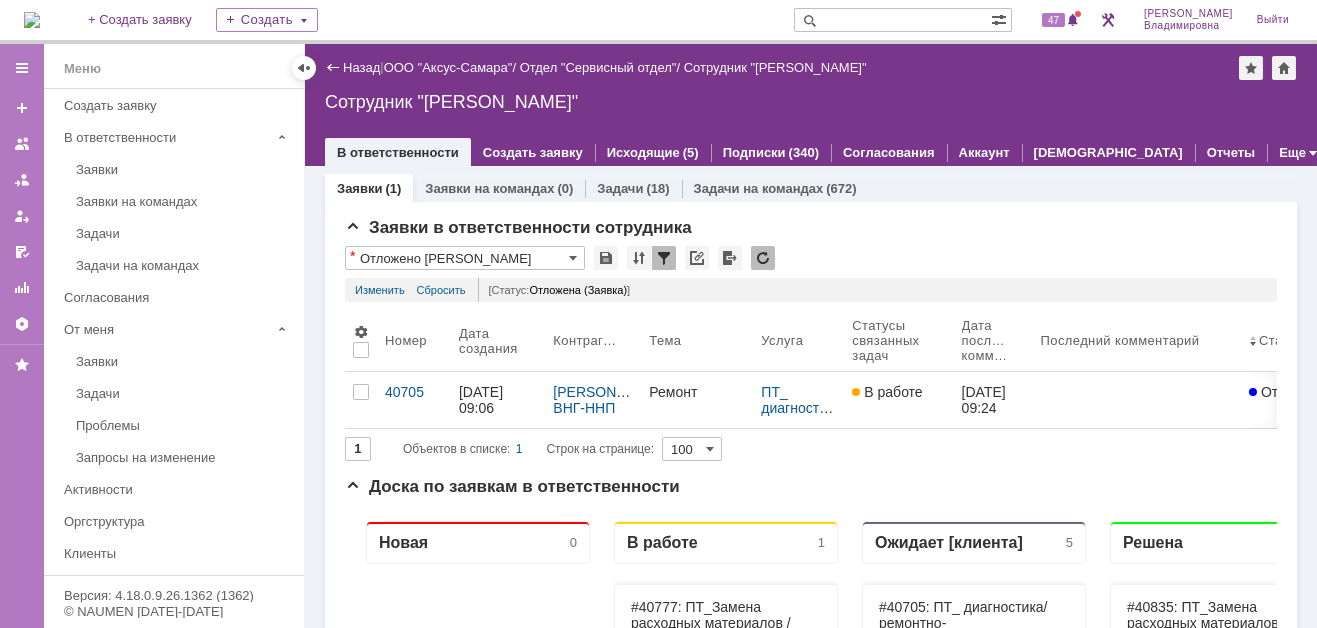 scroll, scrollTop: 0, scrollLeft: 0, axis: both 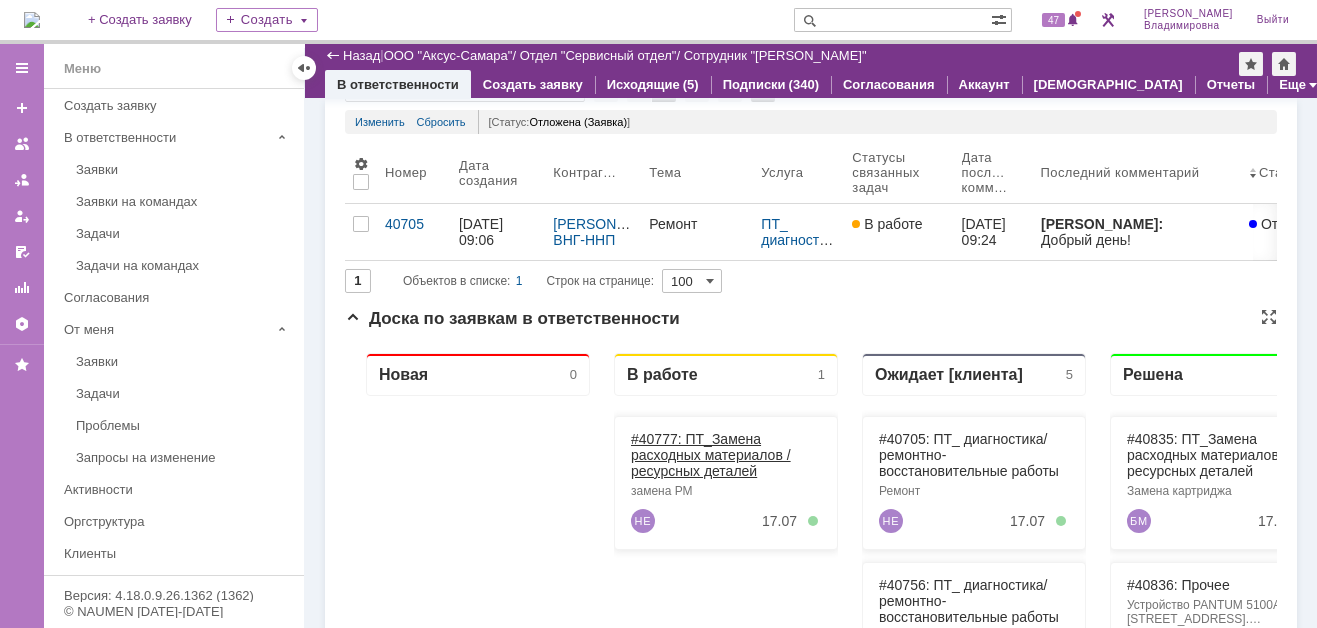 click on "#40777: ПТ_Замена расходных материалов / ресурсных деталей" at bounding box center (711, 455) 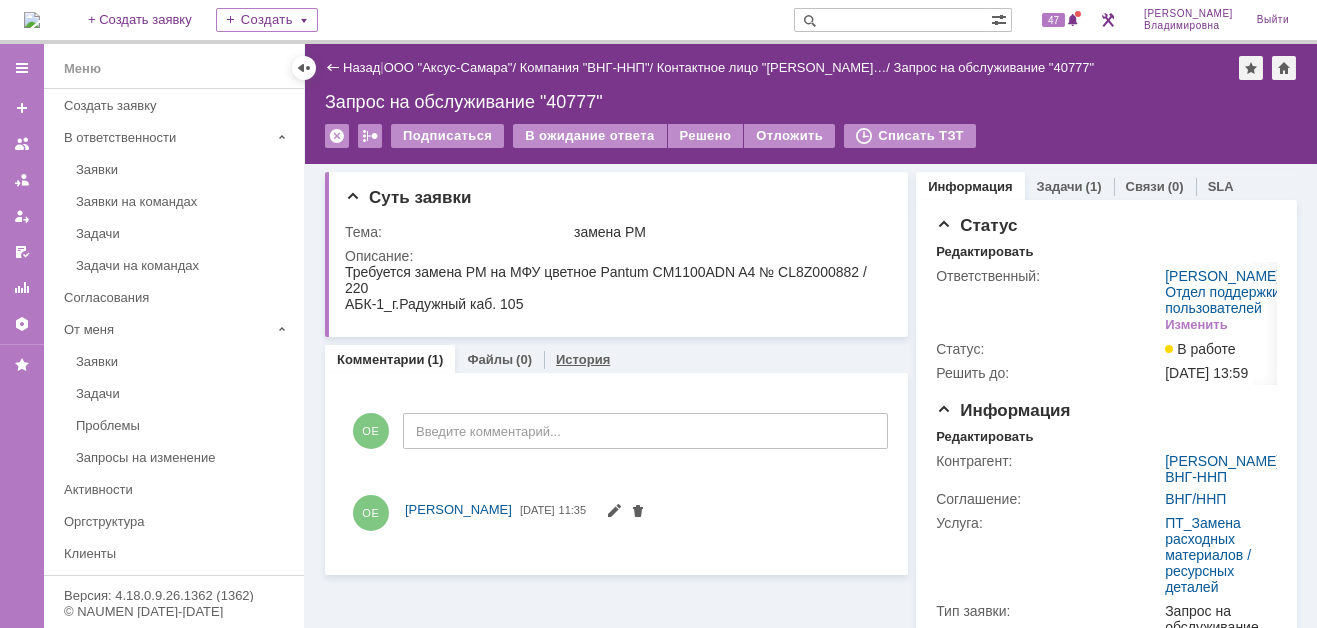 scroll, scrollTop: 0, scrollLeft: 0, axis: both 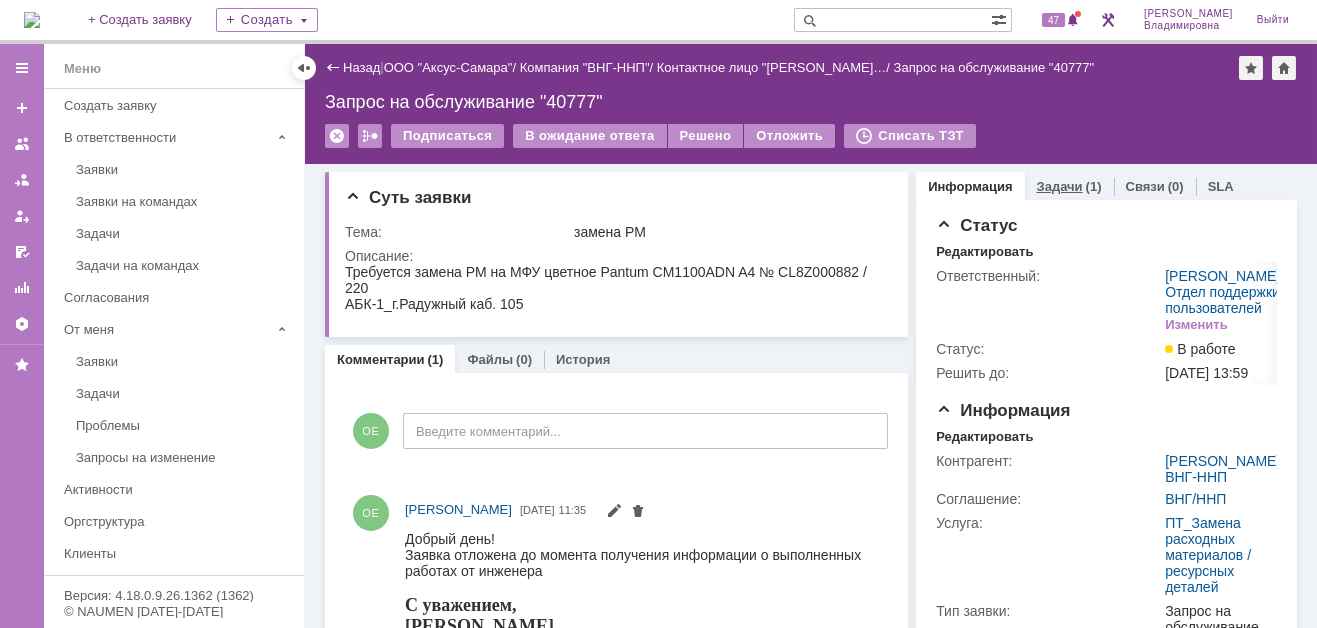 click on "Задачи" at bounding box center [1060, 186] 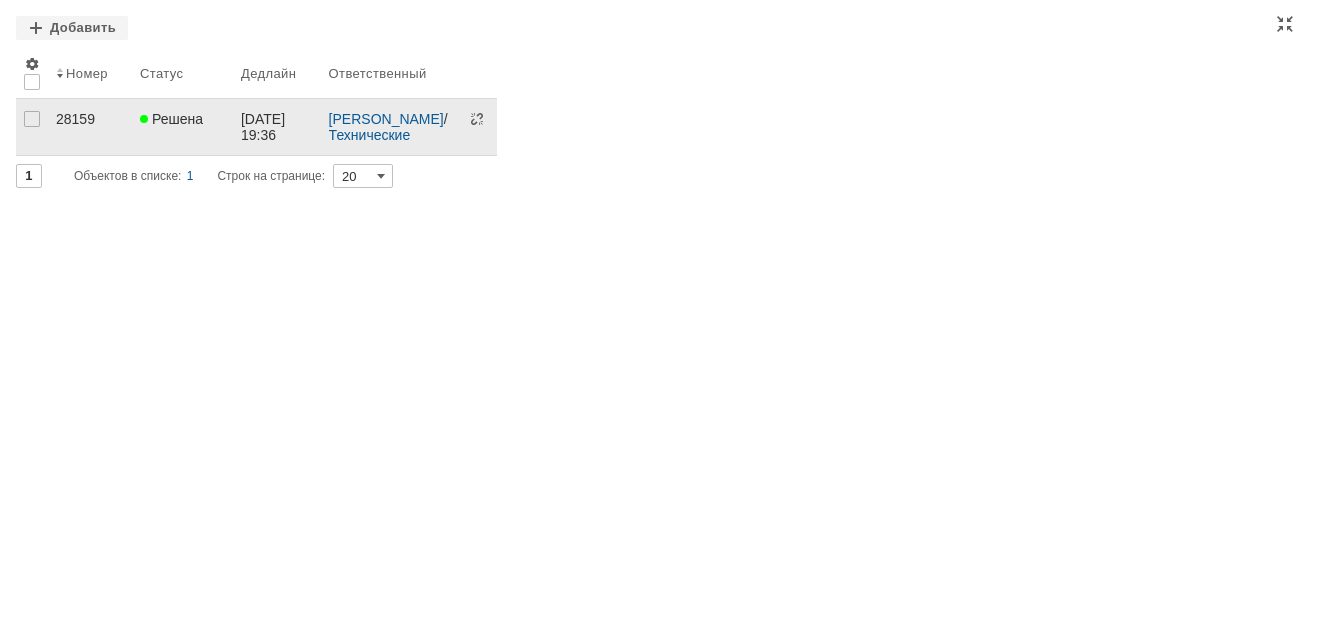 click on "28159" at bounding box center (90, 119) 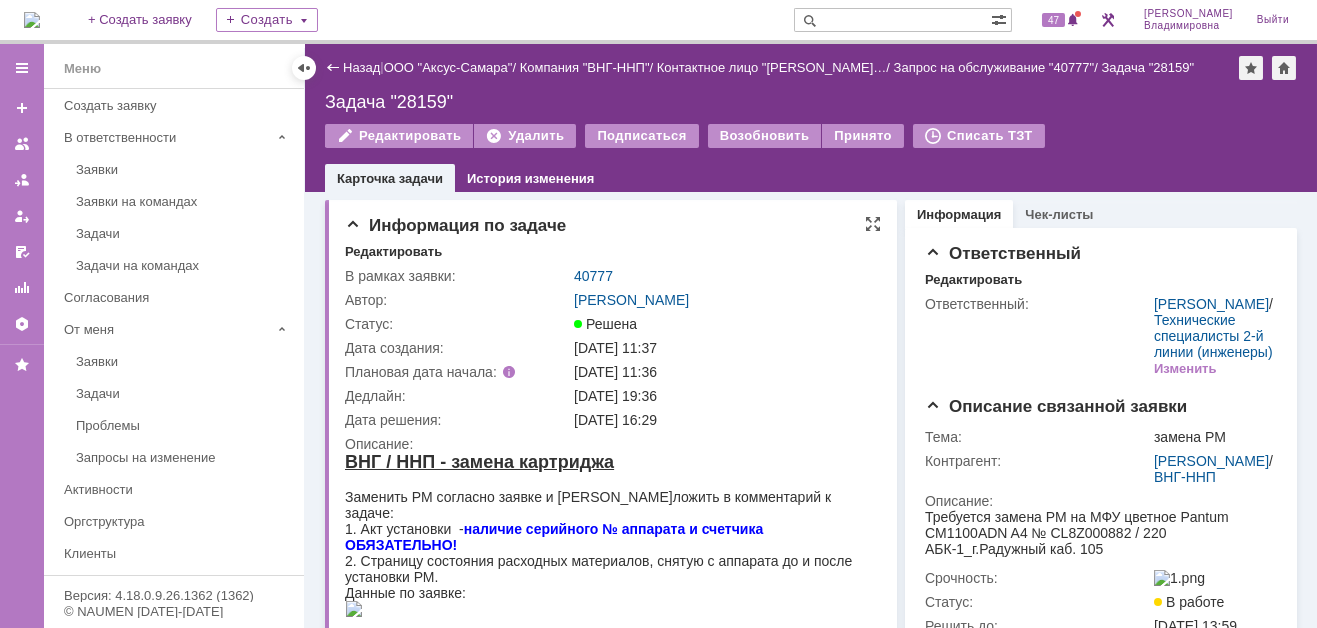 scroll, scrollTop: 0, scrollLeft: 0, axis: both 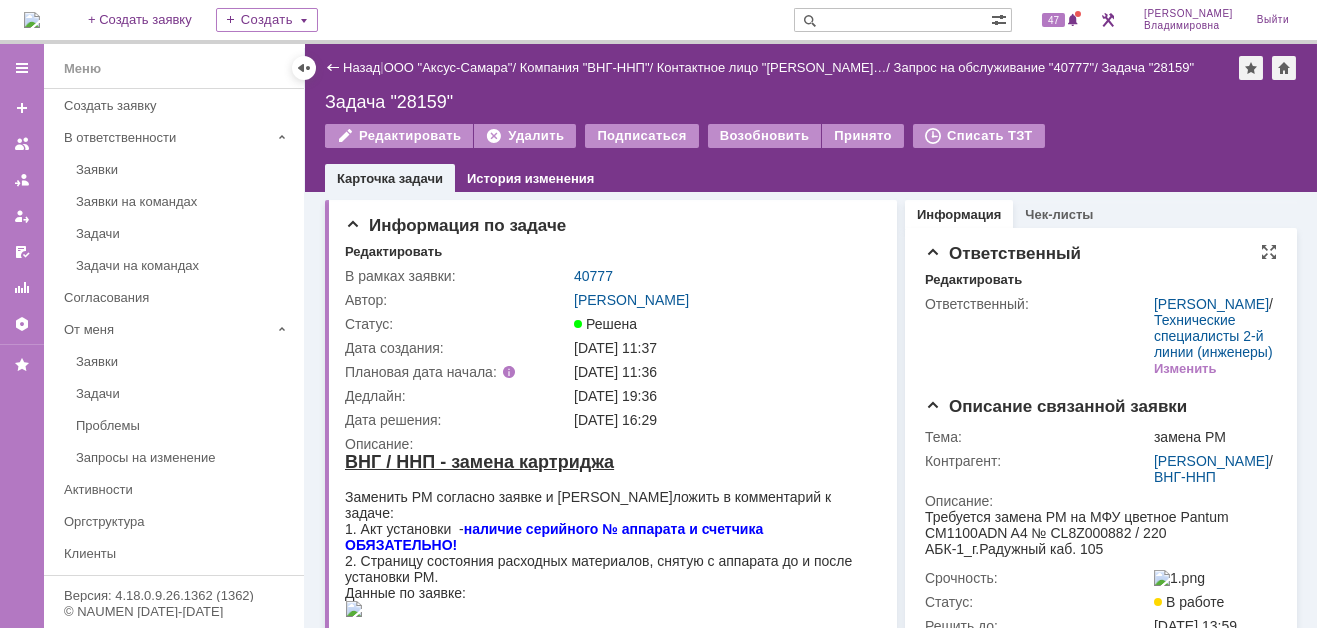 click on "Ответственный:" at bounding box center (1037, 336) 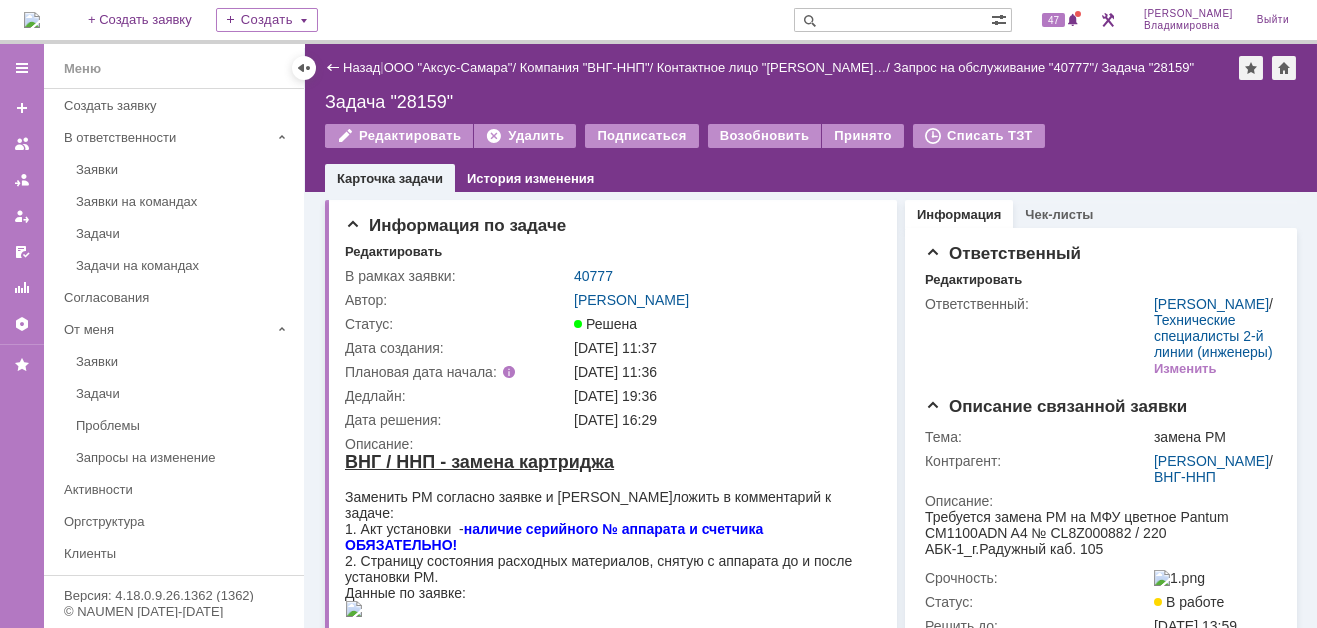 click on "На домашнюю + Создать заявку Создать 47 Орлова Елена  Владимировна Выйти" at bounding box center [658, 22] 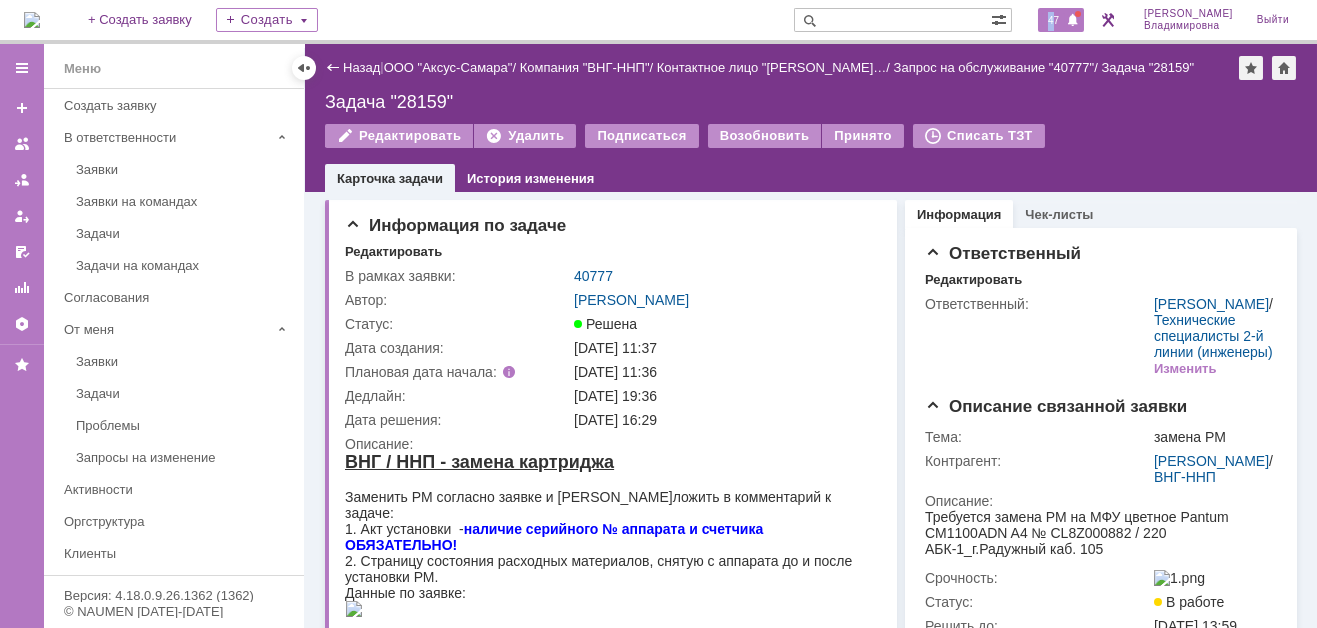 click on "47" at bounding box center [1053, 20] 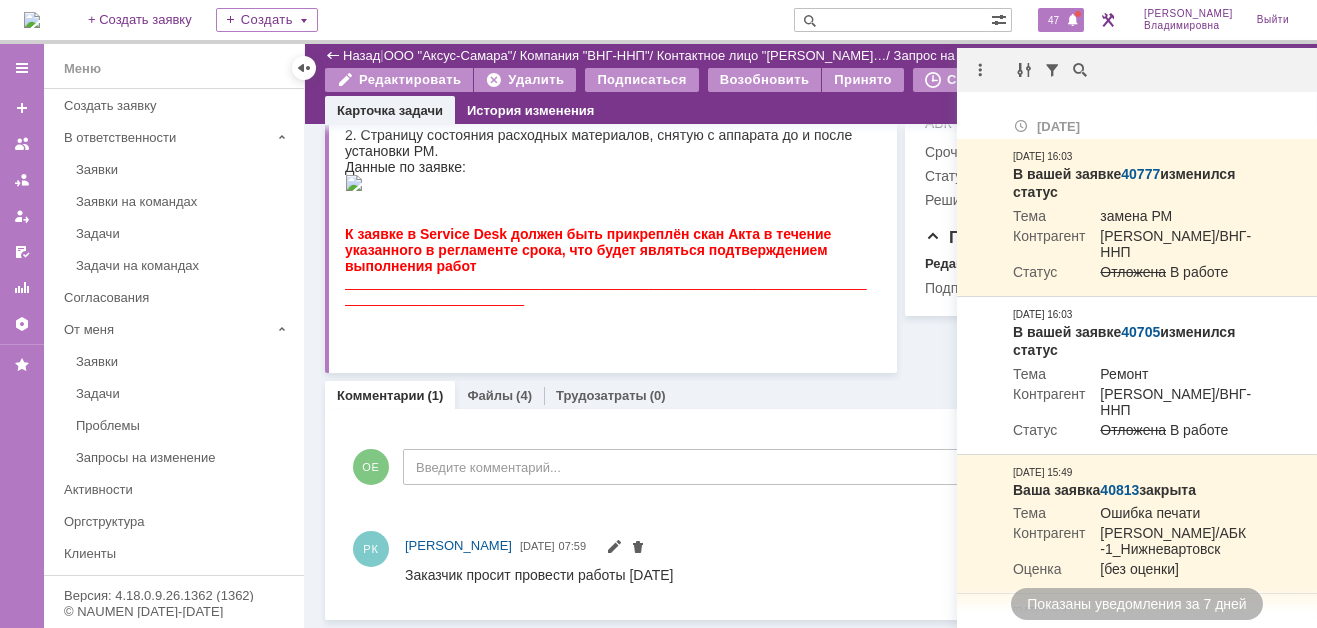 scroll, scrollTop: 386, scrollLeft: 0, axis: vertical 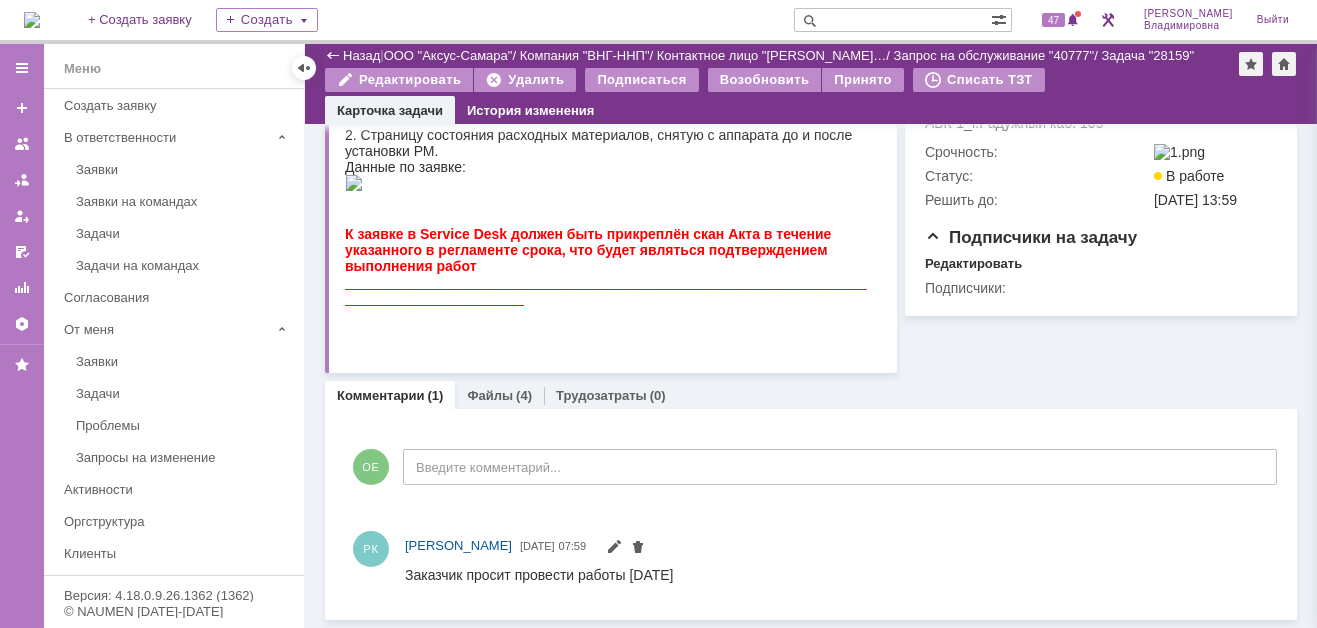 click on "Информация по задаче Редактировать В рамках заявки: 40777 Автор: Орлова Елена Владимировна Статус: Решена Дата создания: 11.07.2025 11:37 Плановая дата начала: 11.07.2025 11:36 Дедлайн: 11.07.2025 19:36 Дата решения: 16.07.2025 16:29 Описание:" at bounding box center [611, 69] 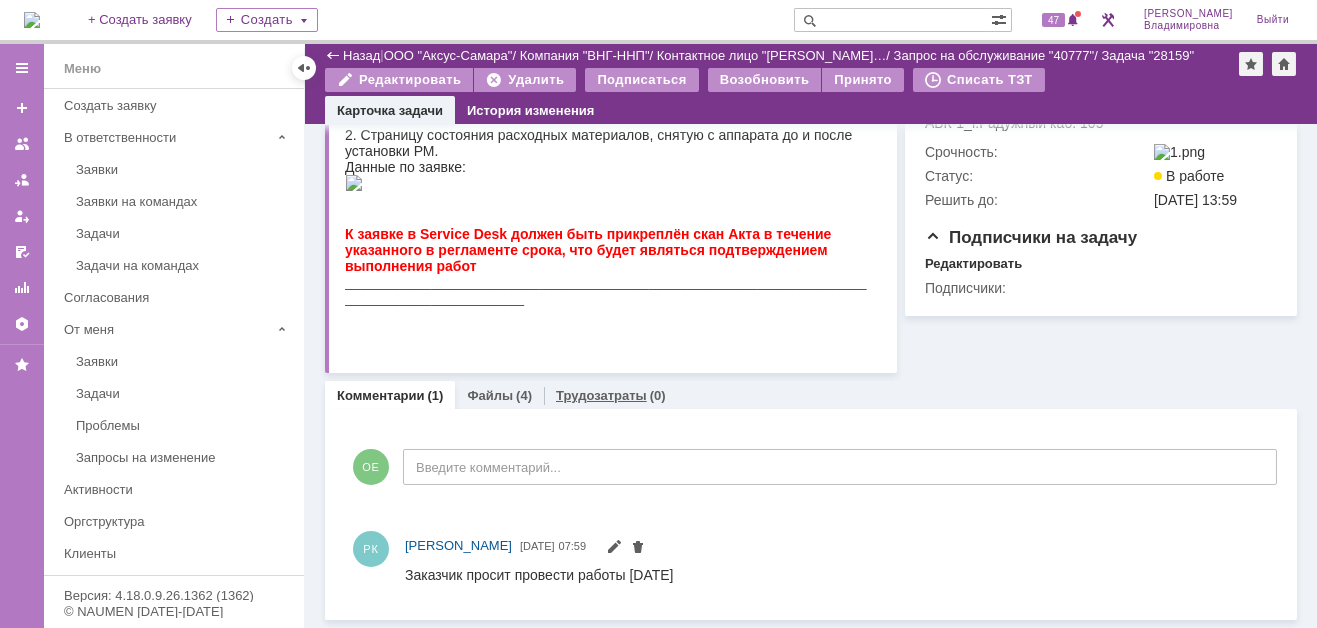 scroll, scrollTop: 386, scrollLeft: 0, axis: vertical 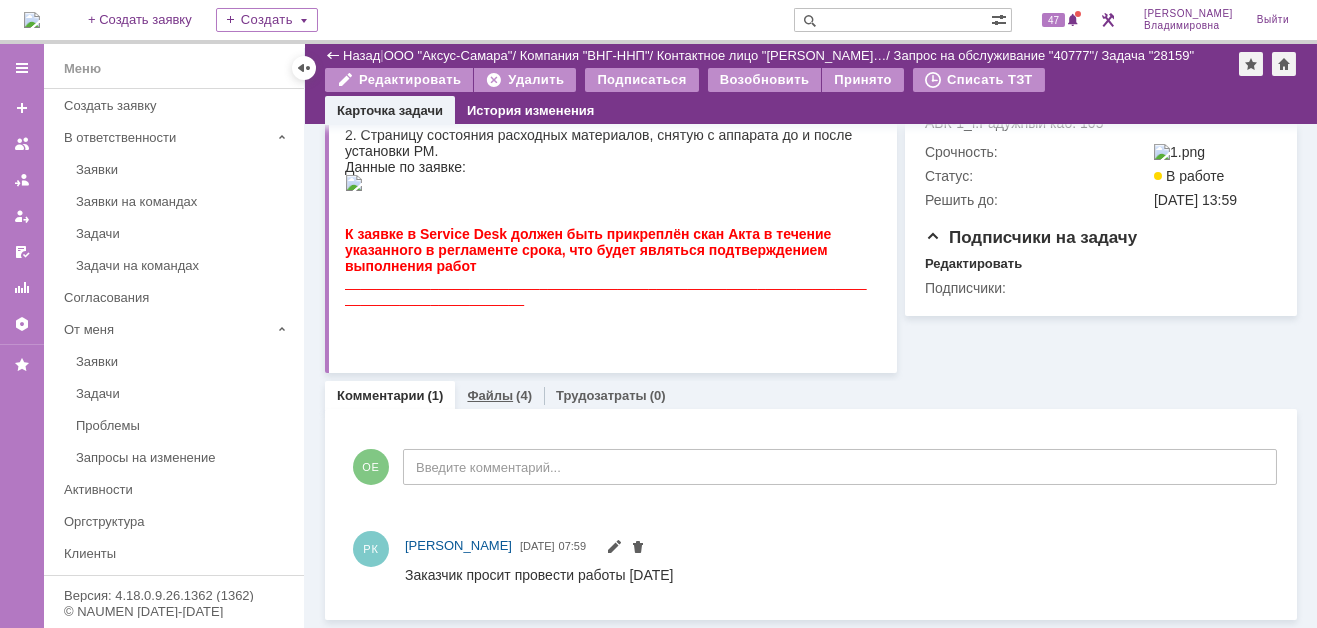 click on "Файлы" at bounding box center (490, 395) 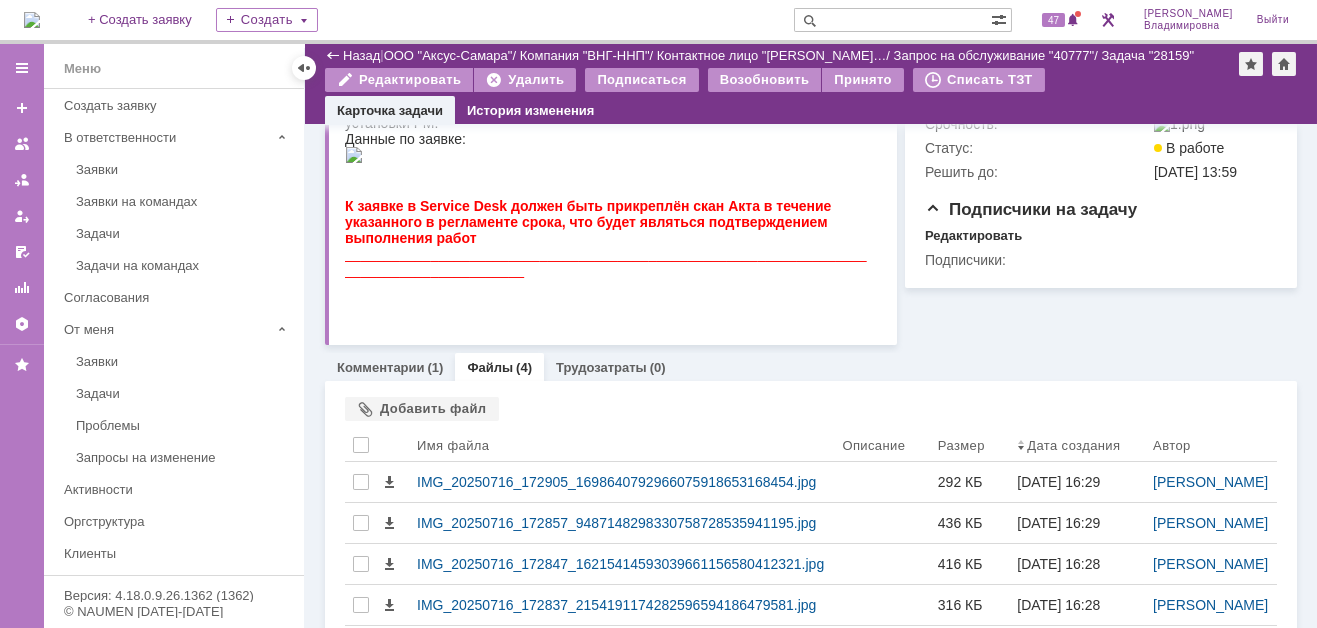 scroll, scrollTop: 0, scrollLeft: 0, axis: both 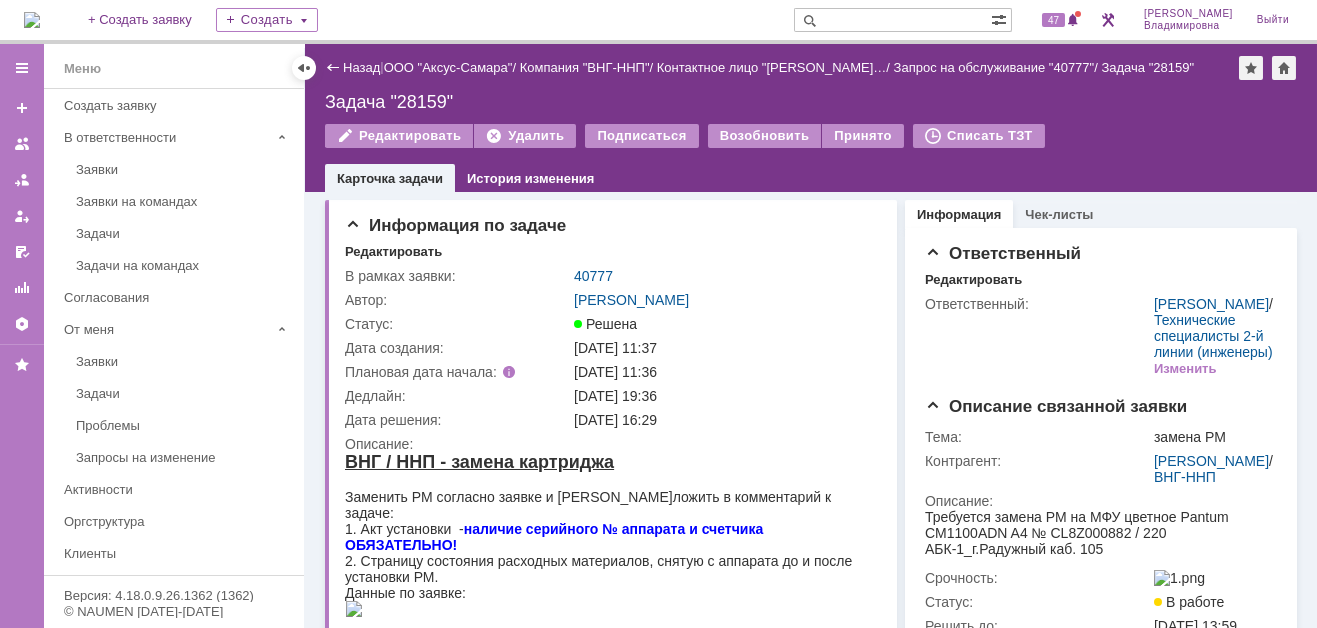 click at bounding box center (892, 20) 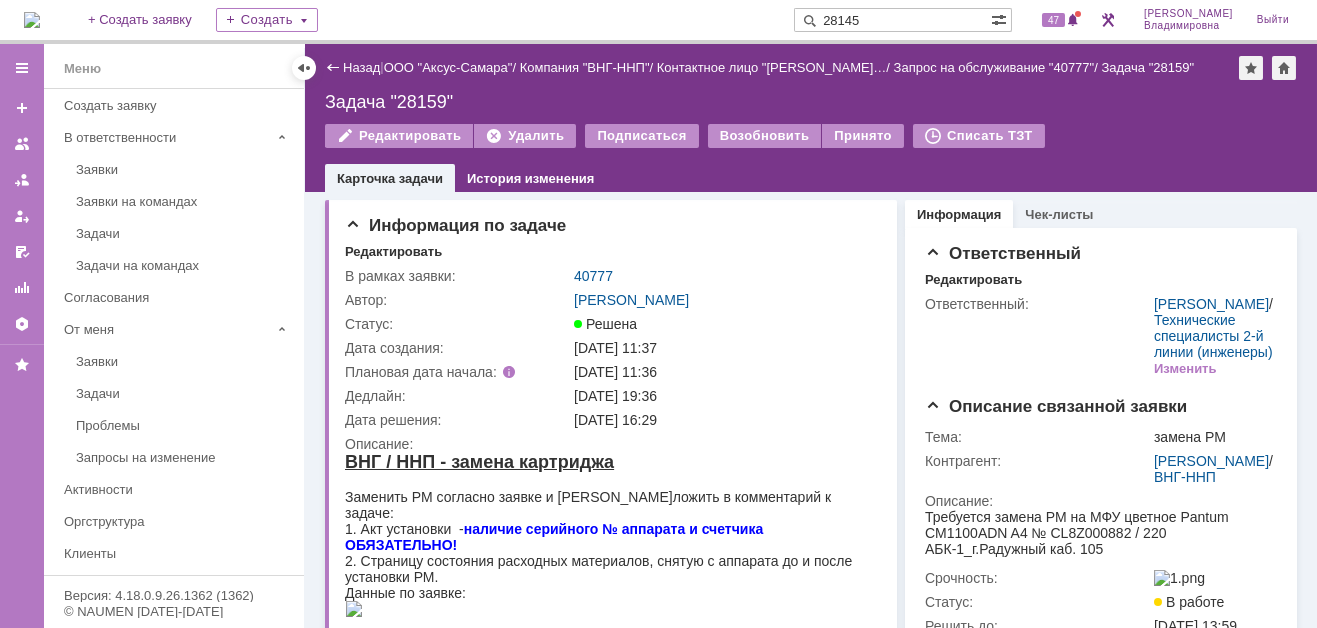 type on "28145" 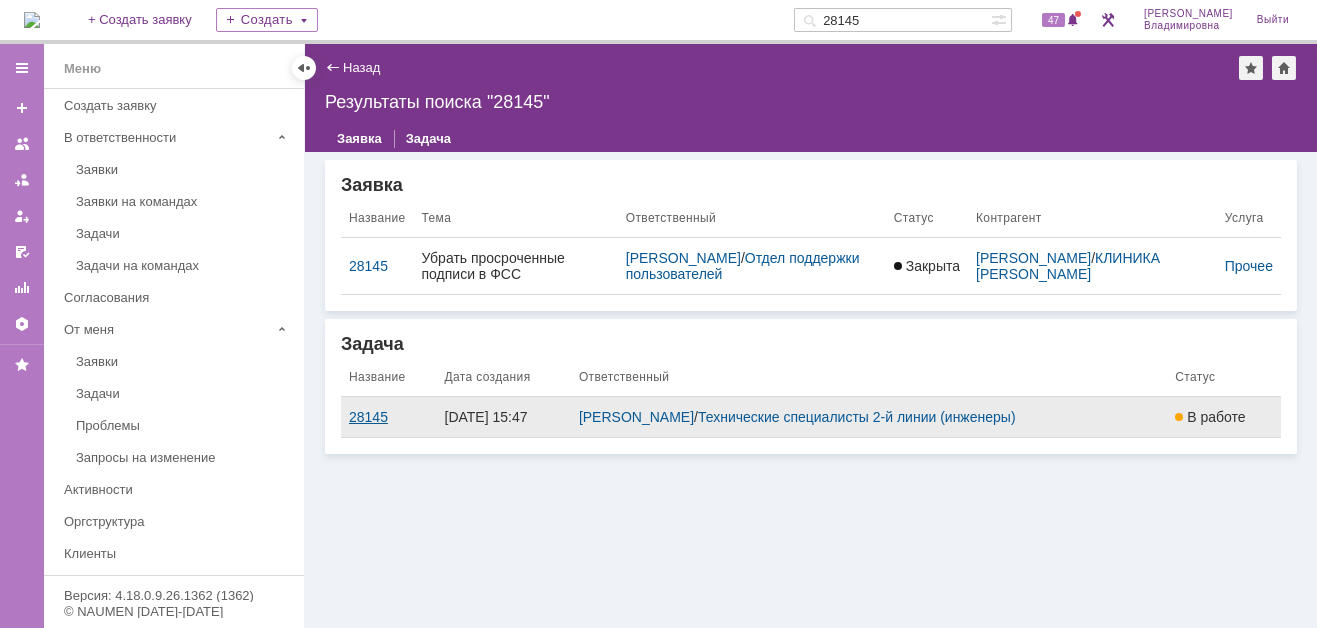 click on "28145" at bounding box center (389, 417) 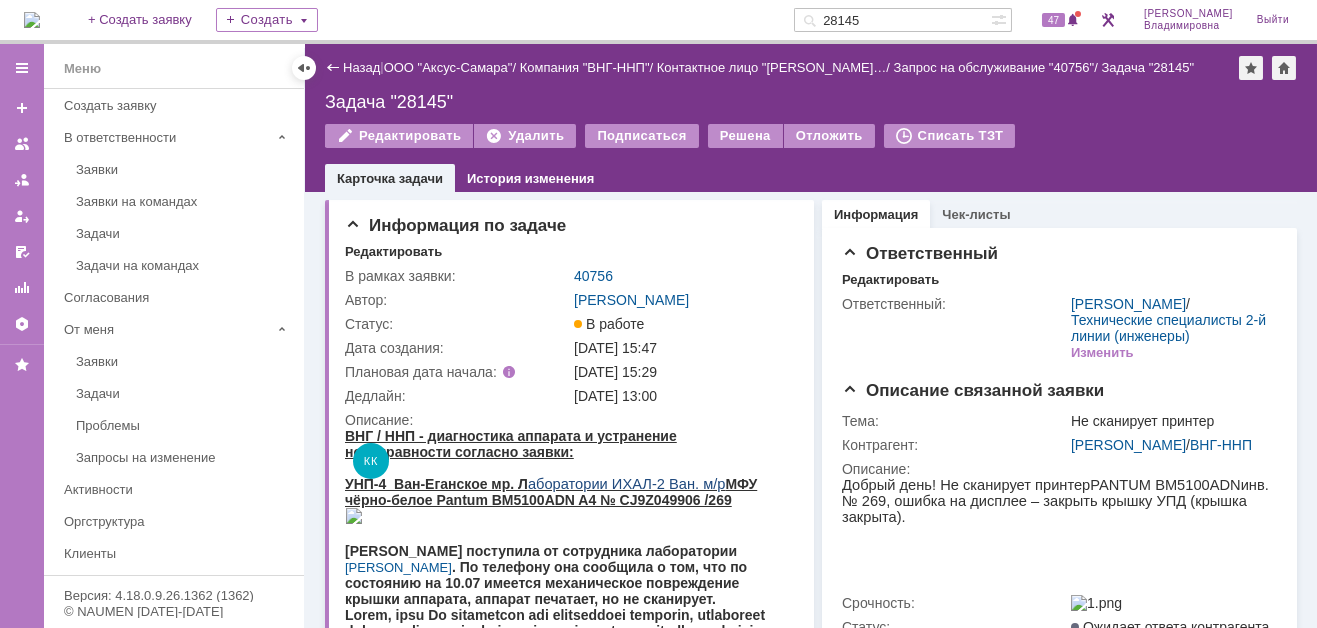scroll, scrollTop: 0, scrollLeft: 0, axis: both 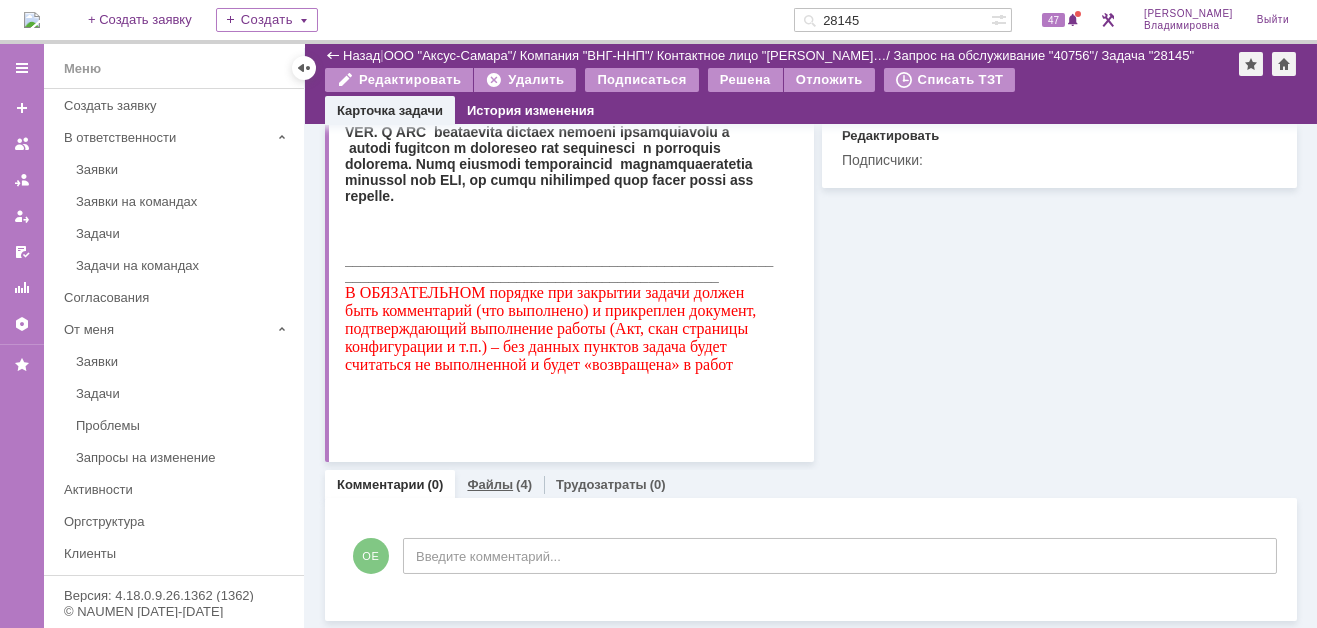 click on "Файлы" at bounding box center (490, 484) 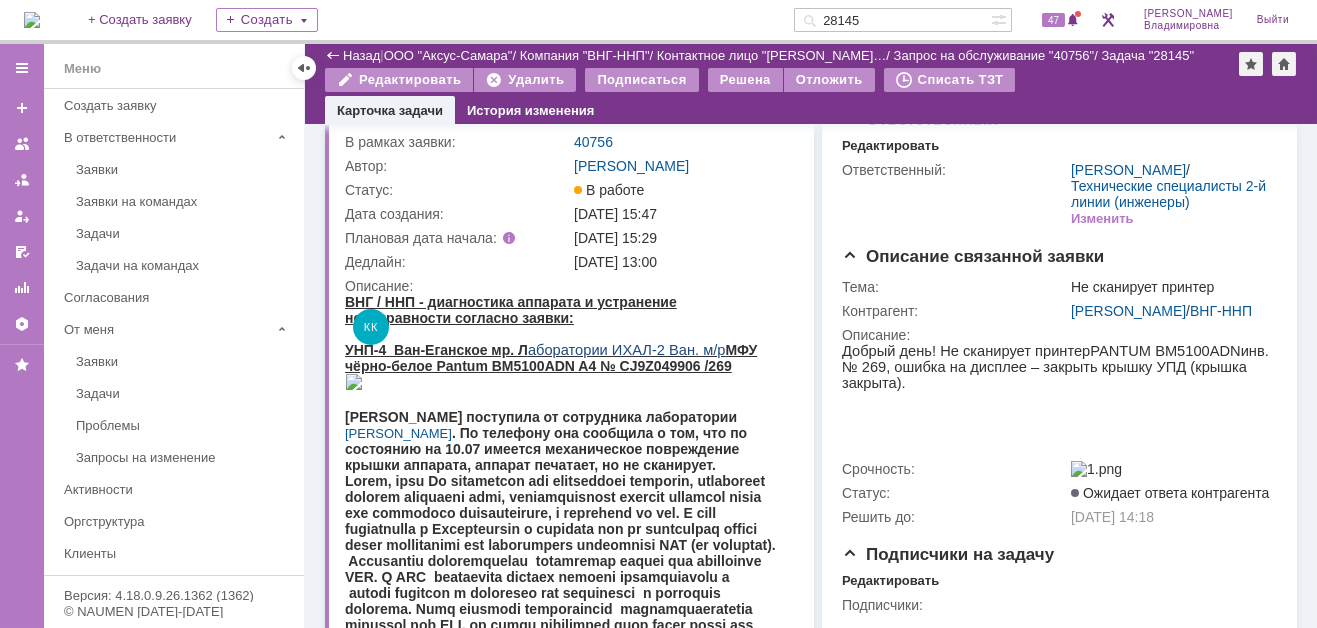 scroll, scrollTop: 0, scrollLeft: 0, axis: both 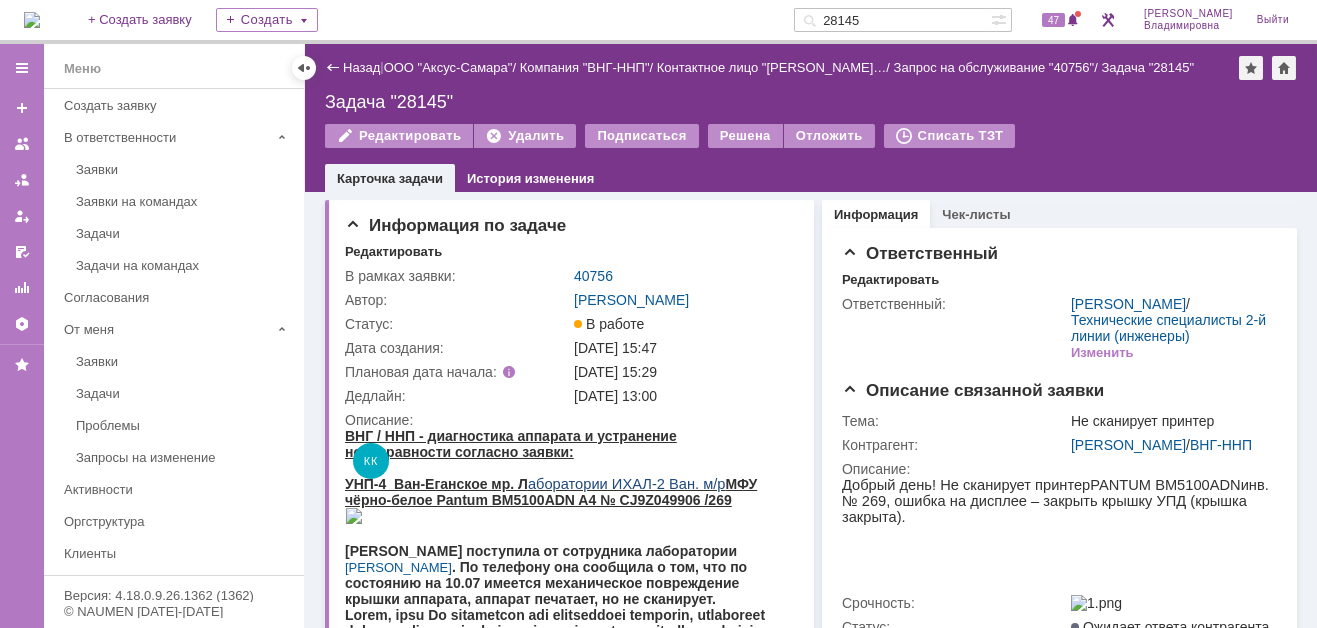 click at bounding box center [32, 20] 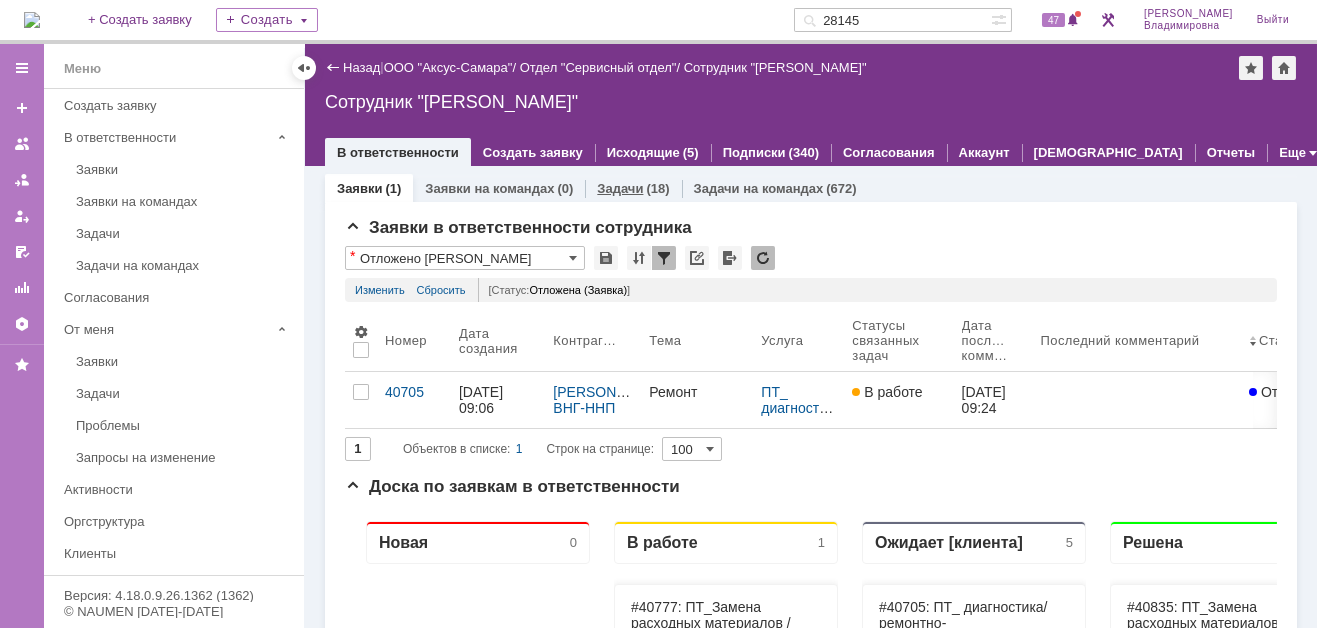 scroll, scrollTop: 0, scrollLeft: 0, axis: both 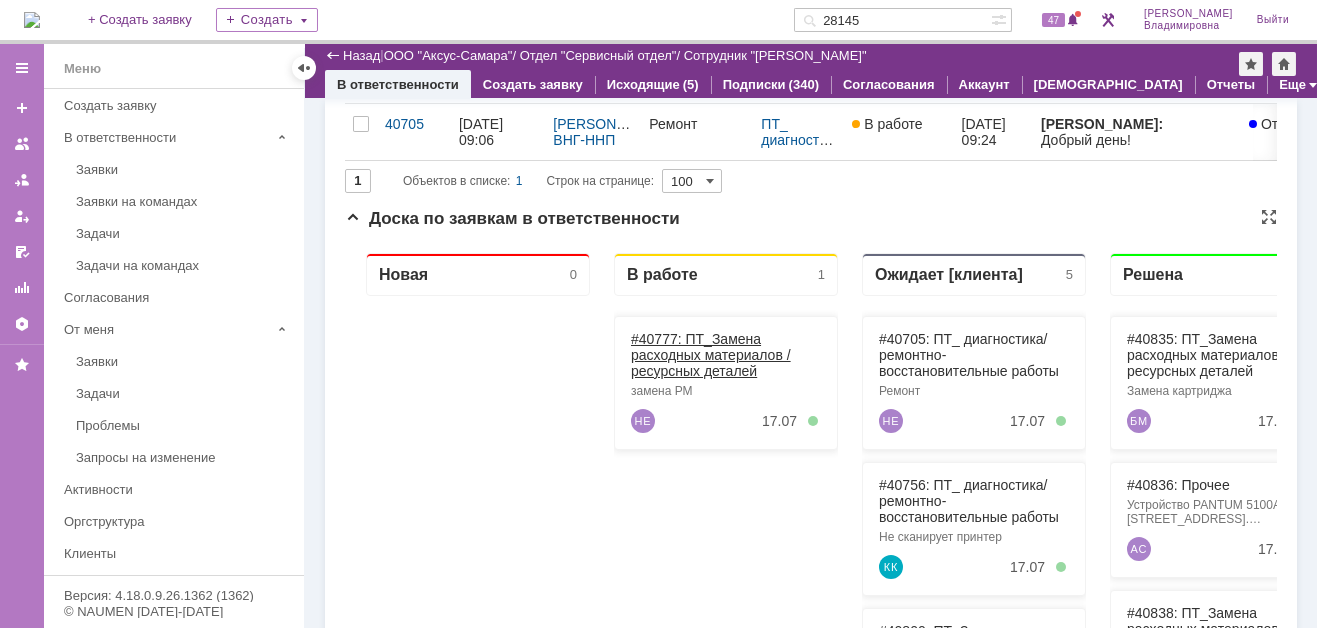 click on "#40777: ПТ_Замена расходных материалов / ресурсных деталей" at bounding box center (711, 355) 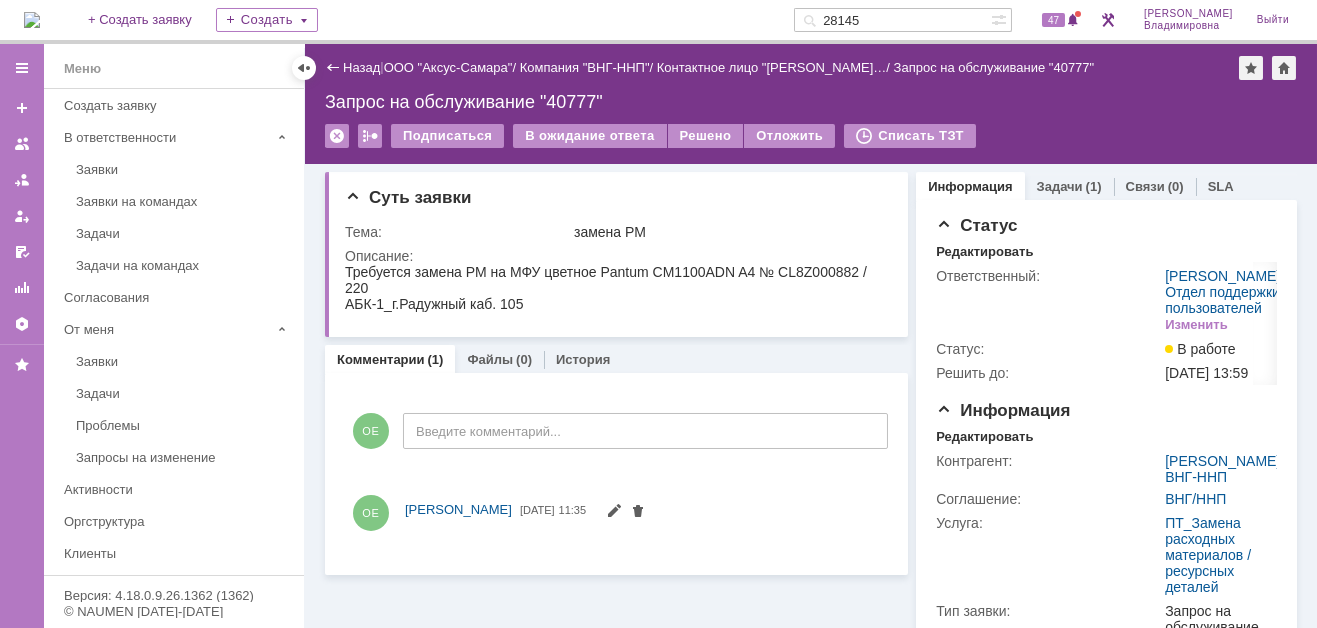 scroll, scrollTop: 0, scrollLeft: 0, axis: both 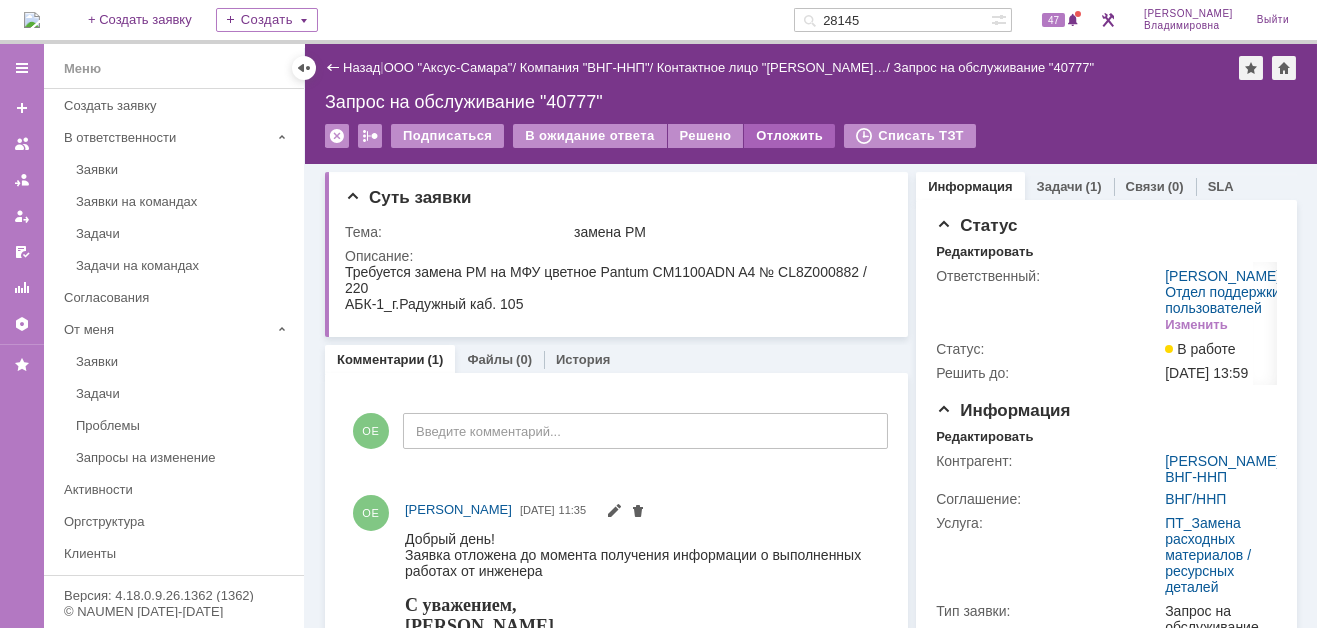 click on "Отложить" at bounding box center [789, 136] 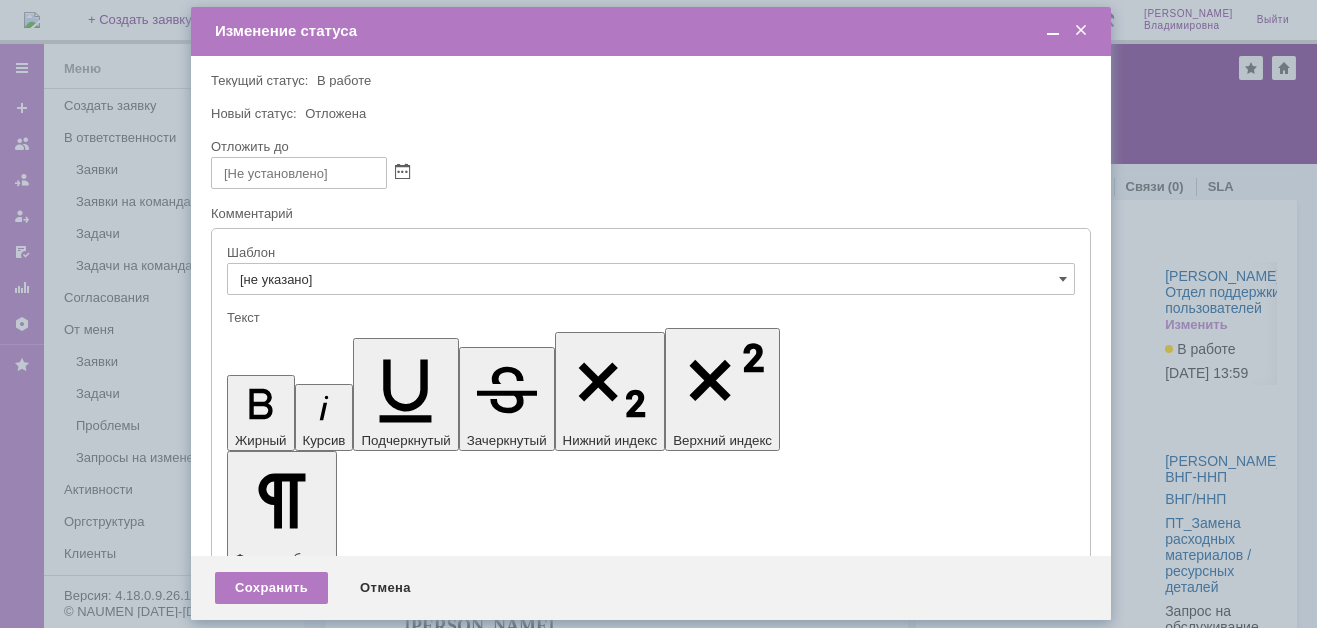 scroll, scrollTop: 0, scrollLeft: 0, axis: both 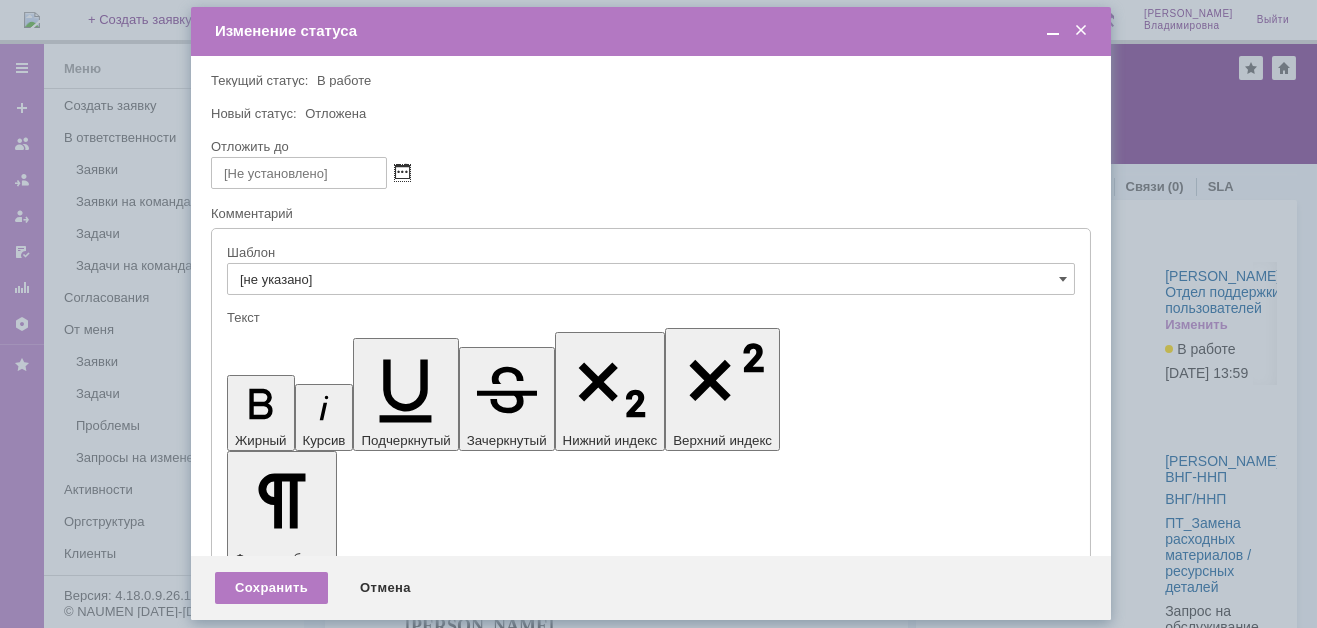 click at bounding box center [402, 173] 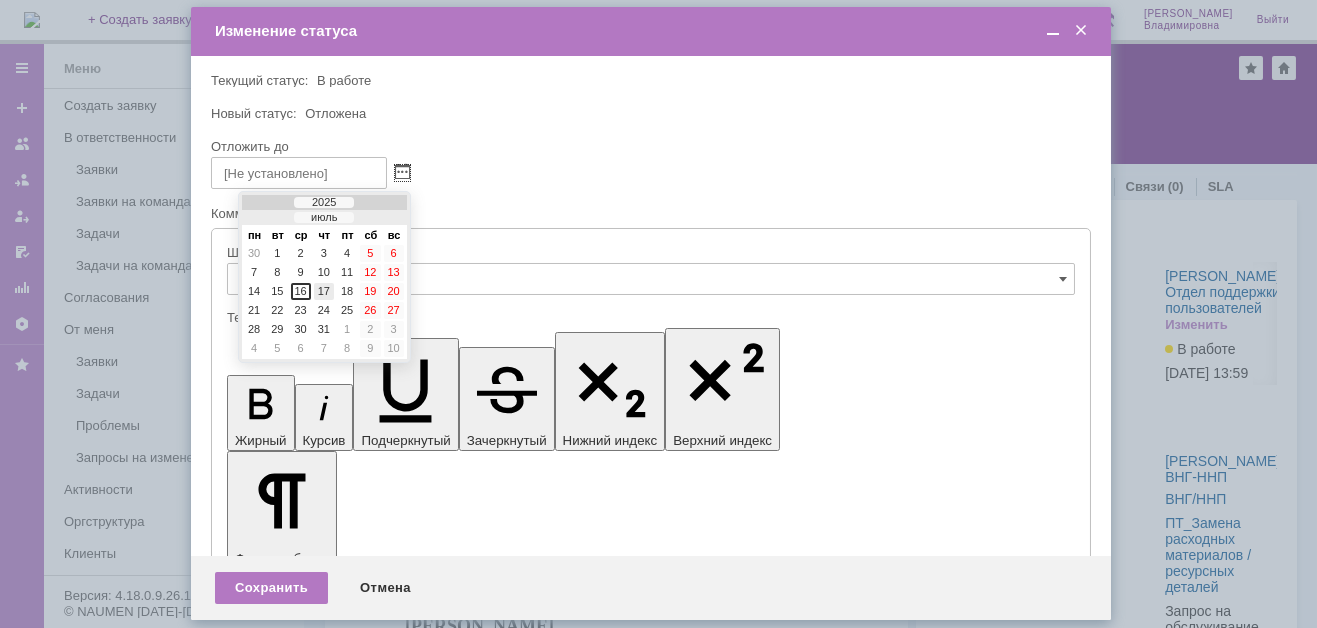 click on "17" at bounding box center (324, 291) 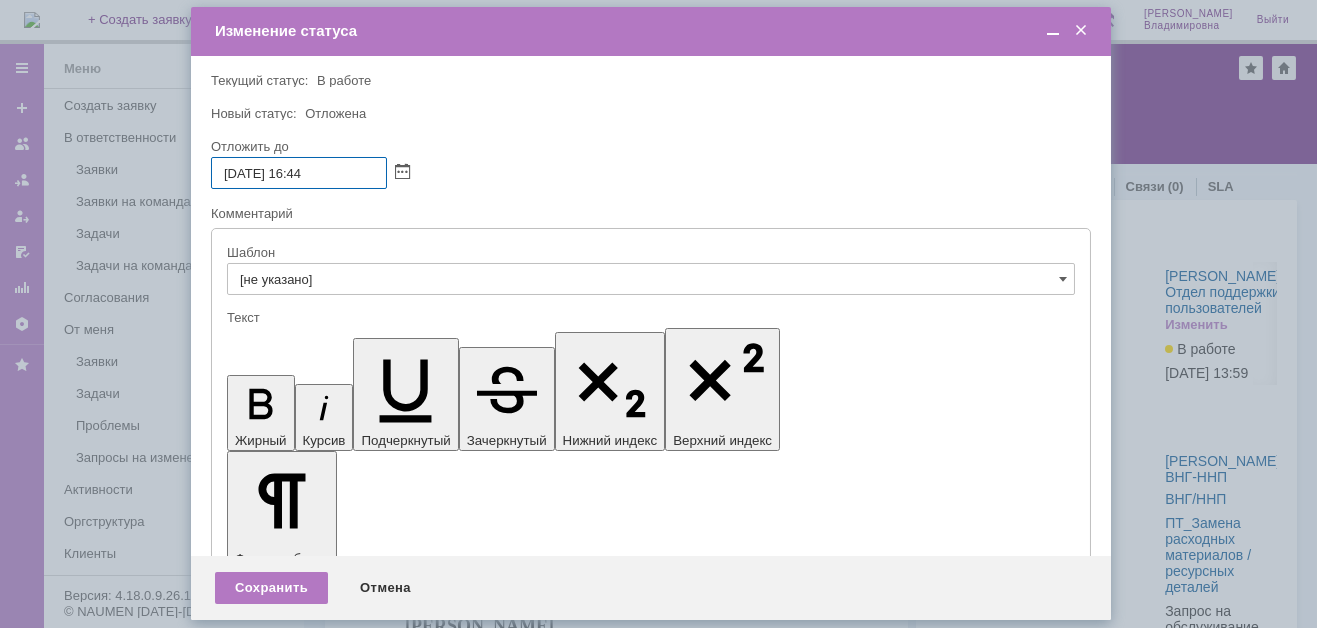drag, startPoint x: 312, startPoint y: 169, endPoint x: 332, endPoint y: 172, distance: 20.22375 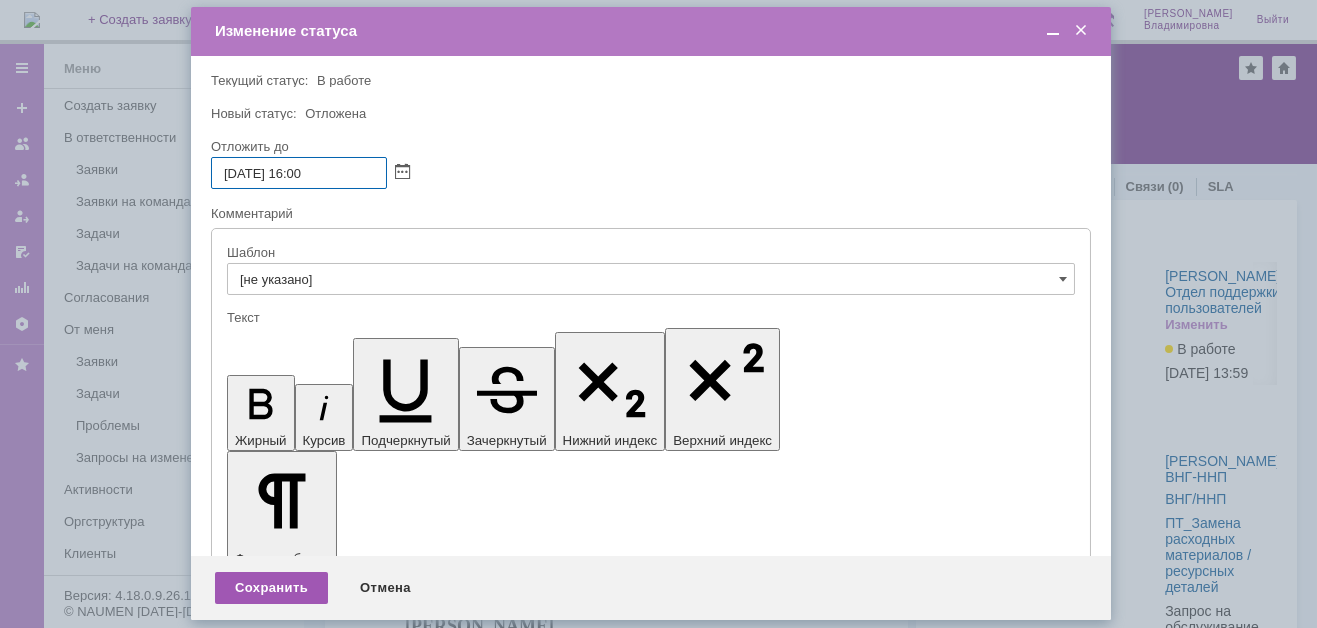 type on "17.07.2025 16:00" 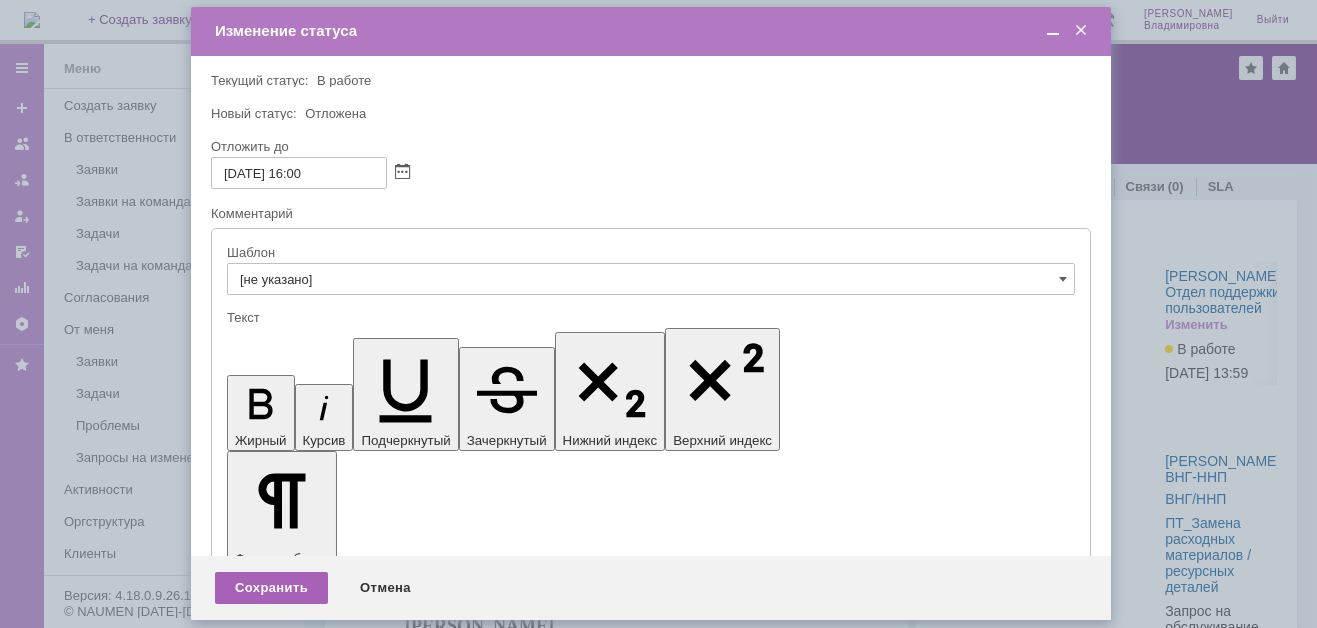 click on "Сохранить" at bounding box center [271, 588] 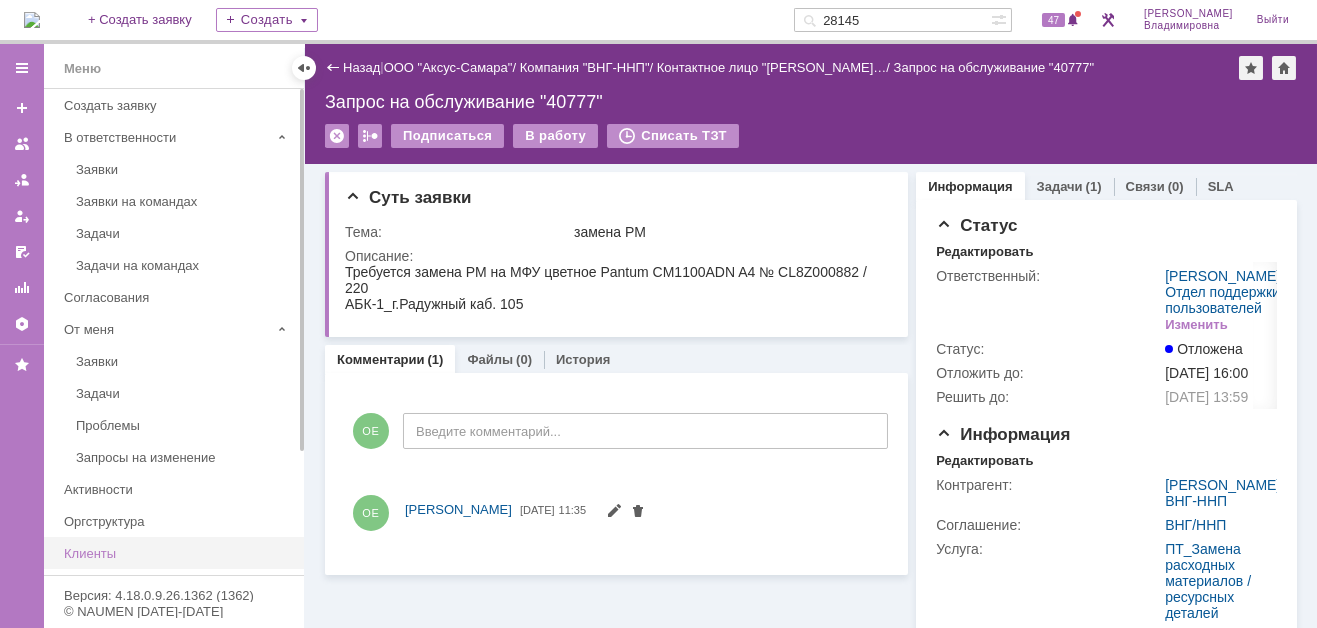 scroll, scrollTop: 0, scrollLeft: 0, axis: both 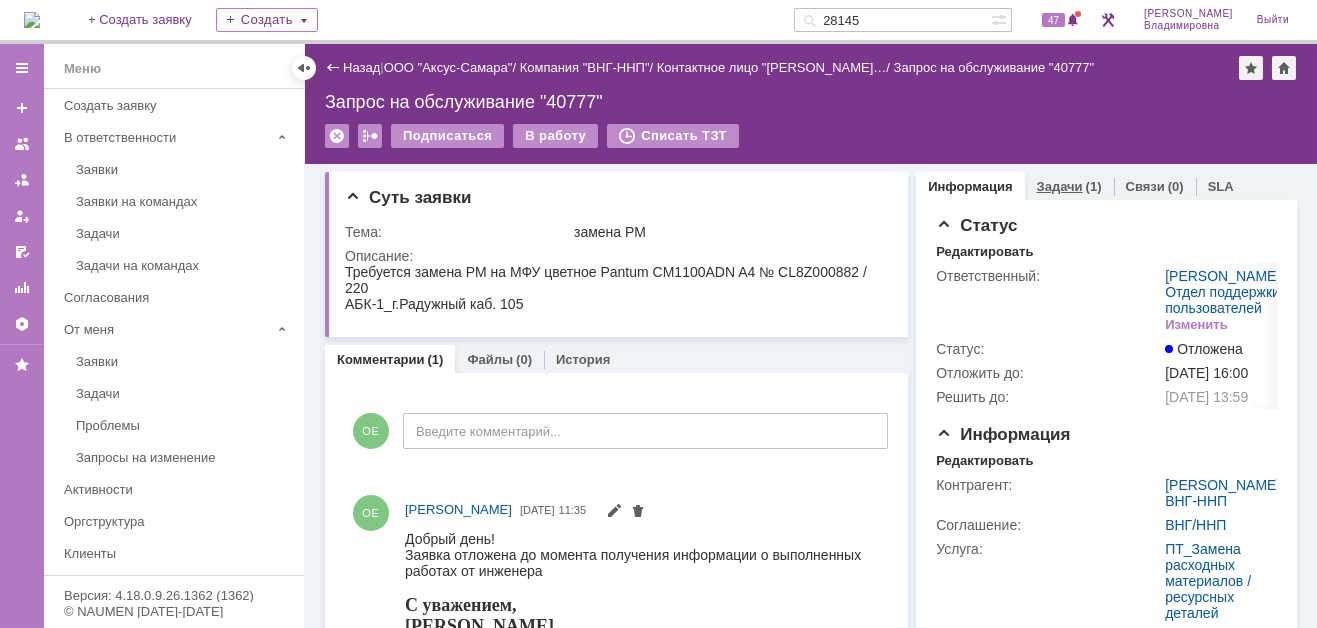click on "Задачи" at bounding box center (1060, 186) 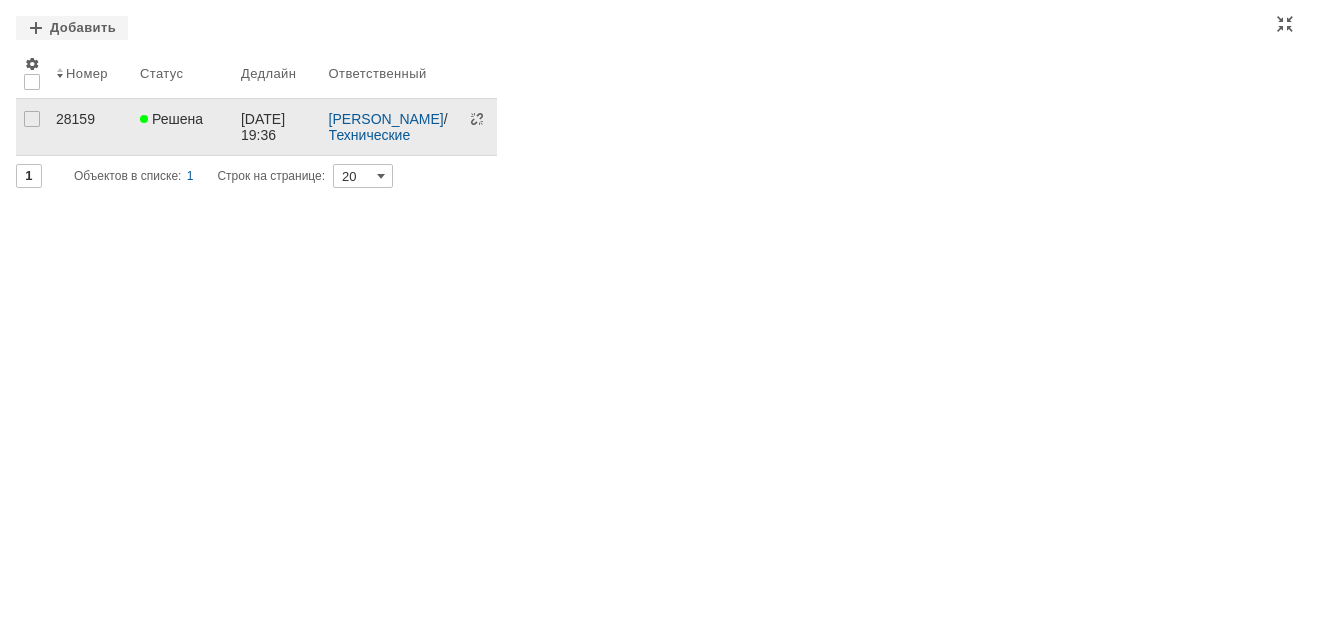 click on "28159" at bounding box center (90, 119) 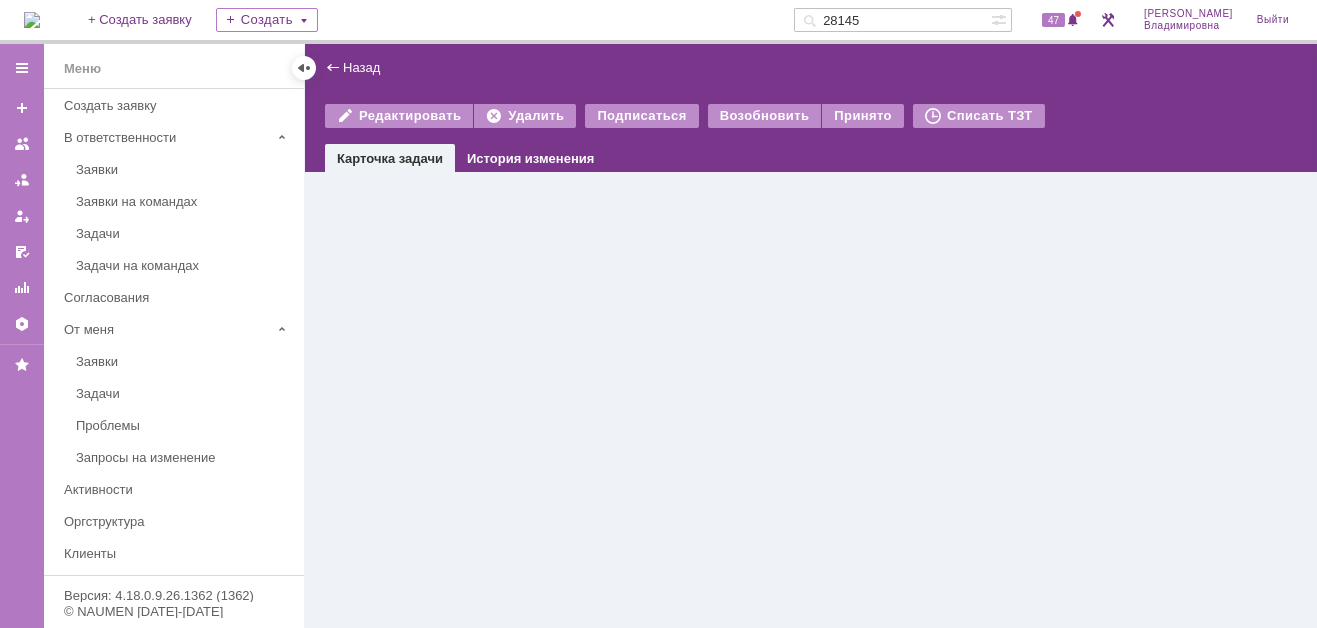 click on "Создать заявку" at bounding box center (178, 105) 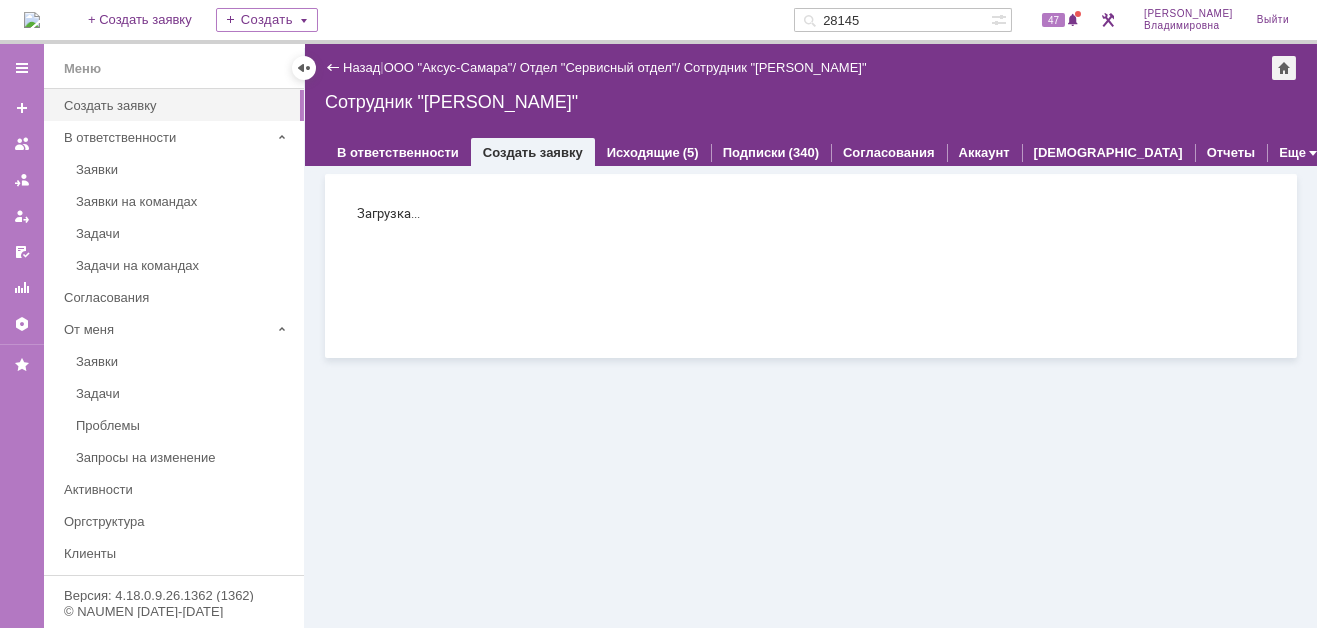 scroll, scrollTop: 0, scrollLeft: 0, axis: both 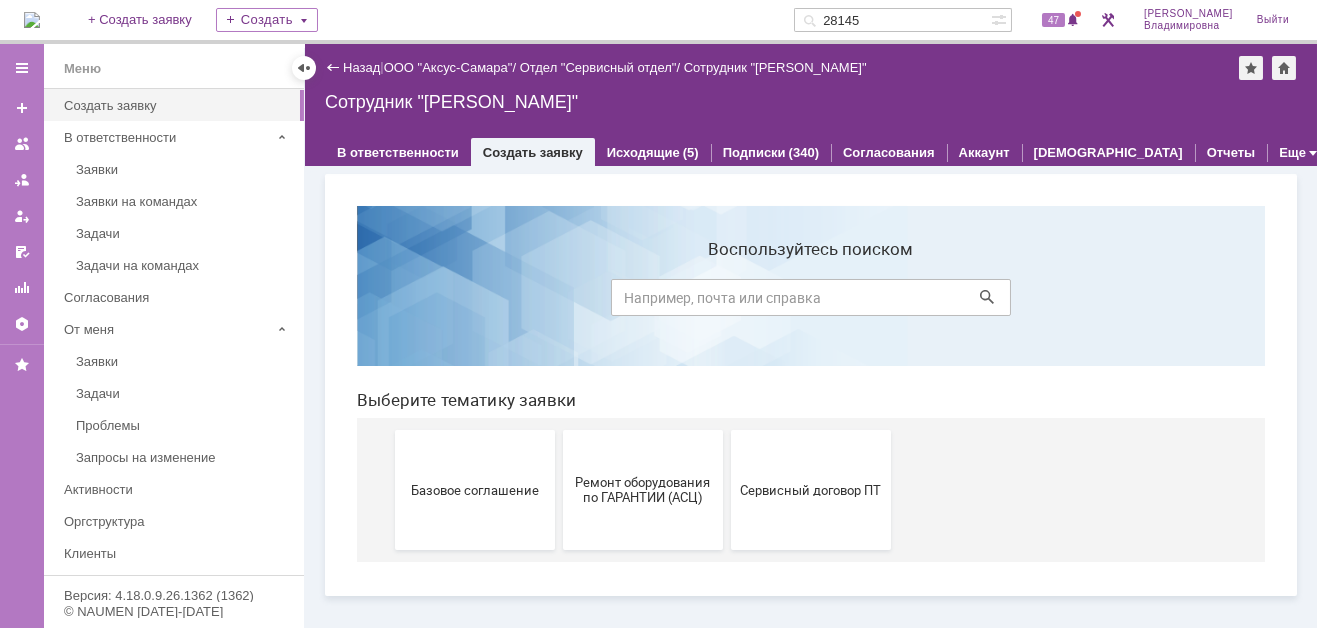 click on "28145" at bounding box center (892, 20) 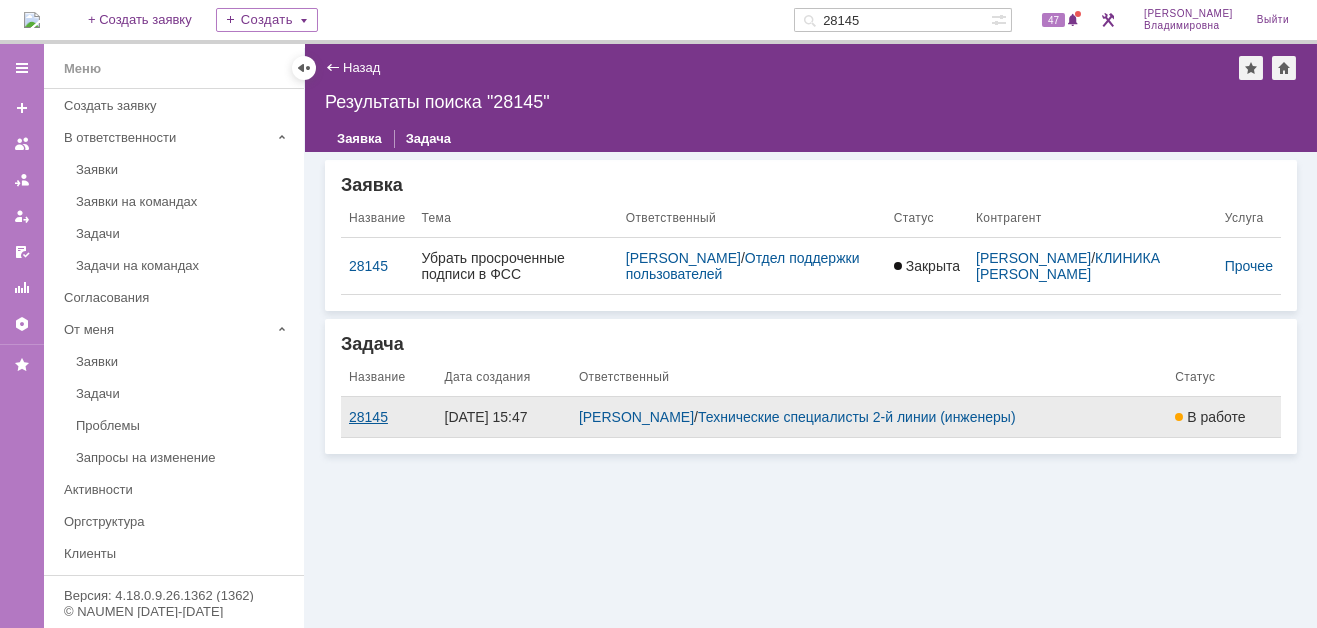 click on "28145" at bounding box center (389, 417) 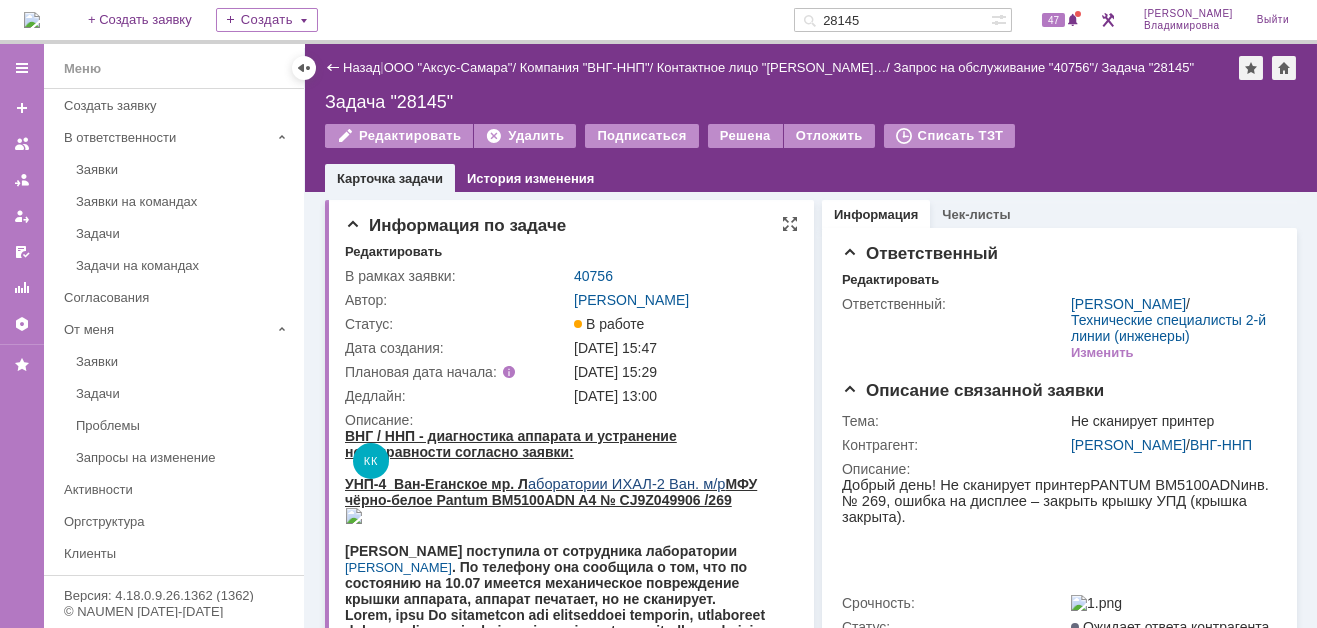 scroll, scrollTop: 0, scrollLeft: 0, axis: both 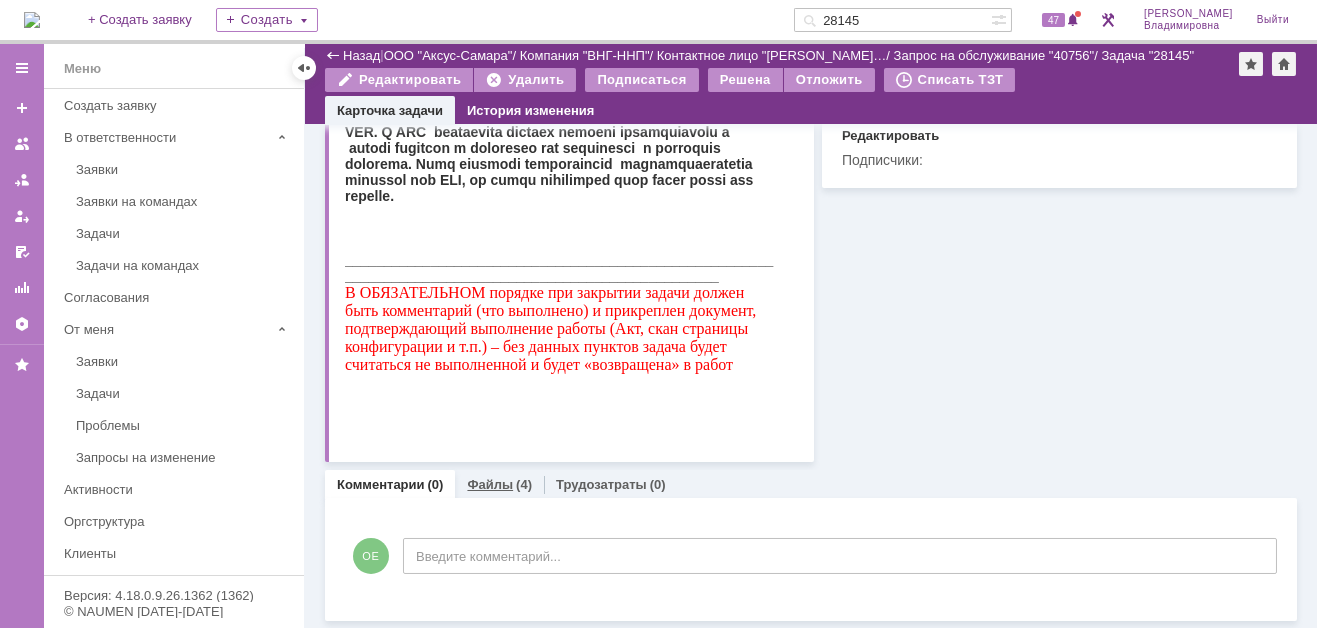click on "Файлы" at bounding box center [490, 484] 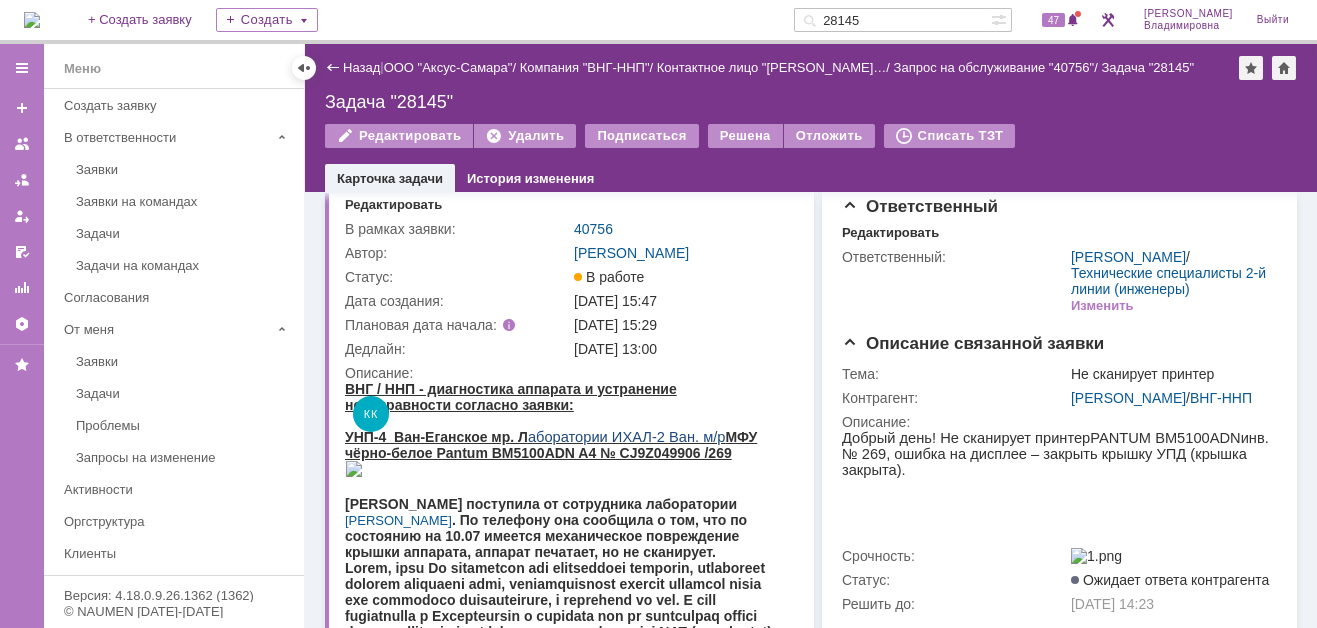 scroll, scrollTop: 0, scrollLeft: 0, axis: both 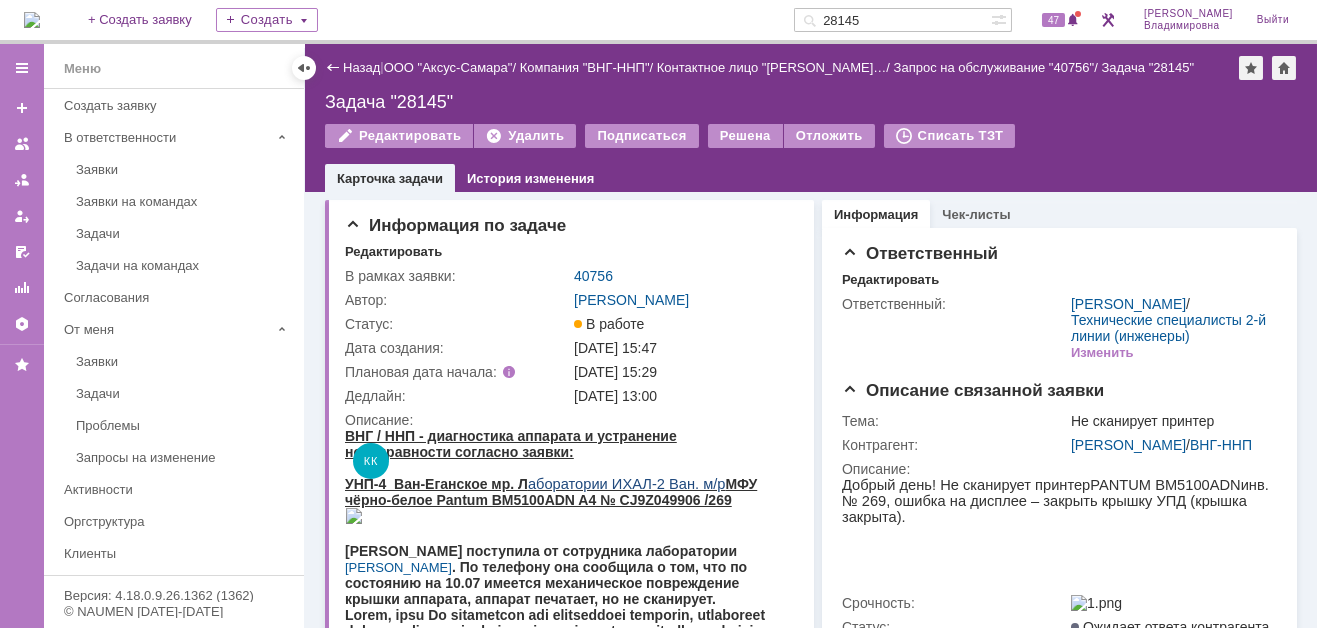 drag, startPoint x: 903, startPoint y: 18, endPoint x: 812, endPoint y: 17, distance: 91.00549 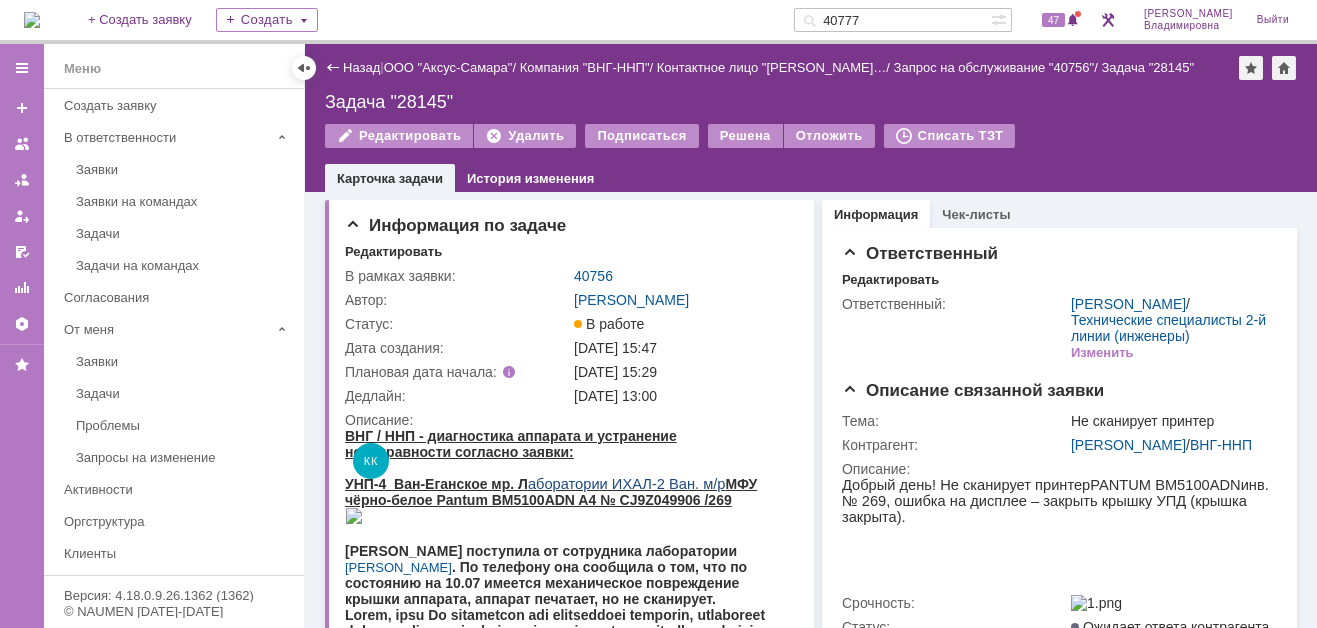 type on "40777" 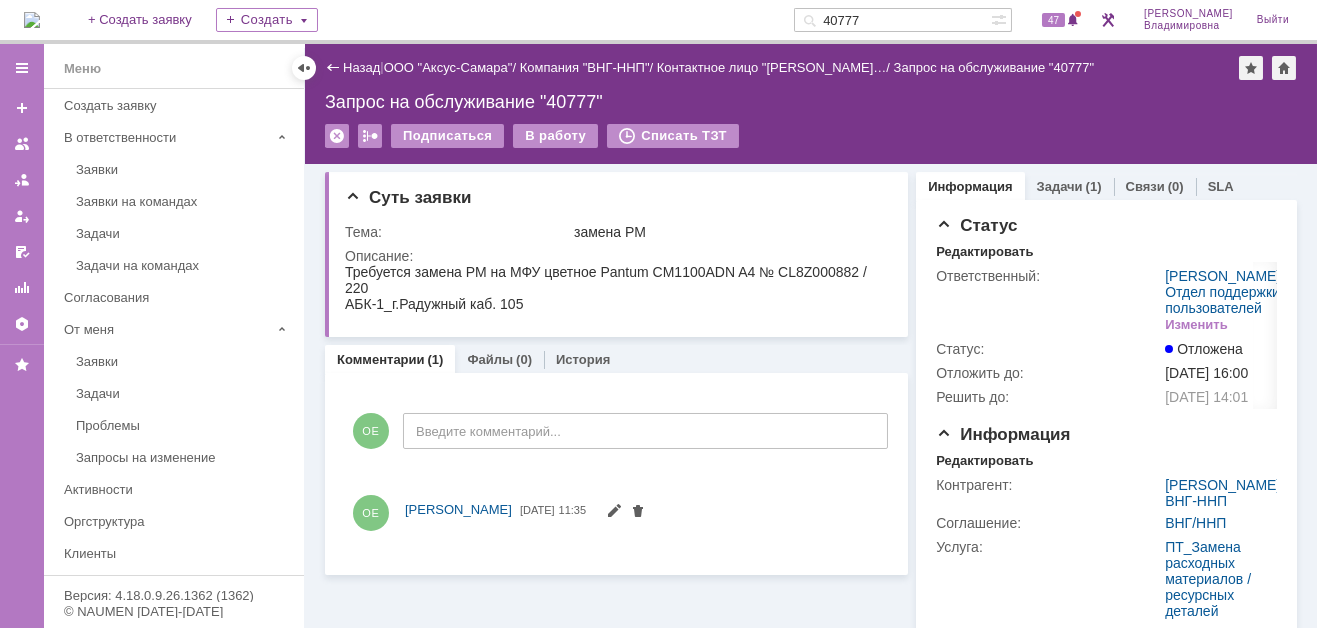 scroll, scrollTop: 0, scrollLeft: 0, axis: both 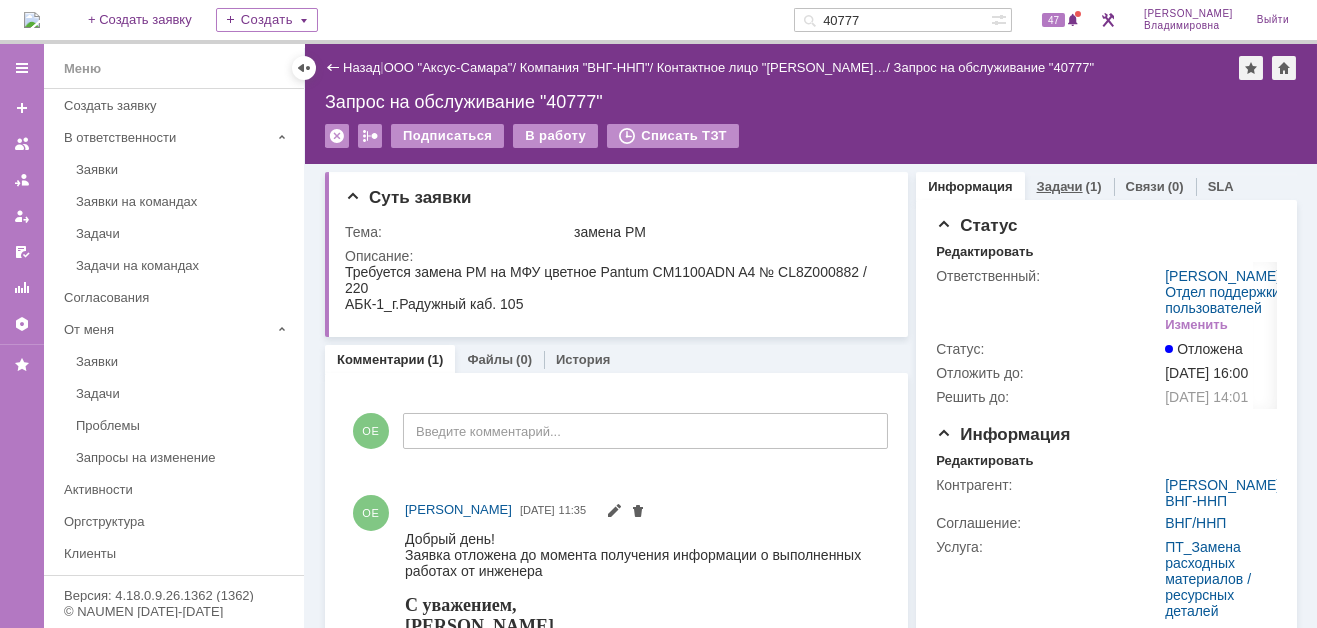 click on "Задачи" at bounding box center [1060, 186] 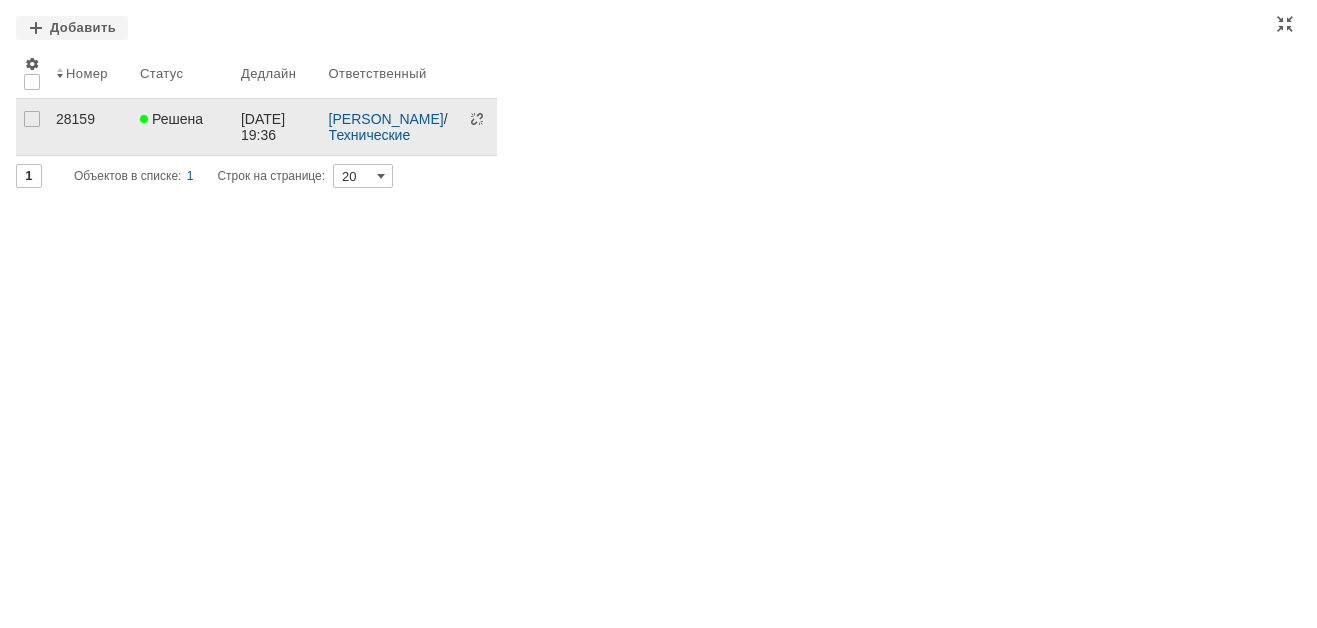 click on "Решена" at bounding box center (171, 119) 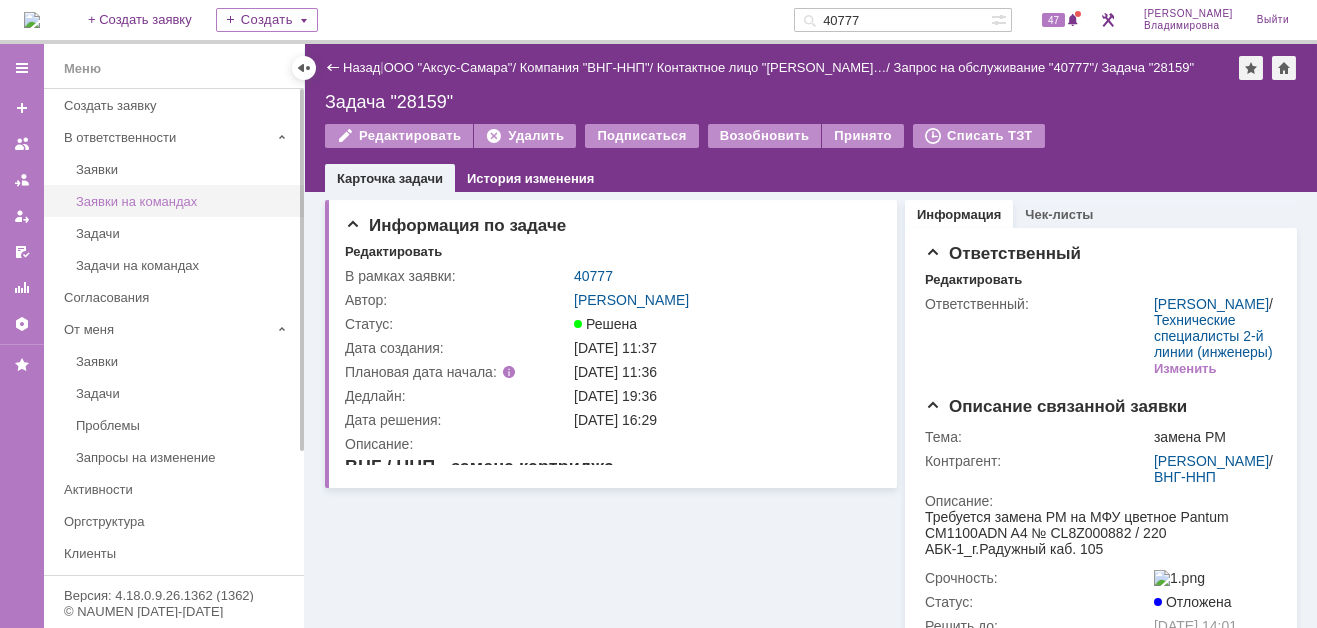 scroll, scrollTop: 0, scrollLeft: 0, axis: both 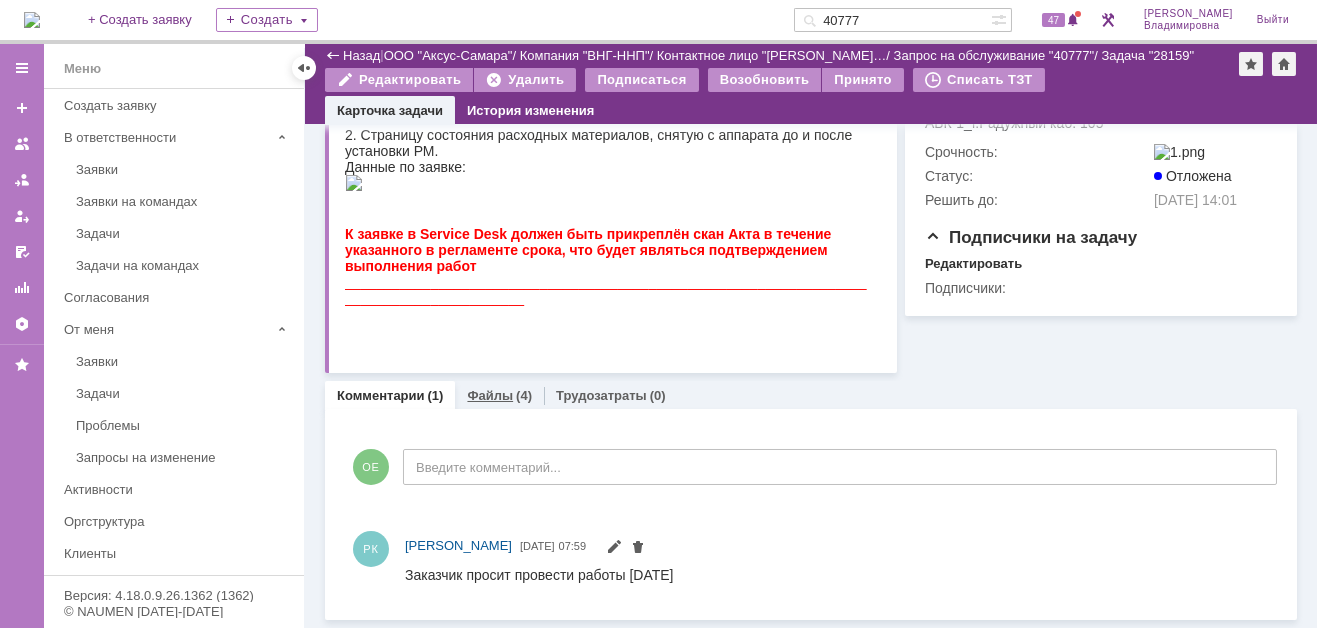 click on "Файлы" at bounding box center (490, 395) 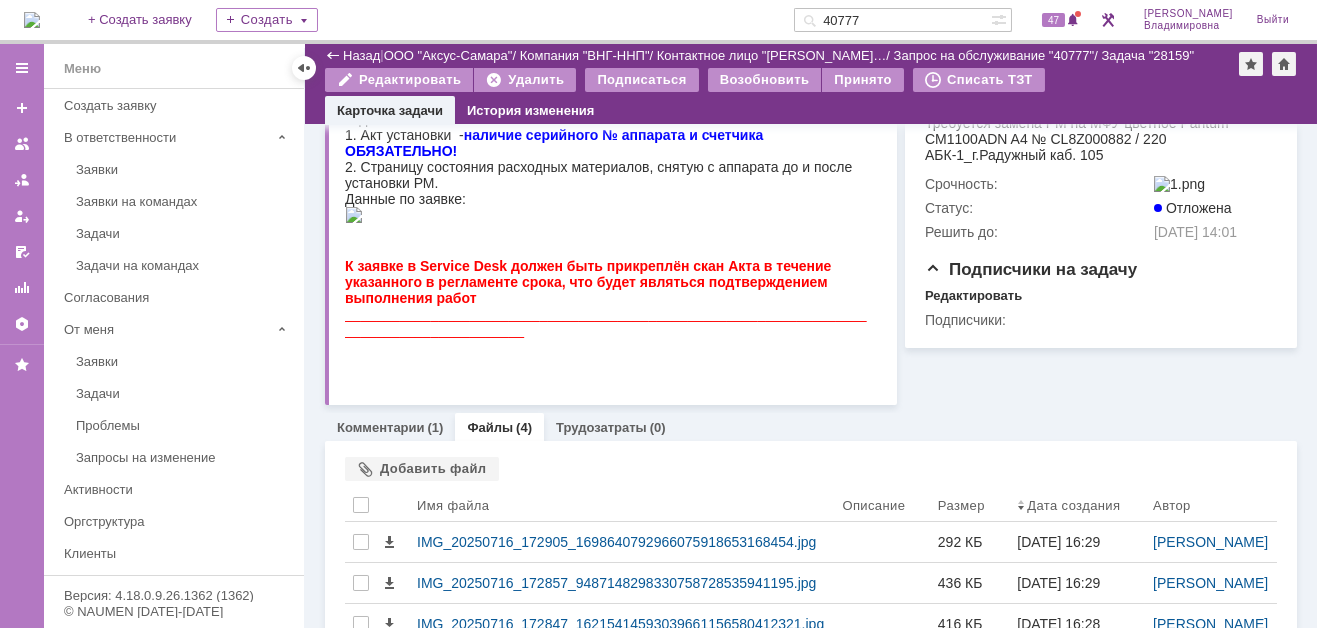 scroll, scrollTop: 386, scrollLeft: 0, axis: vertical 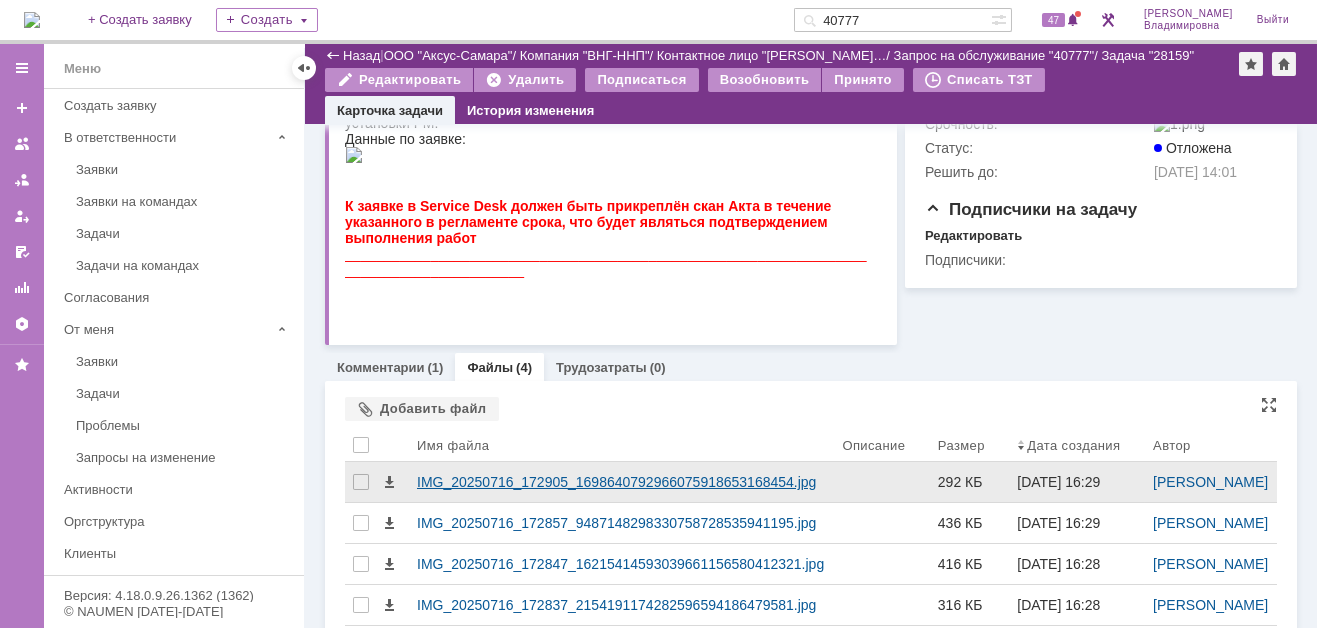 click on "IMG_20250716_172905_1698640792966075918653168454.jpg" at bounding box center [621, 482] 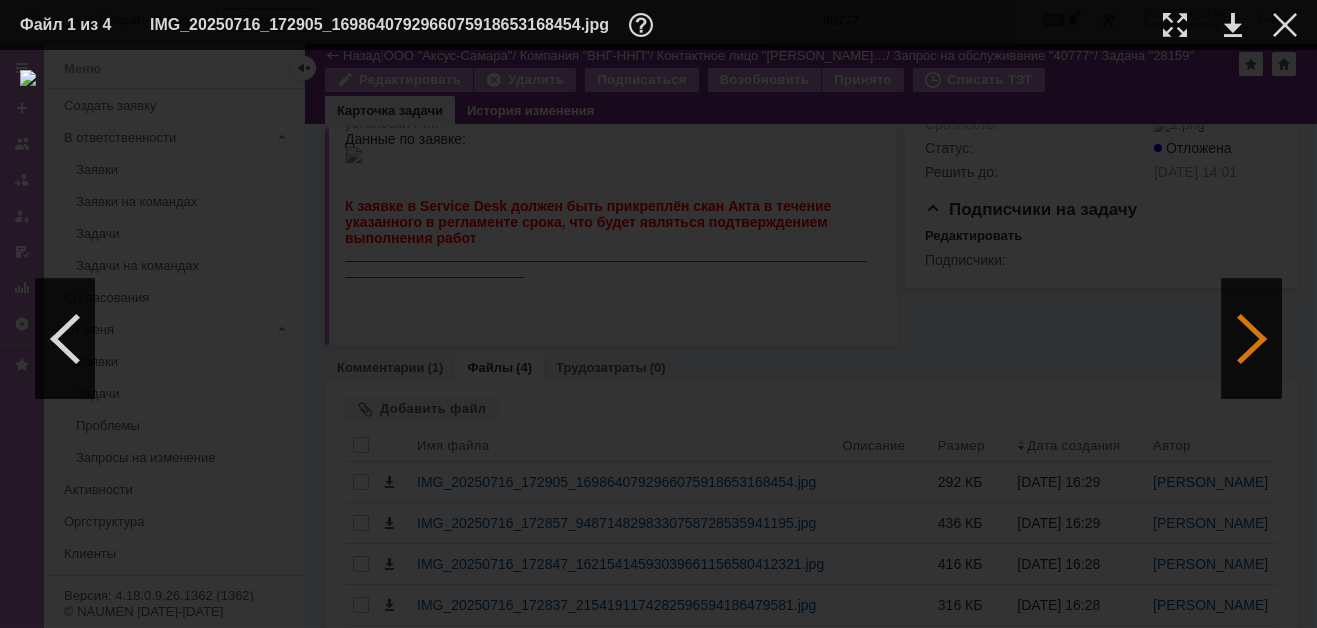 click at bounding box center (1252, 339) 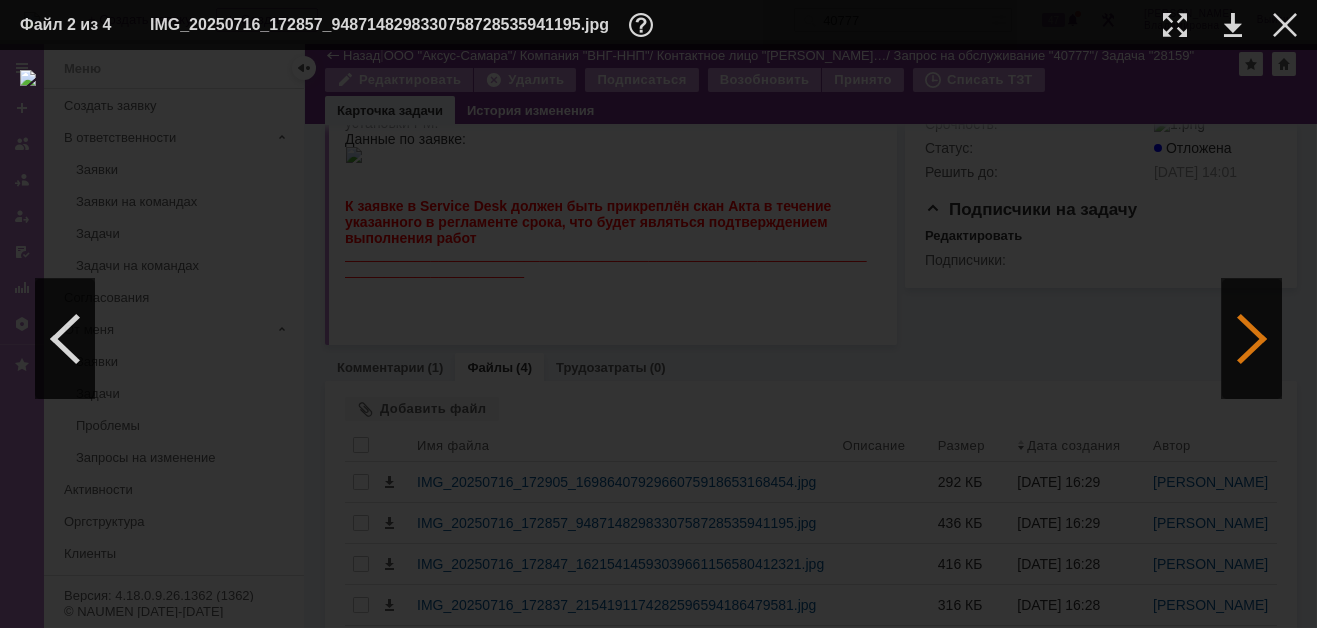 click at bounding box center (1252, 339) 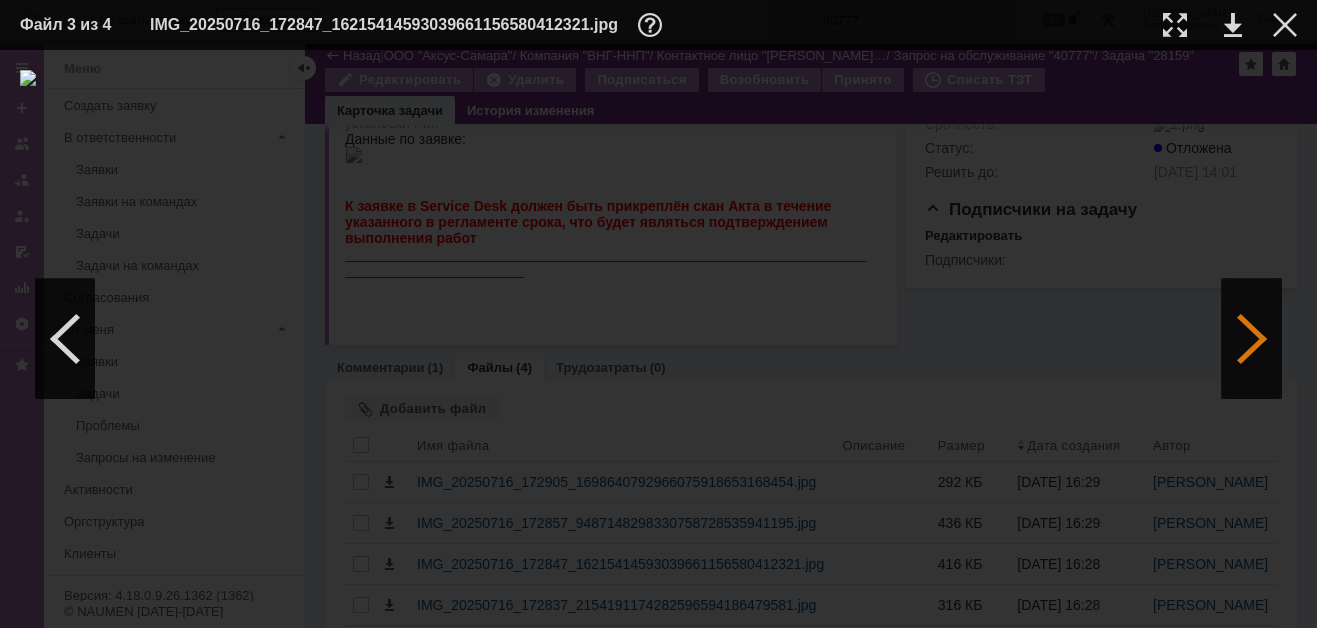 click at bounding box center (1252, 339) 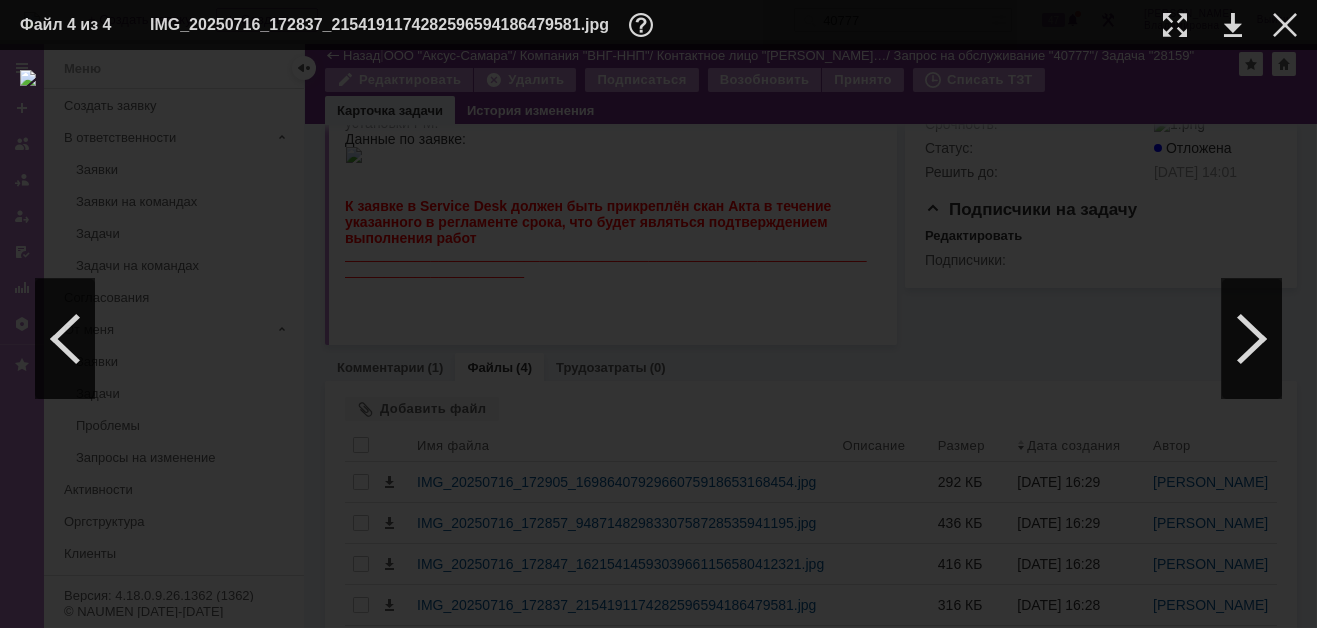 click at bounding box center [1269, 25] 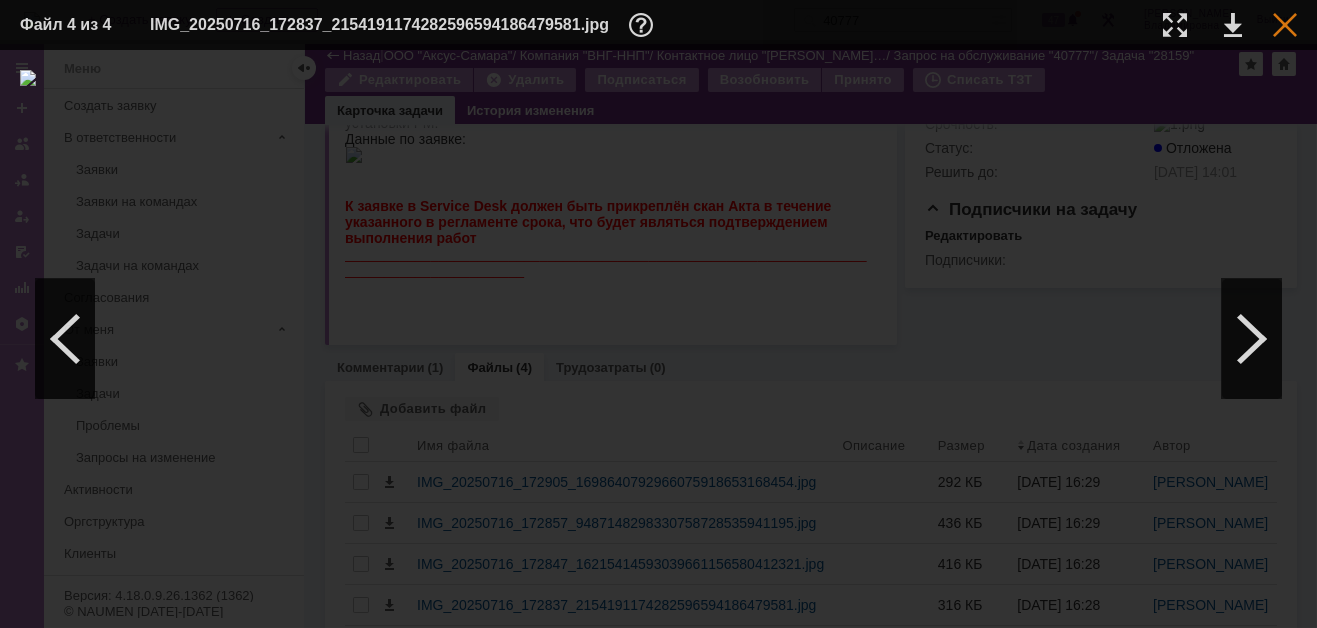 click at bounding box center (1285, 25) 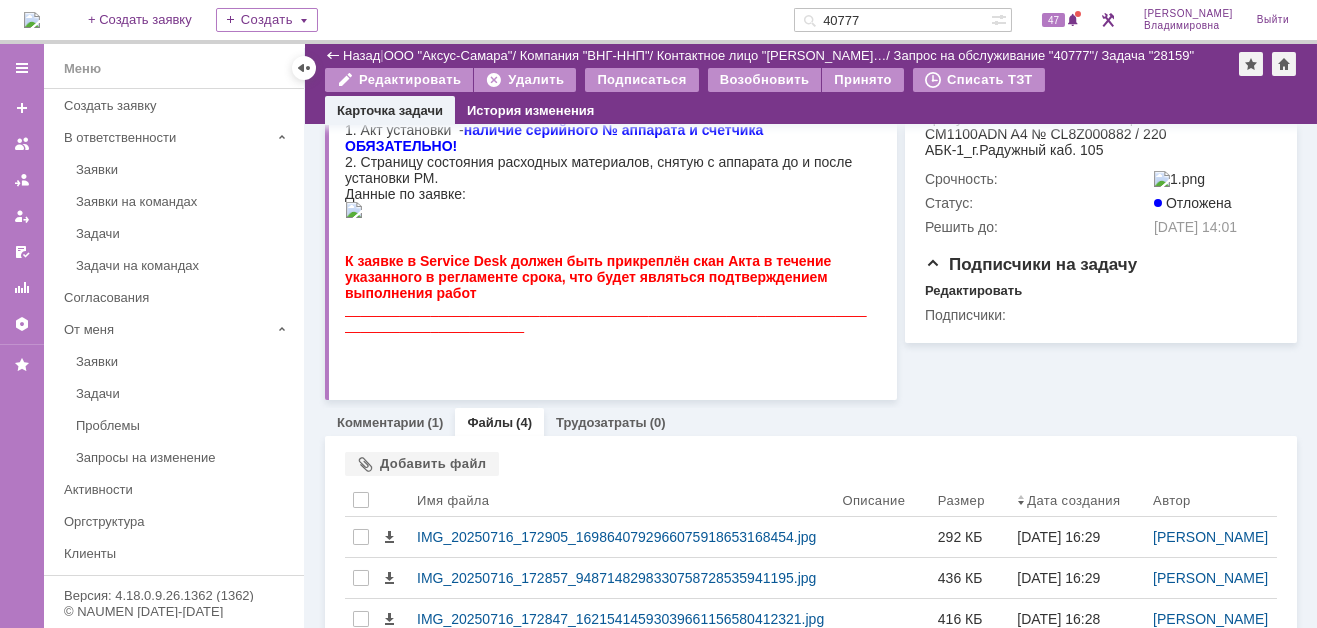 scroll, scrollTop: 545, scrollLeft: 0, axis: vertical 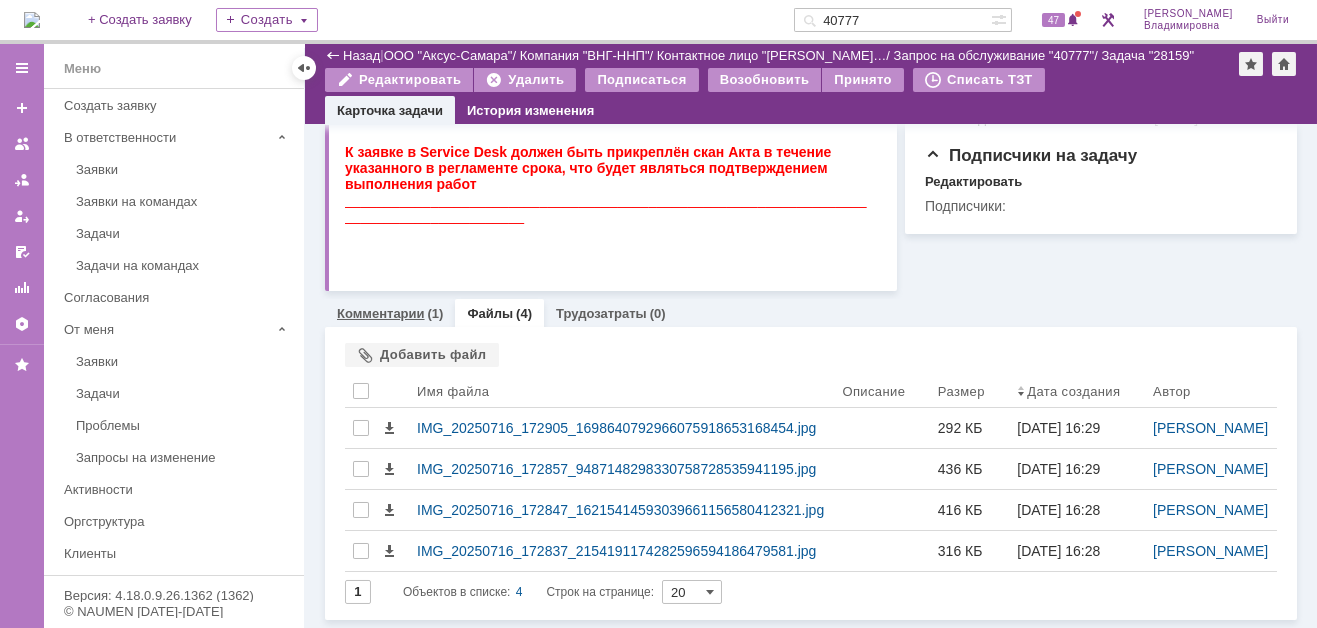 click on "Комментарии" at bounding box center (381, 313) 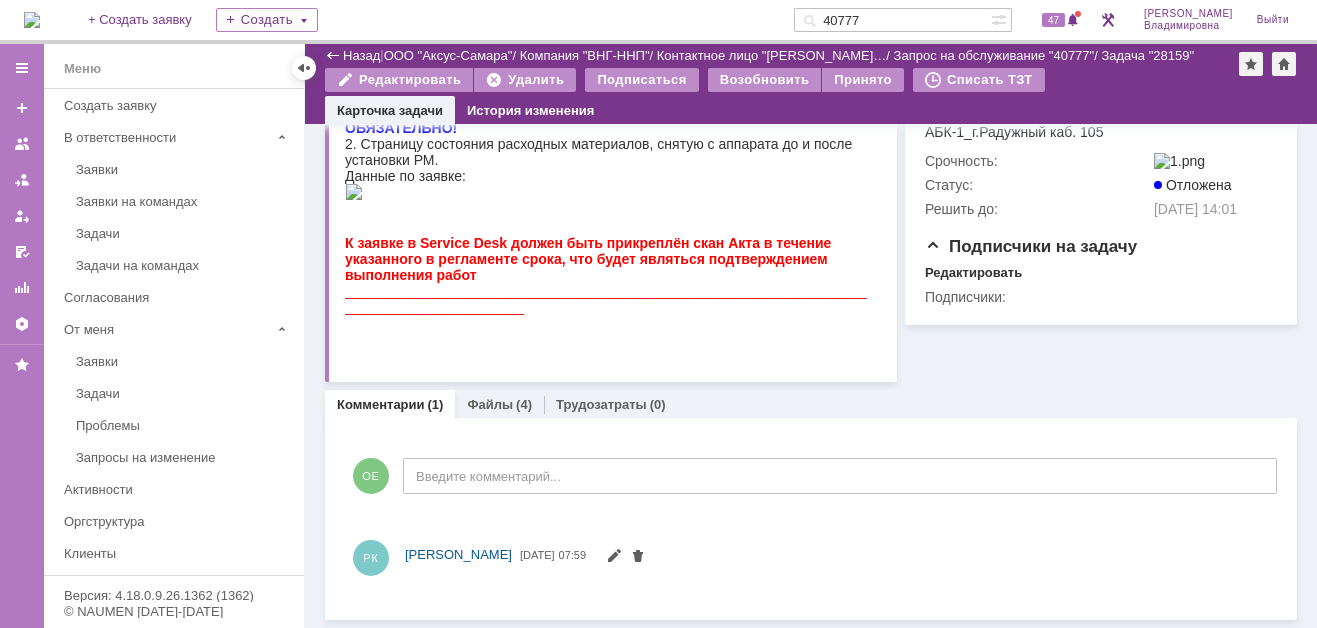 scroll, scrollTop: 0, scrollLeft: 0, axis: both 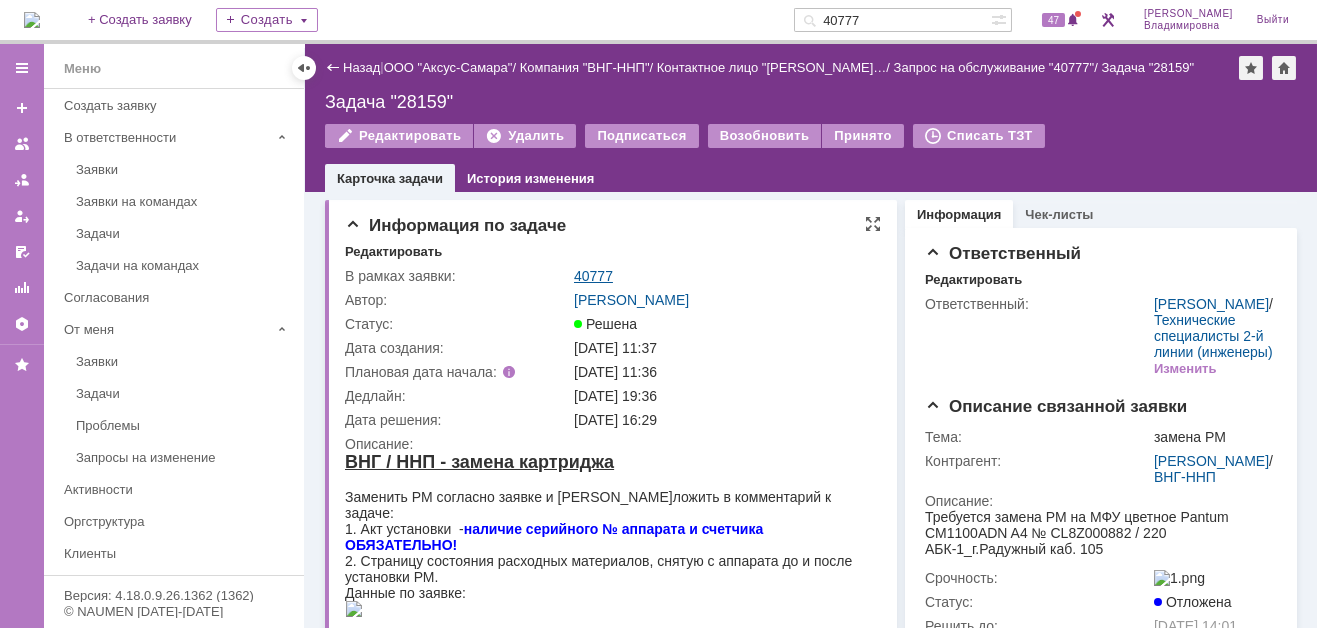click on "40777" at bounding box center [593, 276] 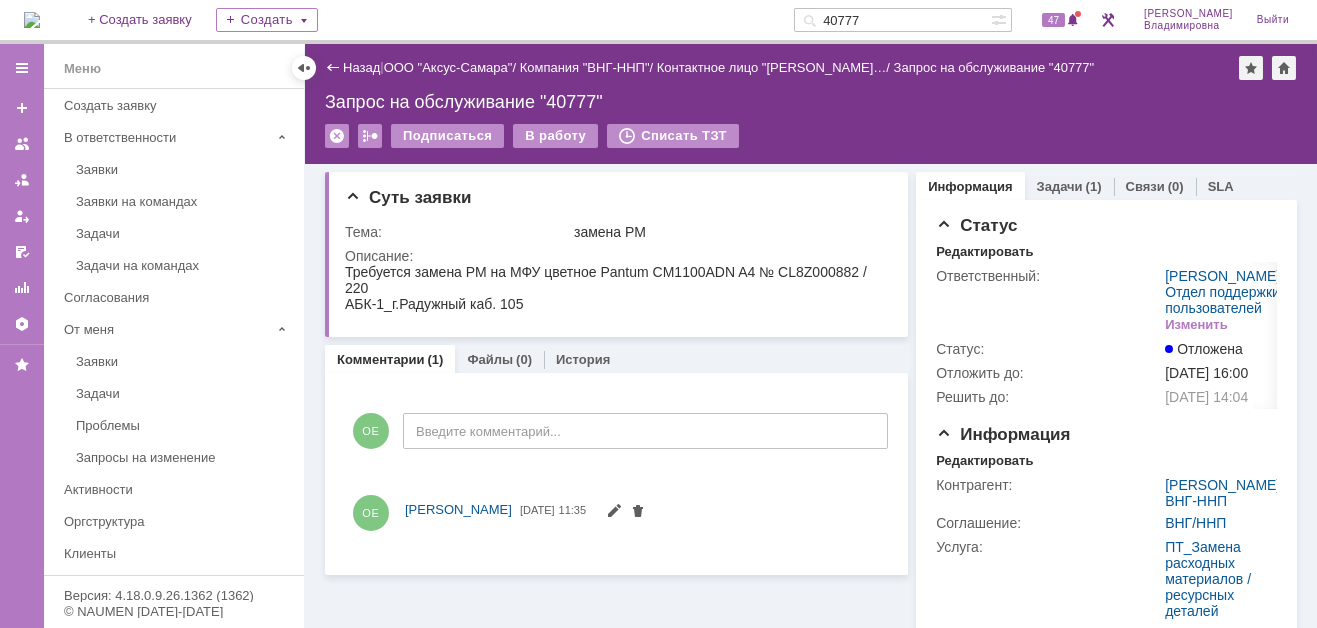 scroll, scrollTop: 0, scrollLeft: 0, axis: both 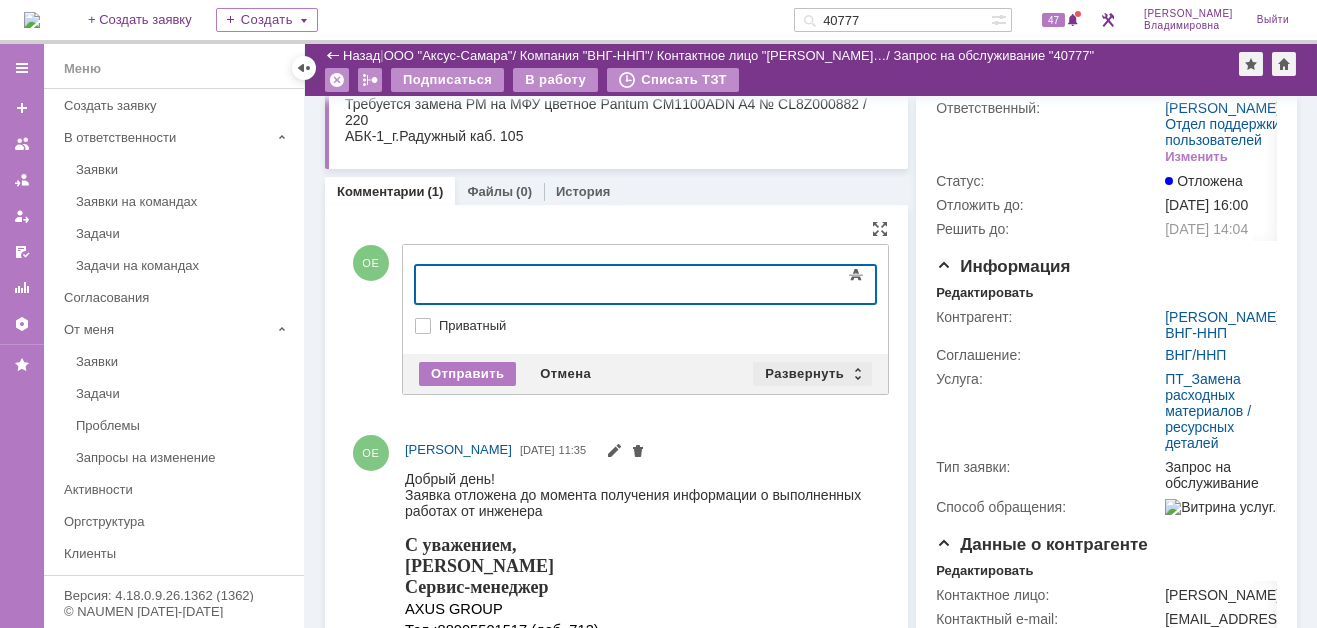 click on "Развернуть" at bounding box center [812, 374] 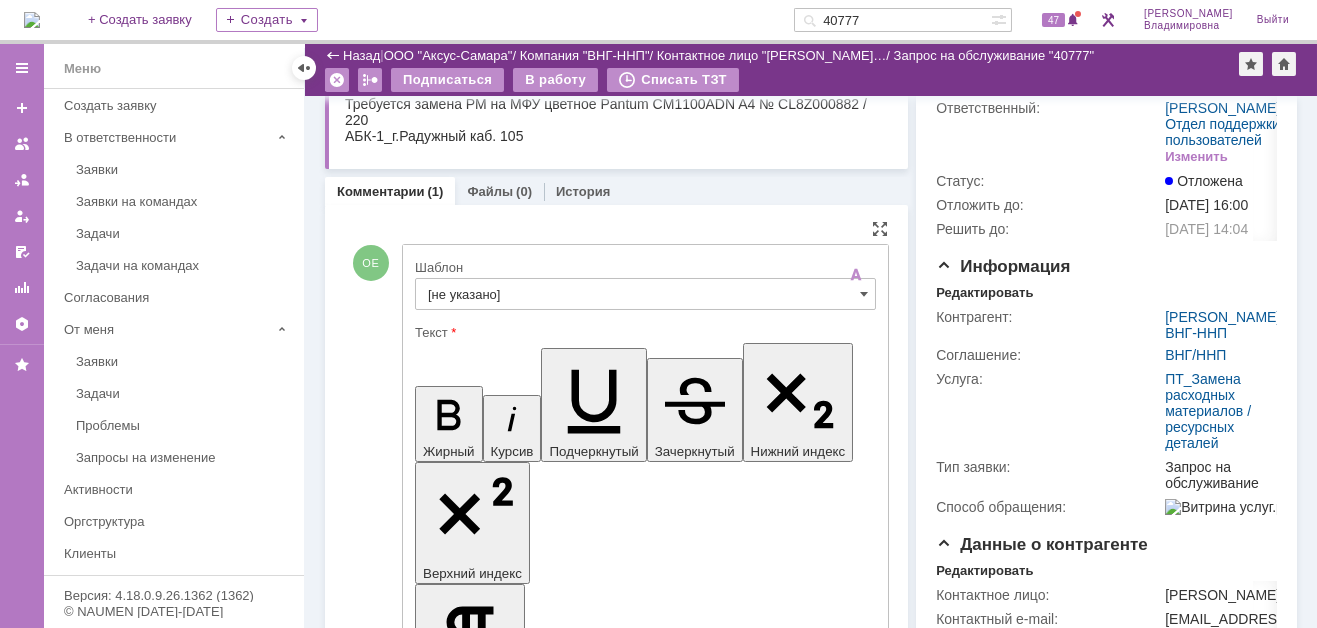 scroll, scrollTop: 0, scrollLeft: 0, axis: both 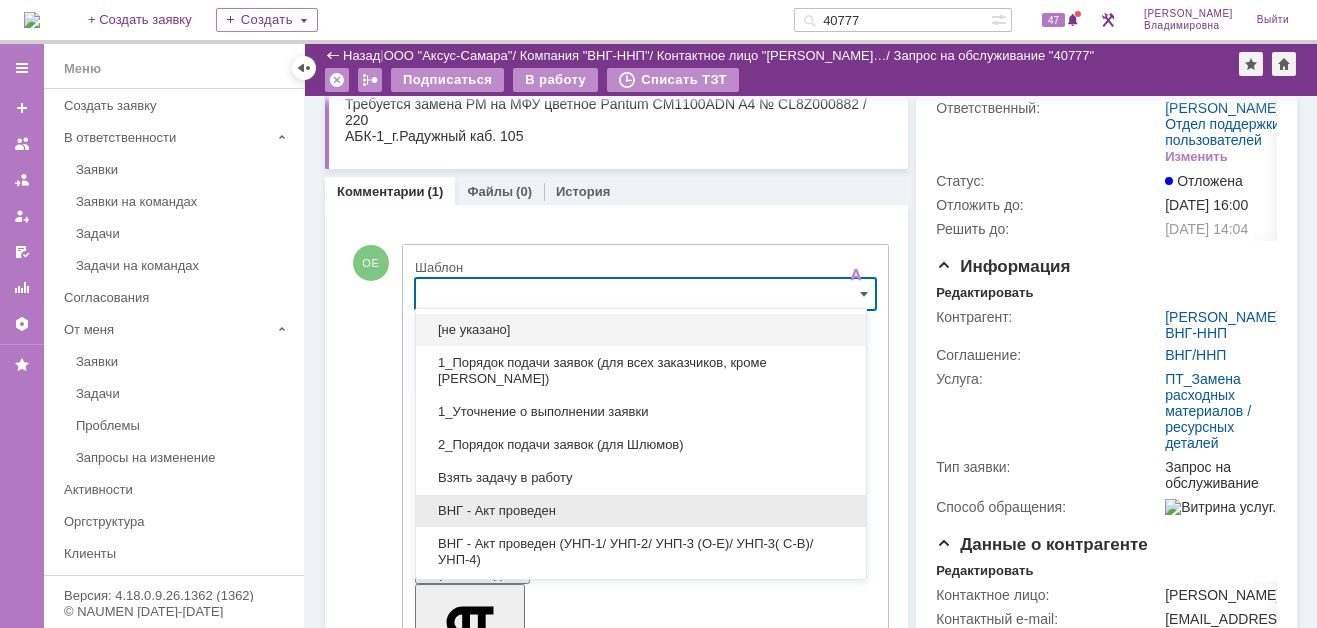 click on "ВНГ - Акт проведен" at bounding box center [641, 511] 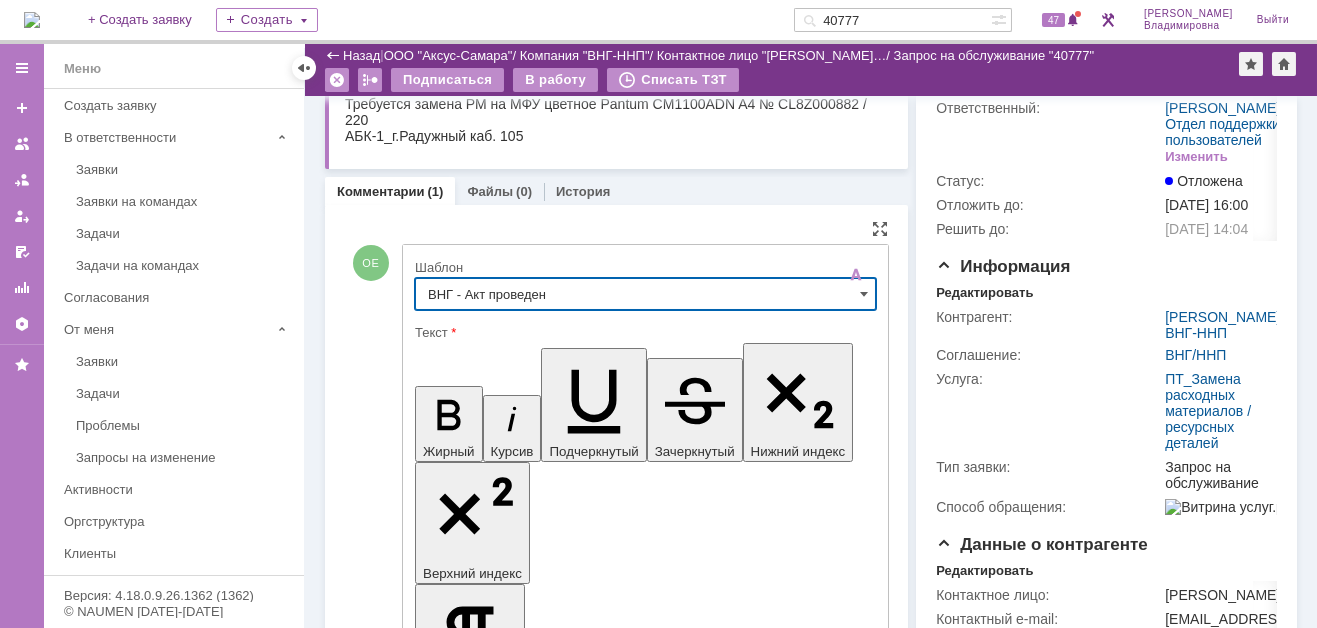 type on "ВНГ - Акт проведен" 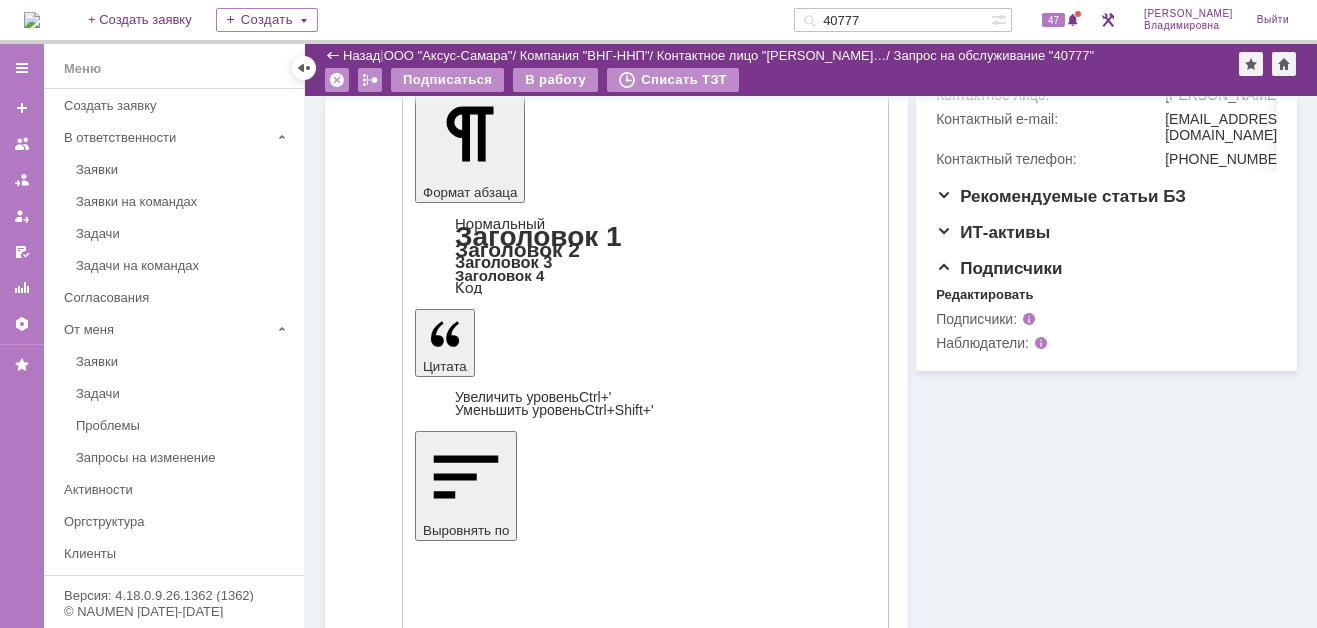 click on "Отправить" at bounding box center (467, 4377) 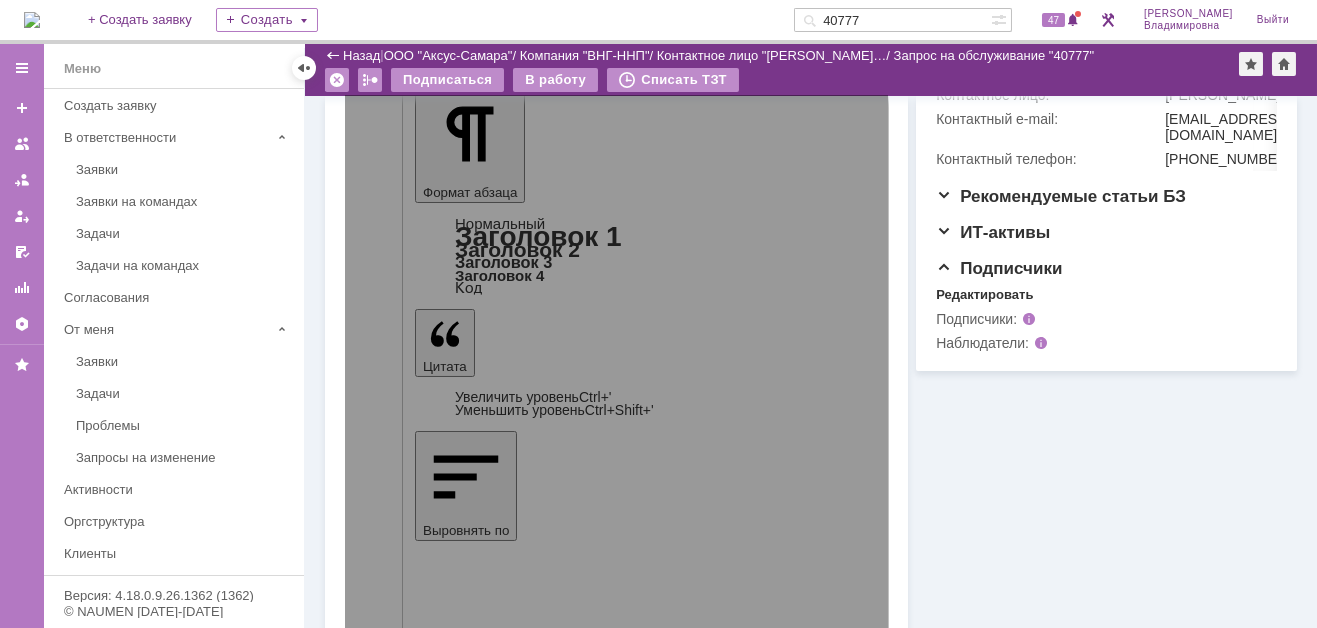 scroll, scrollTop: 442, scrollLeft: 0, axis: vertical 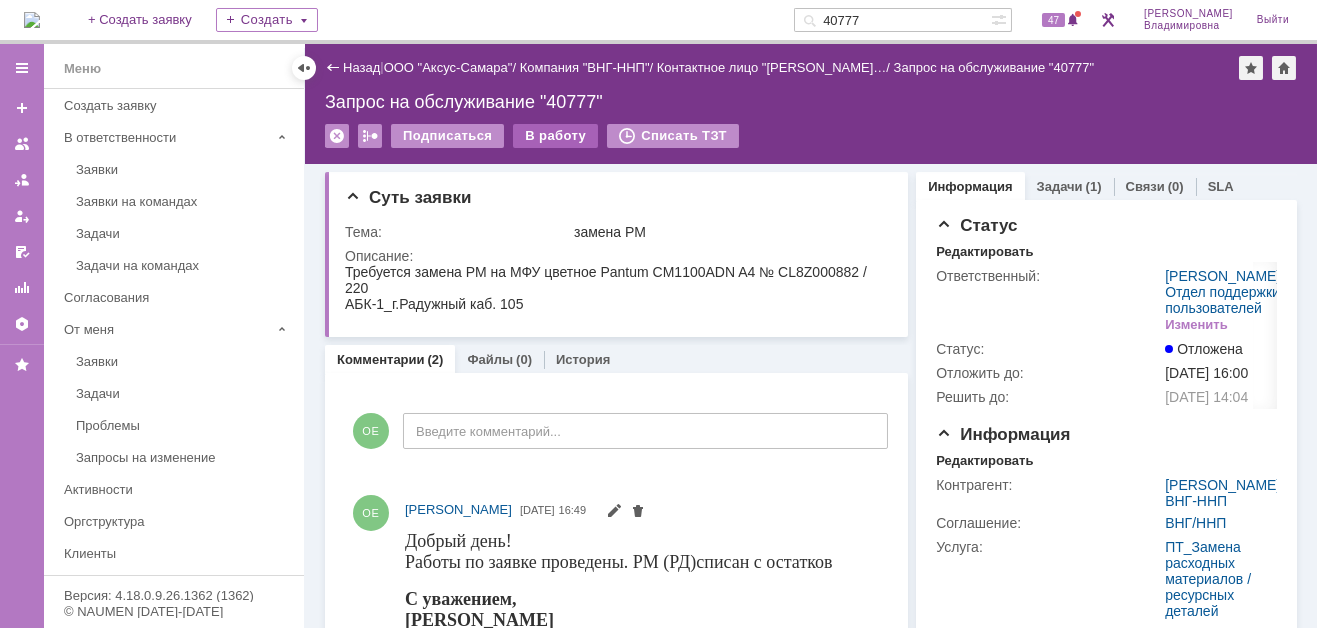 click on "В работу" at bounding box center [555, 136] 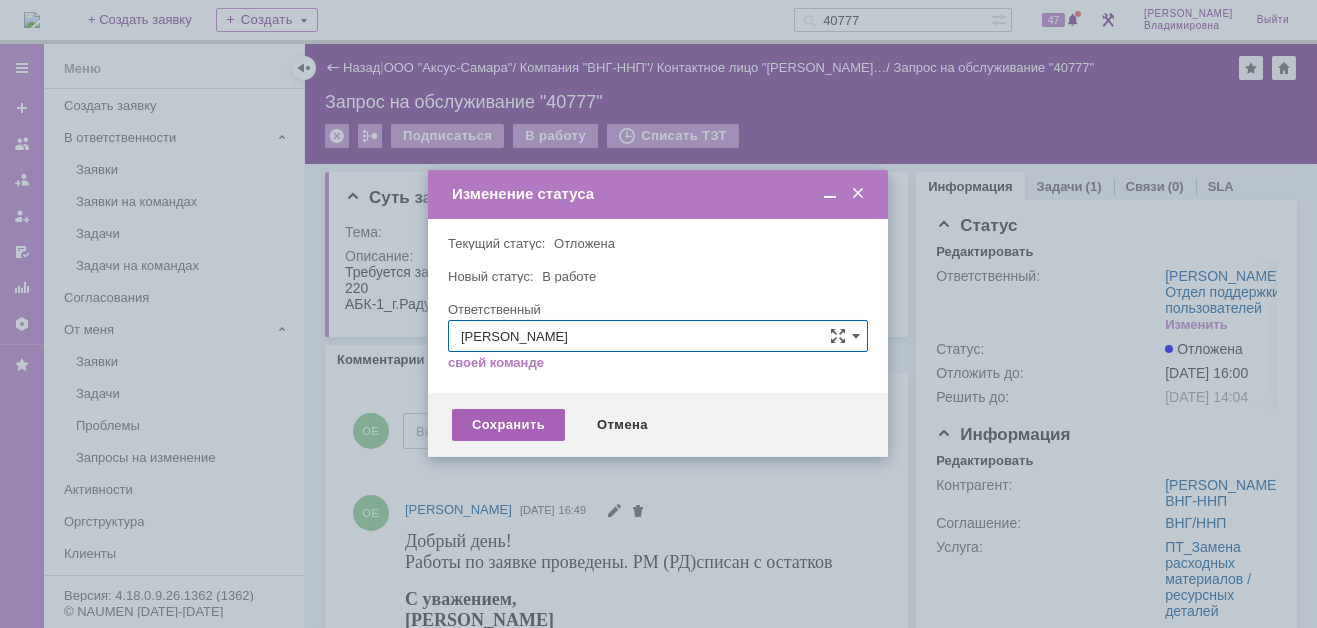 click on "Сохранить" at bounding box center [508, 425] 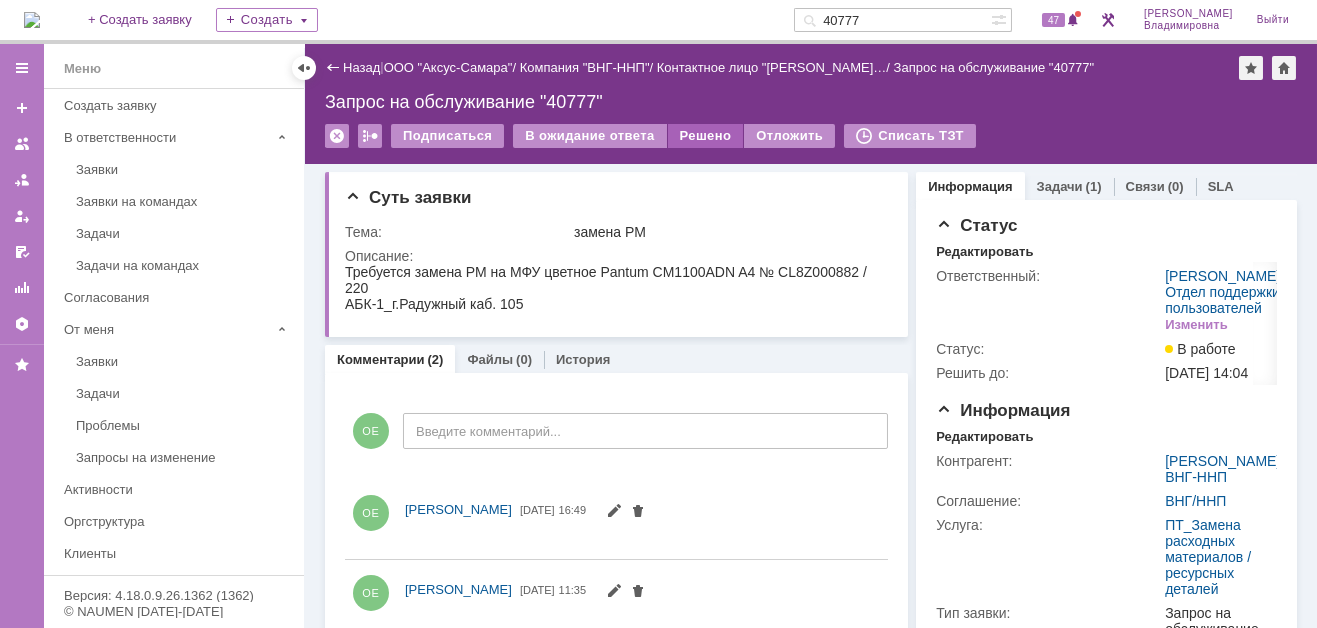 scroll, scrollTop: 0, scrollLeft: 0, axis: both 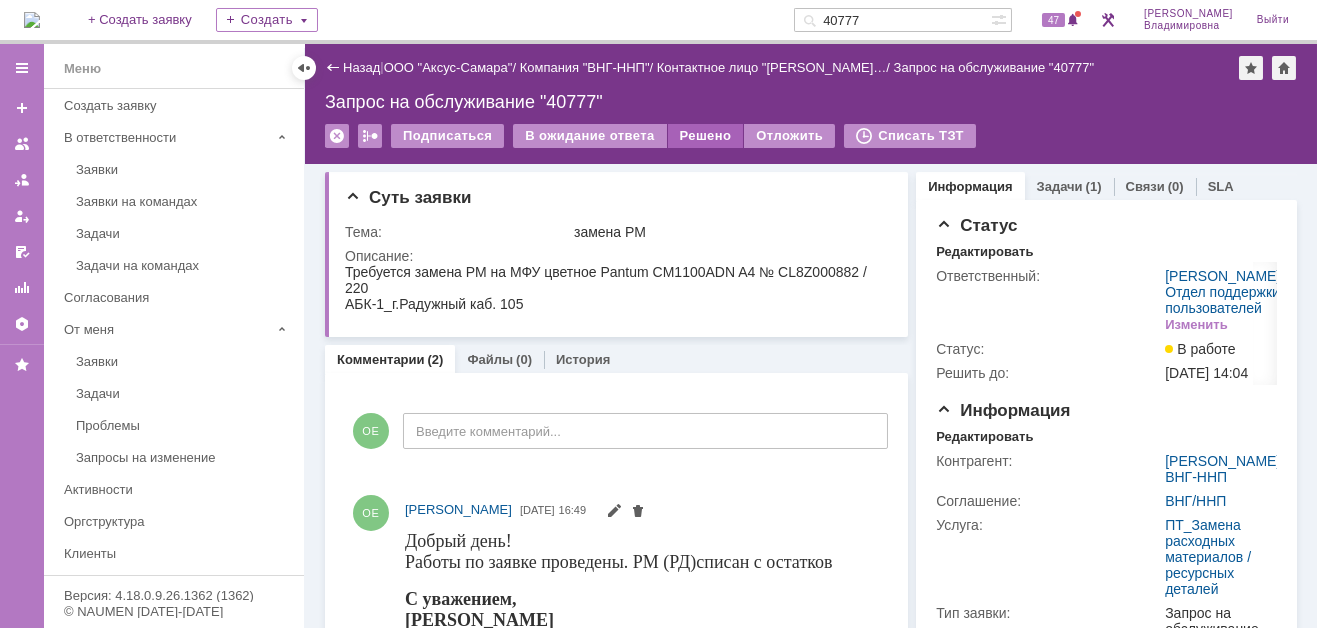 click on "Решено" at bounding box center [706, 136] 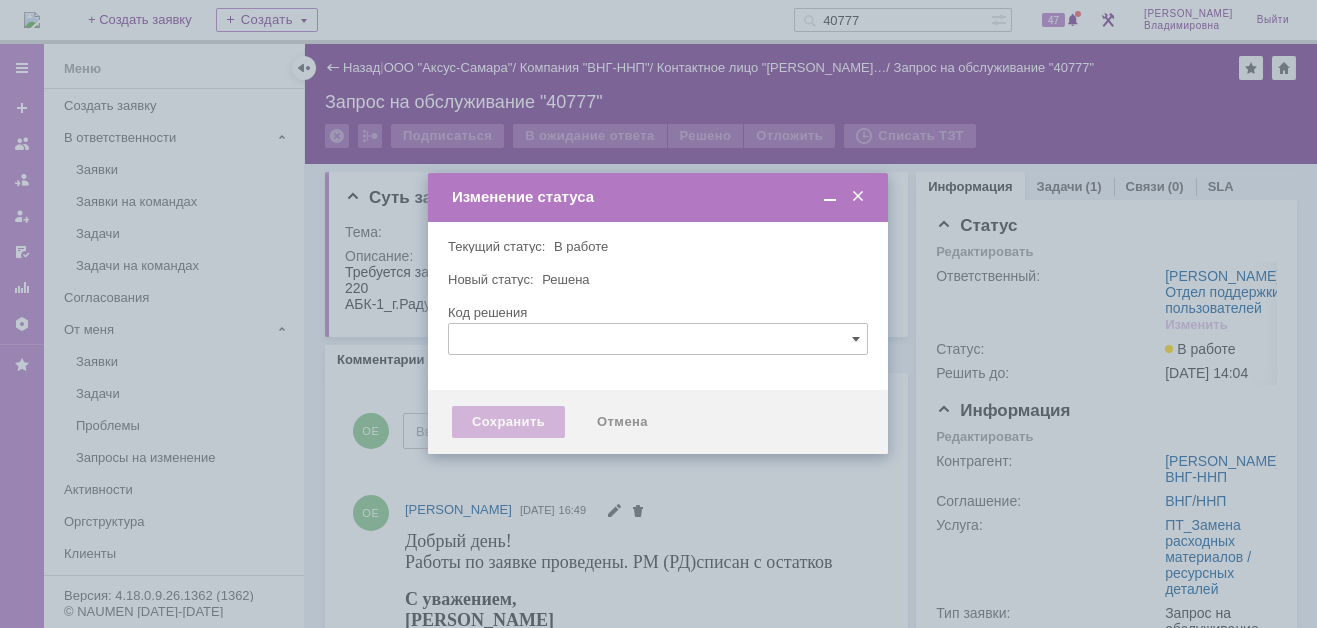 type 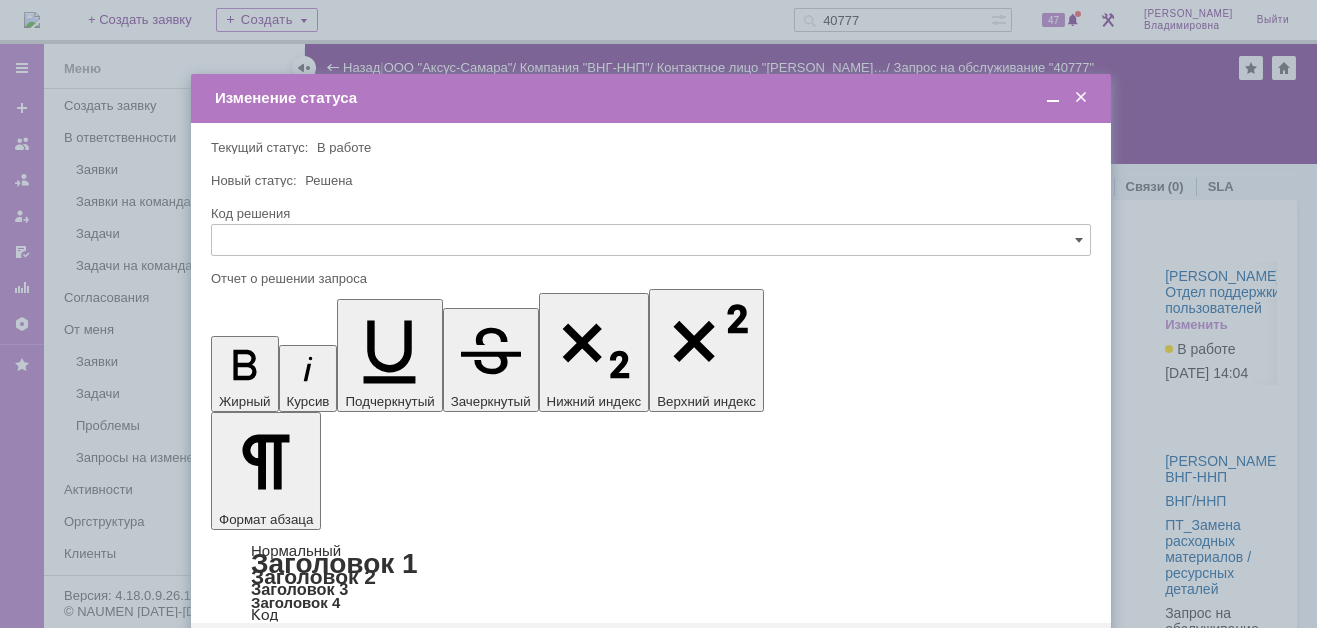 scroll, scrollTop: 0, scrollLeft: 0, axis: both 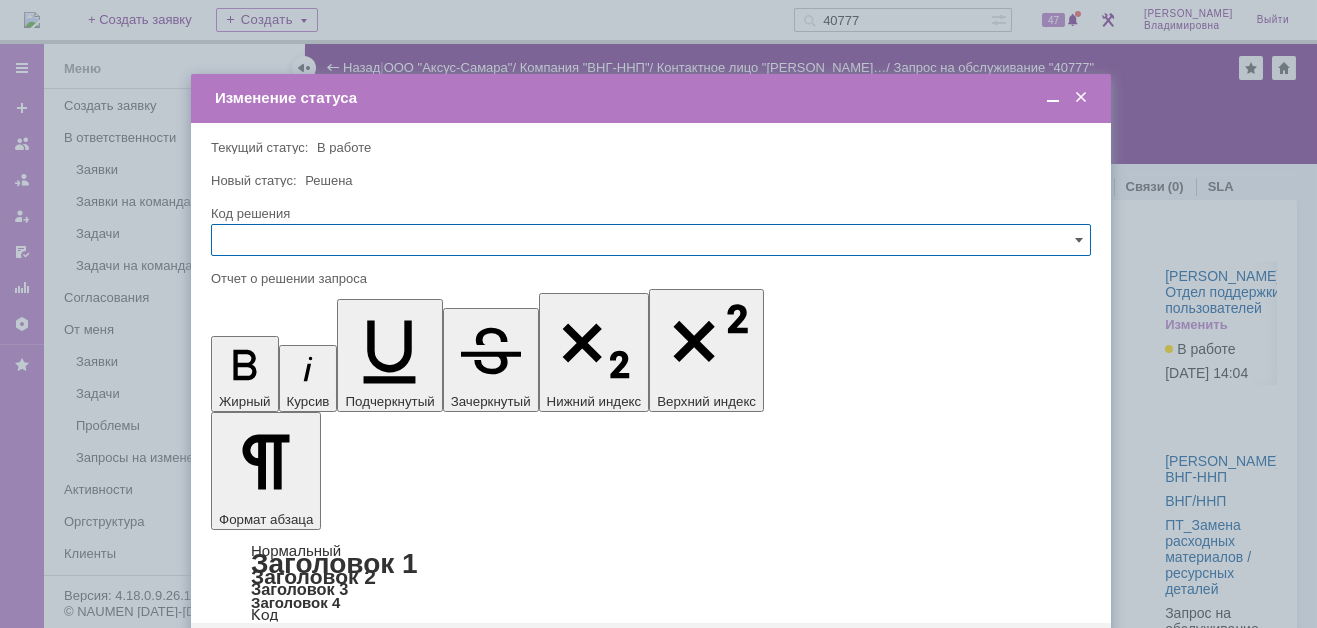 click on "Сохранить" at bounding box center (271, 655) 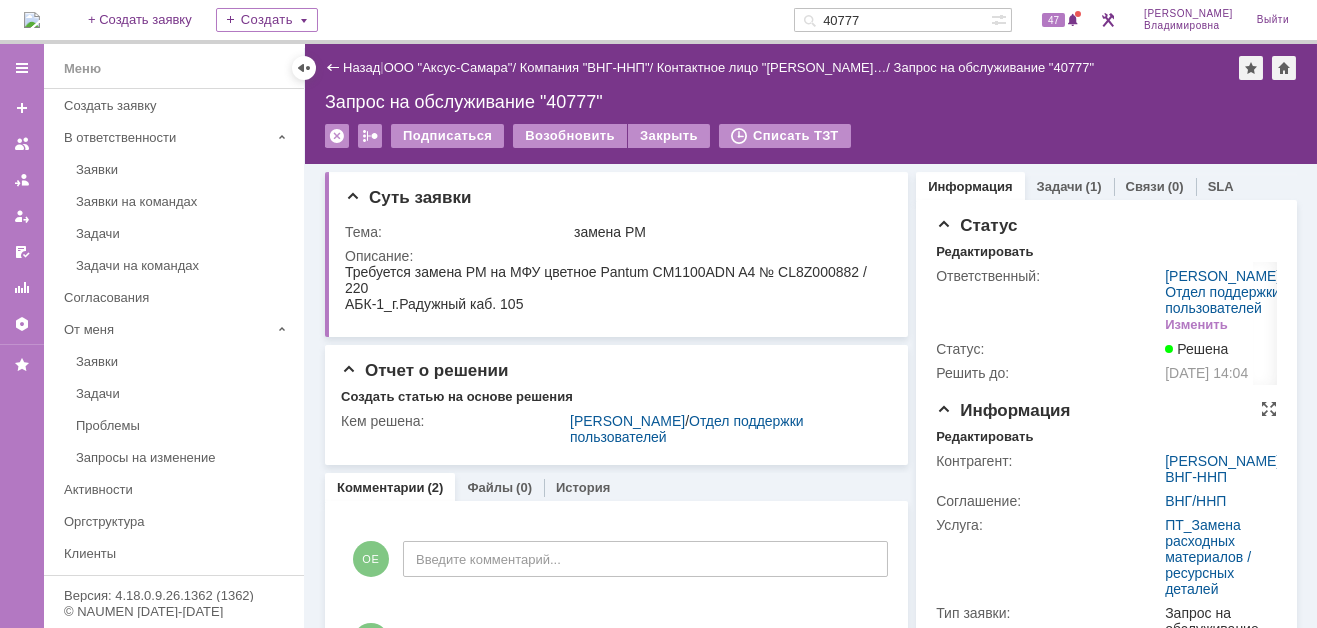 scroll, scrollTop: 0, scrollLeft: 0, axis: both 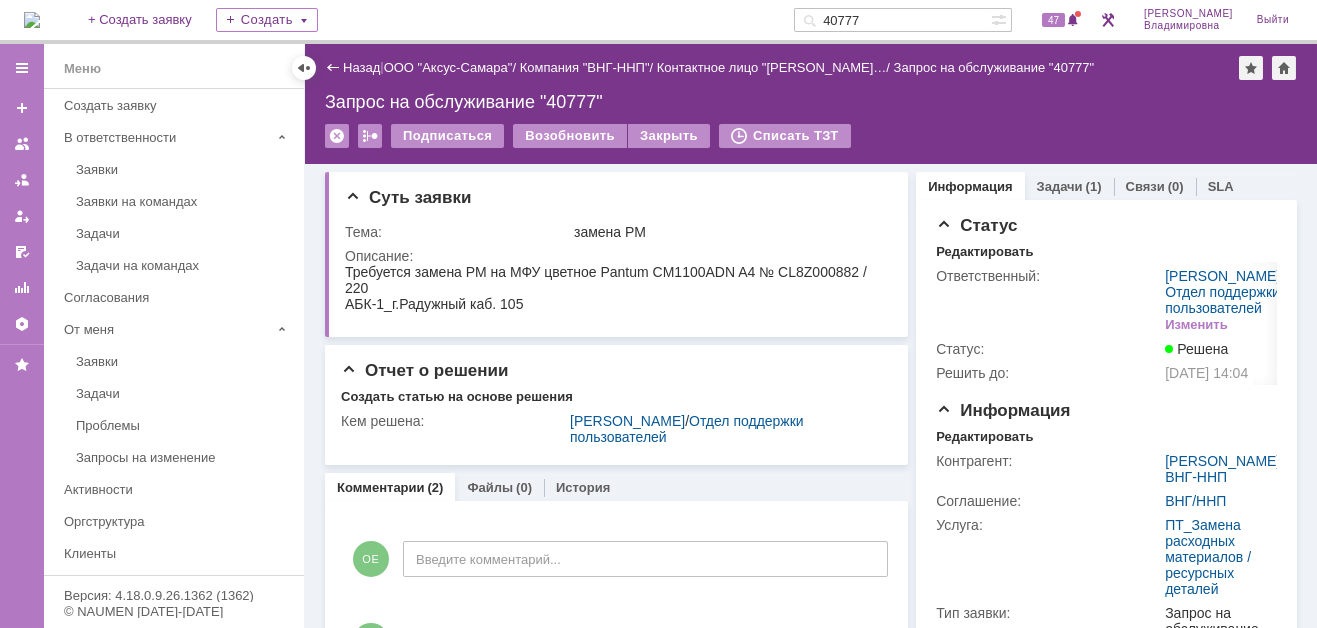 click at bounding box center (32, 20) 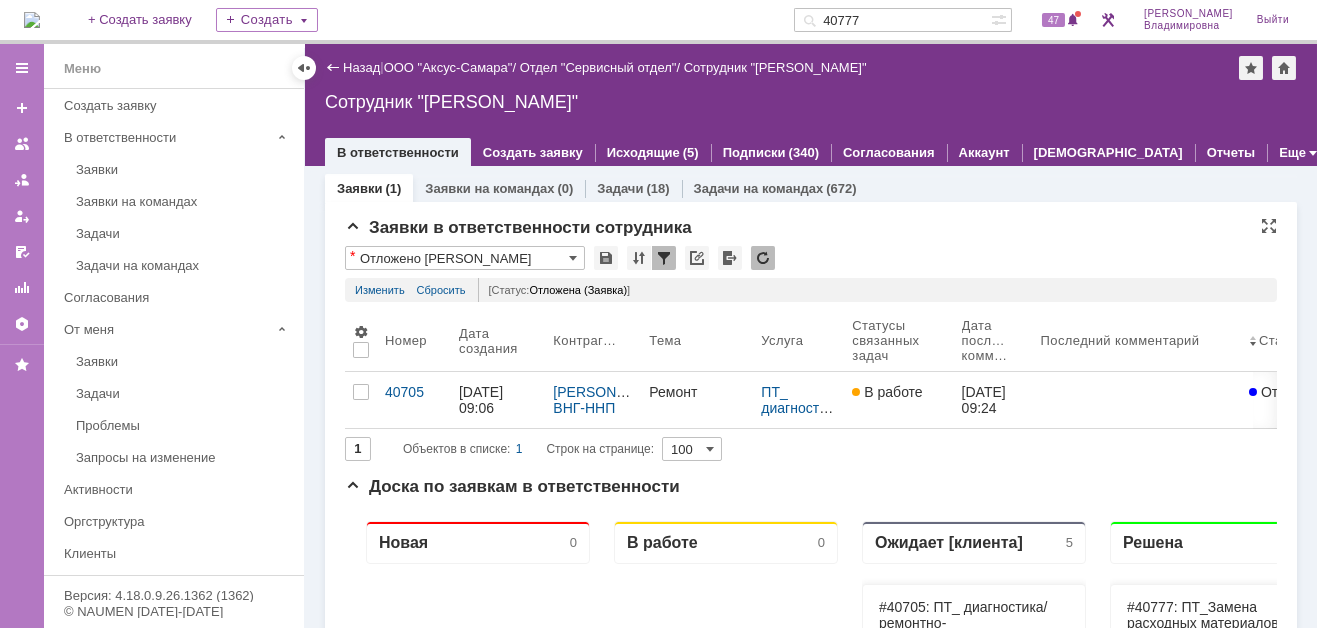 scroll, scrollTop: 0, scrollLeft: 0, axis: both 